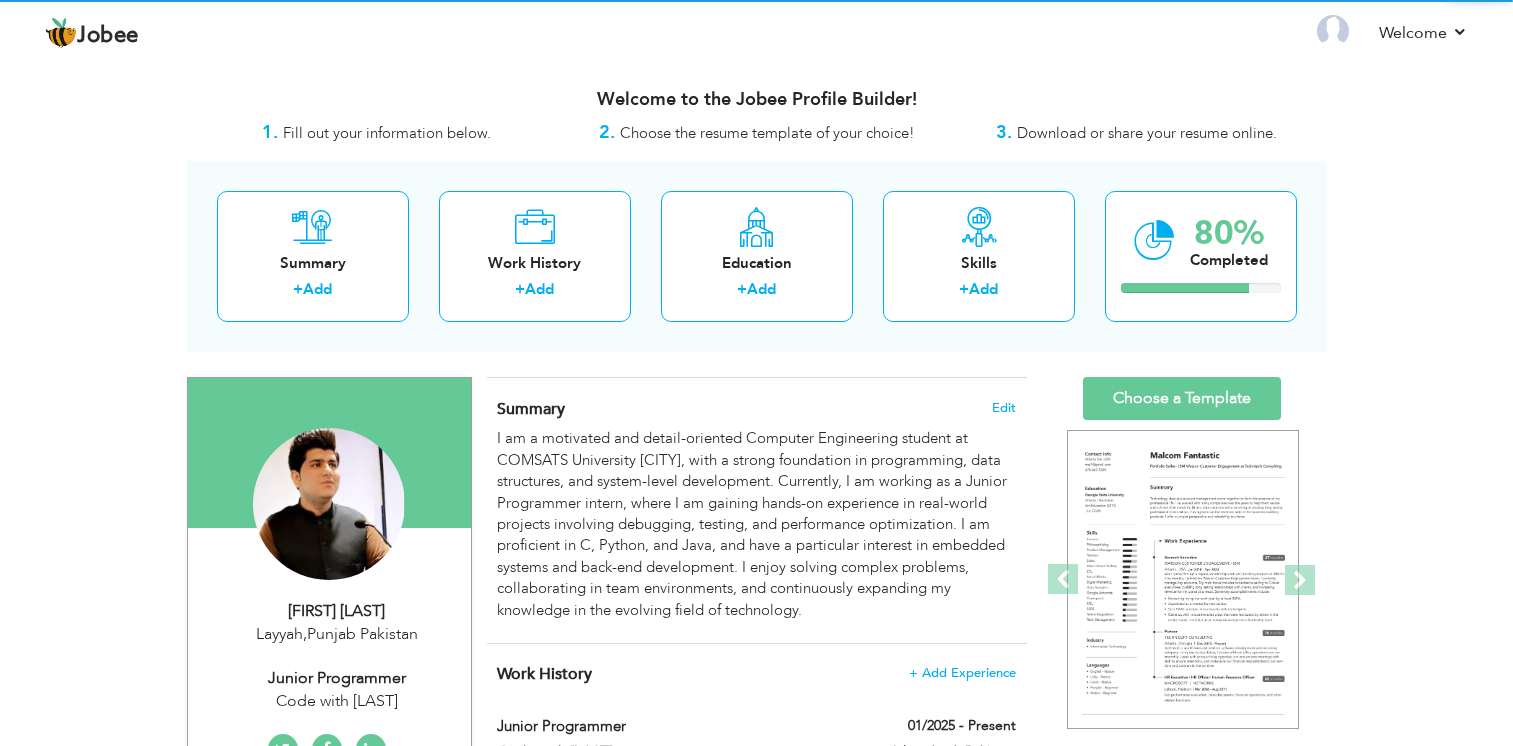 scroll, scrollTop: 0, scrollLeft: 0, axis: both 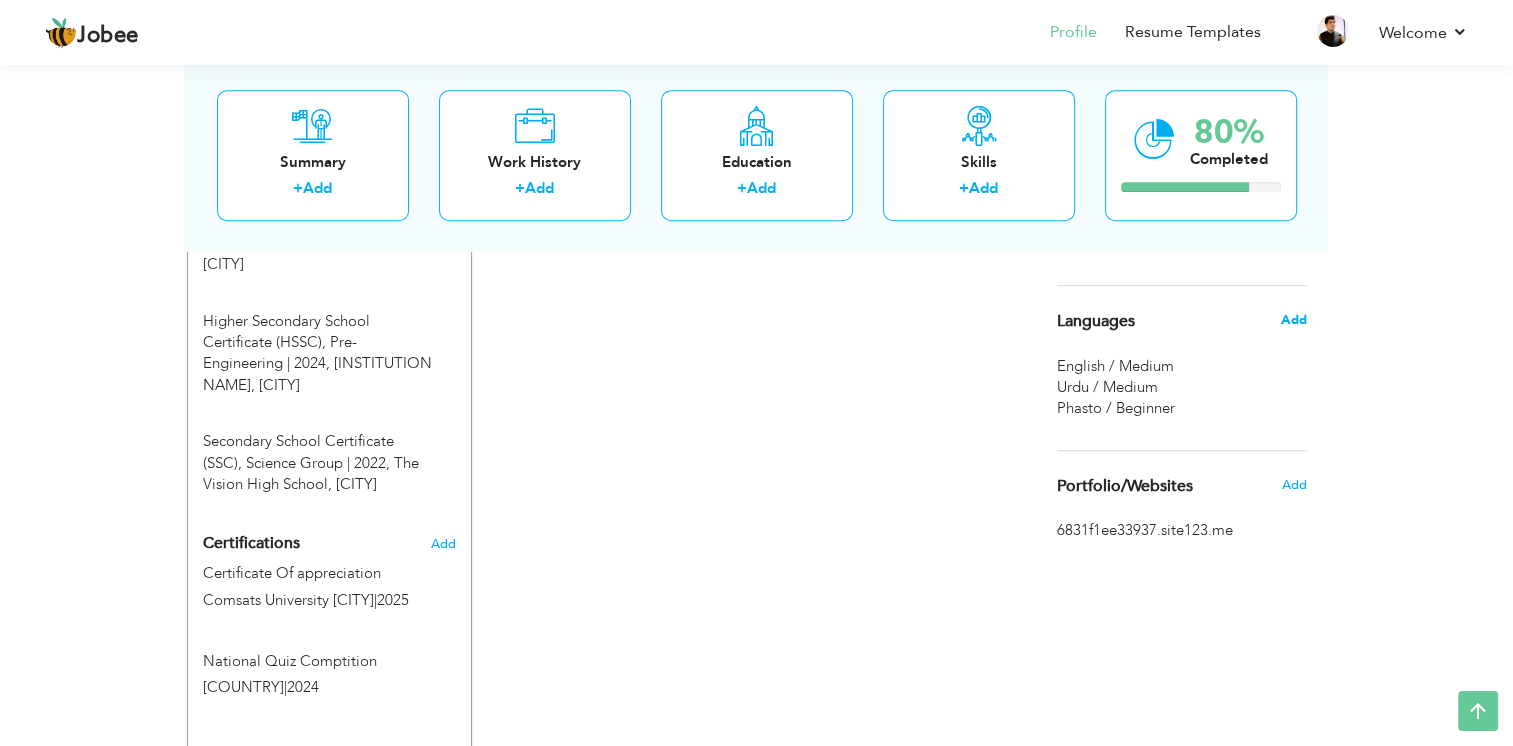 click on "Add" at bounding box center [1293, 320] 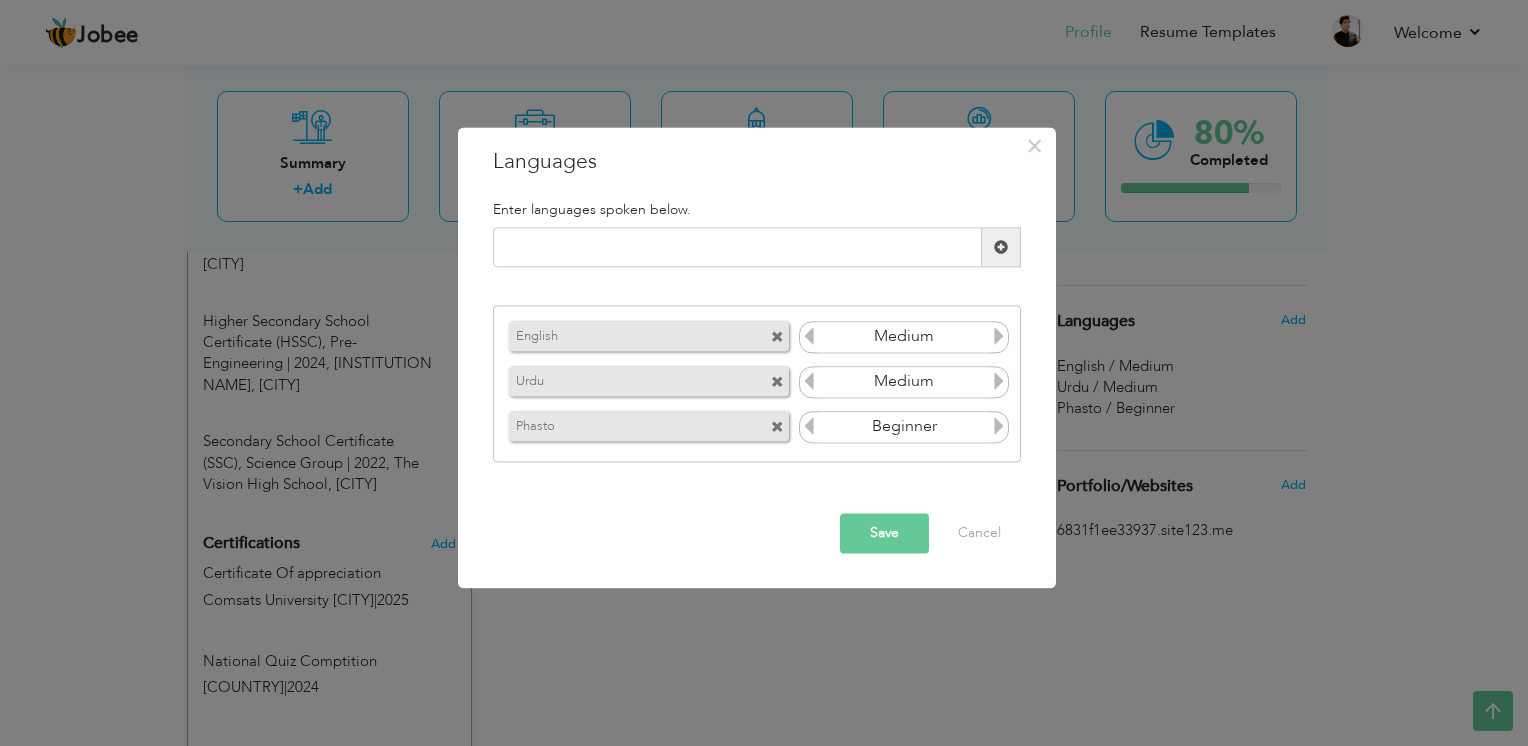 click at bounding box center (999, 336) 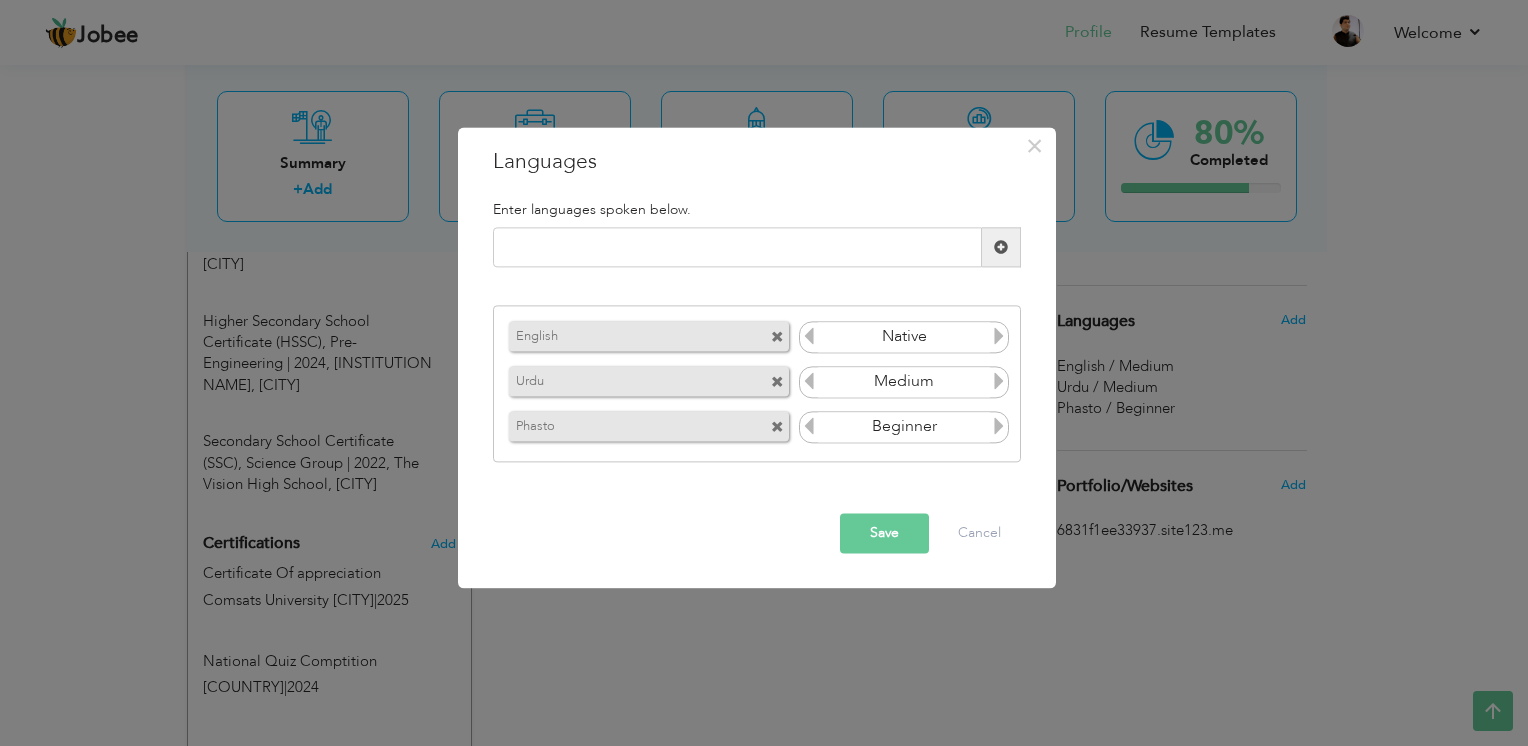 click at bounding box center [999, 336] 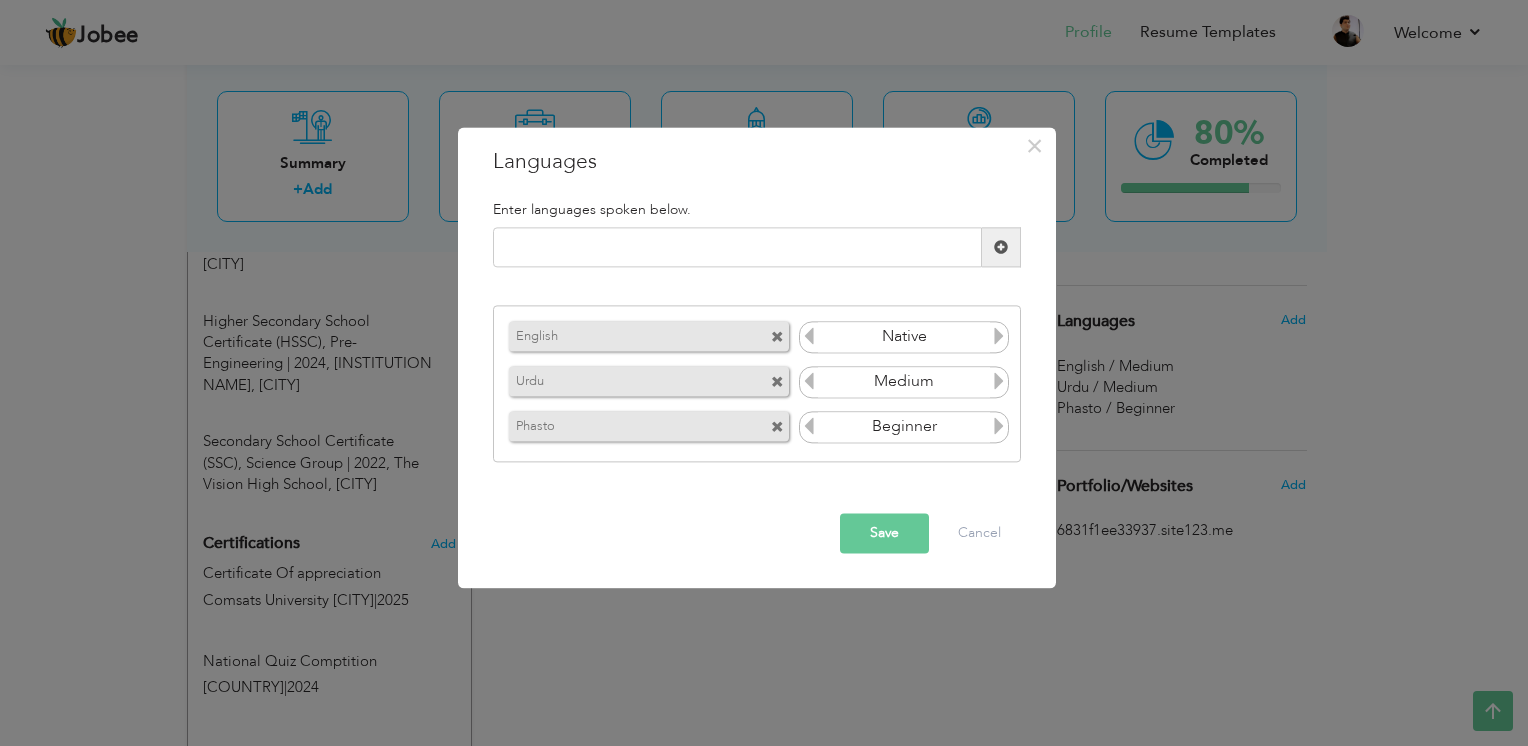 drag, startPoint x: 996, startPoint y: 339, endPoint x: 814, endPoint y: 340, distance: 182.00275 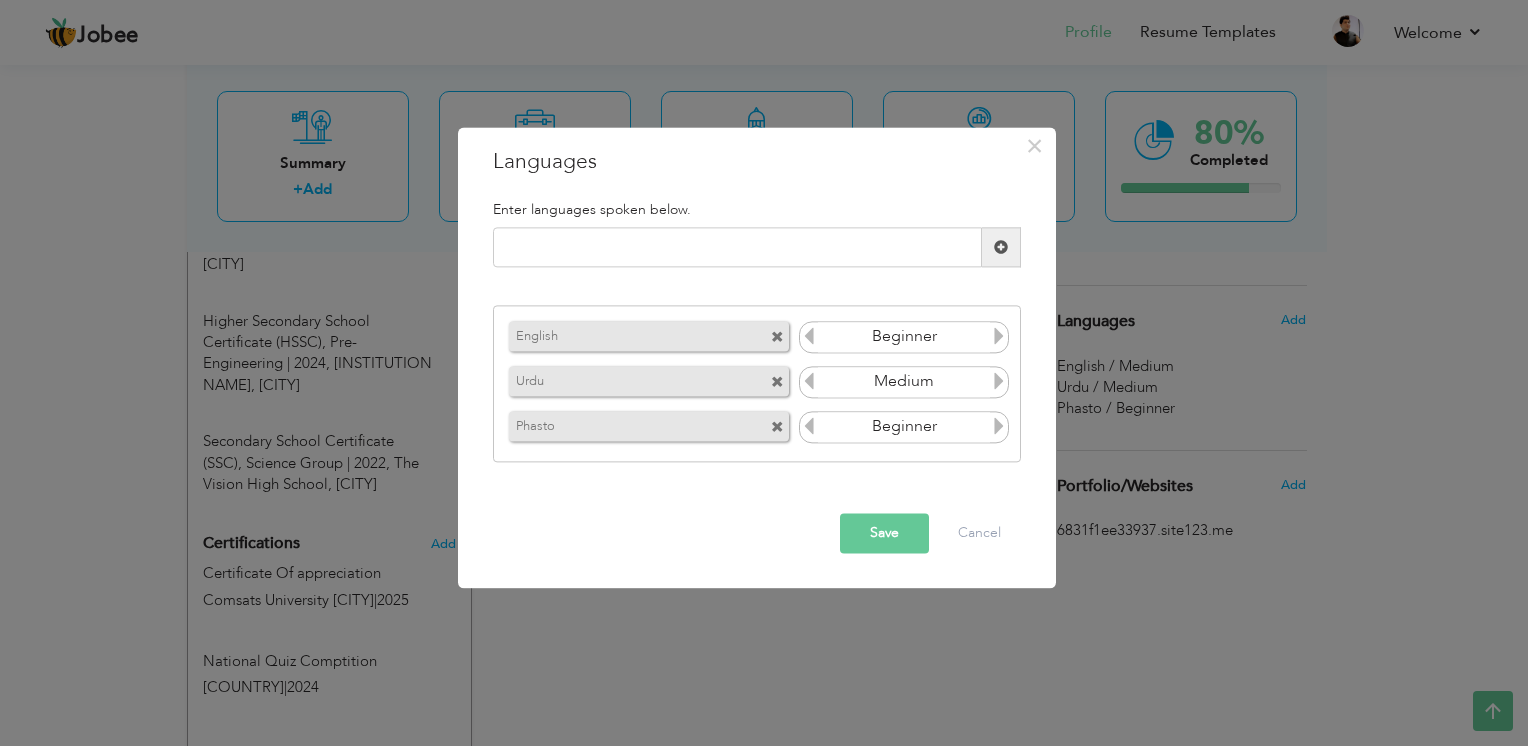click at bounding box center [809, 336] 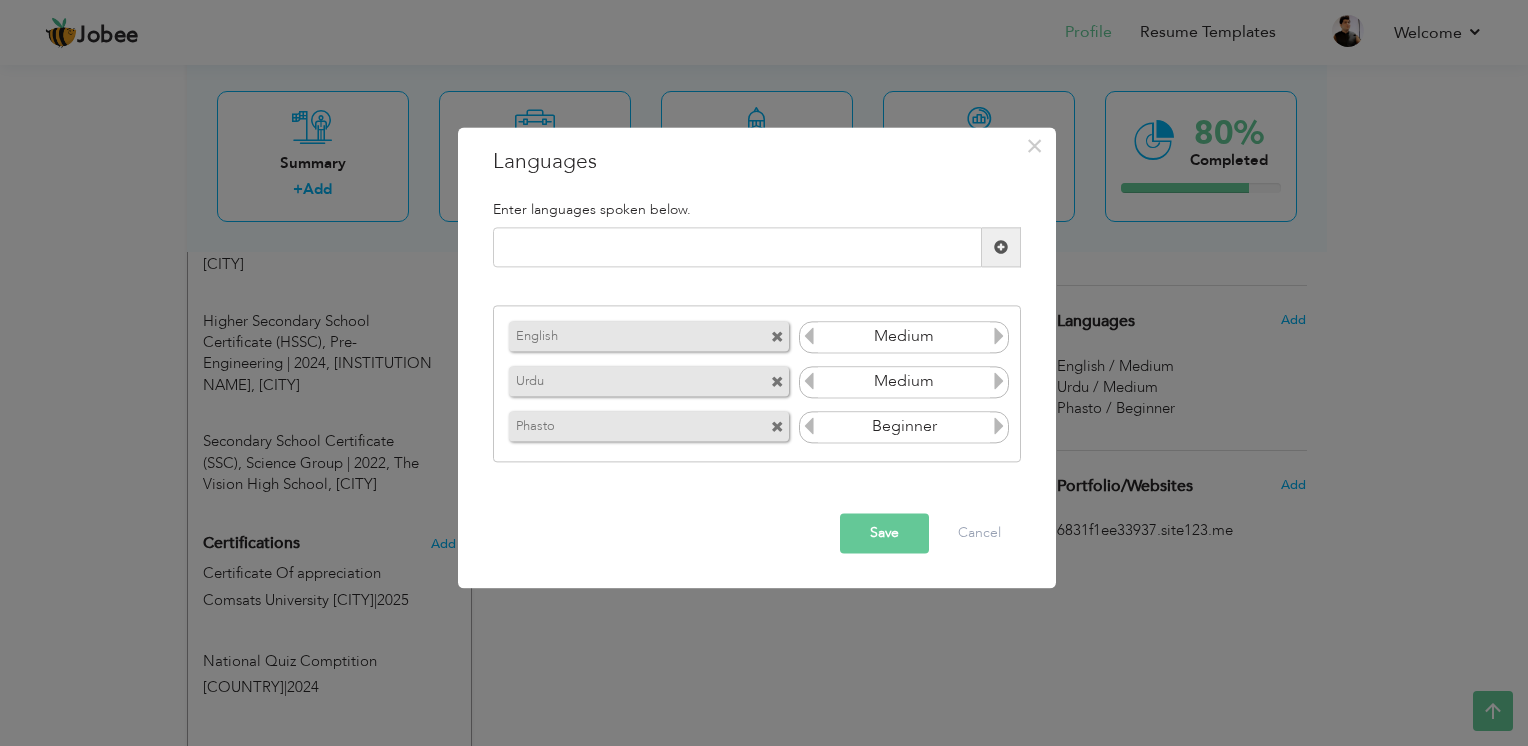 click at bounding box center (999, 336) 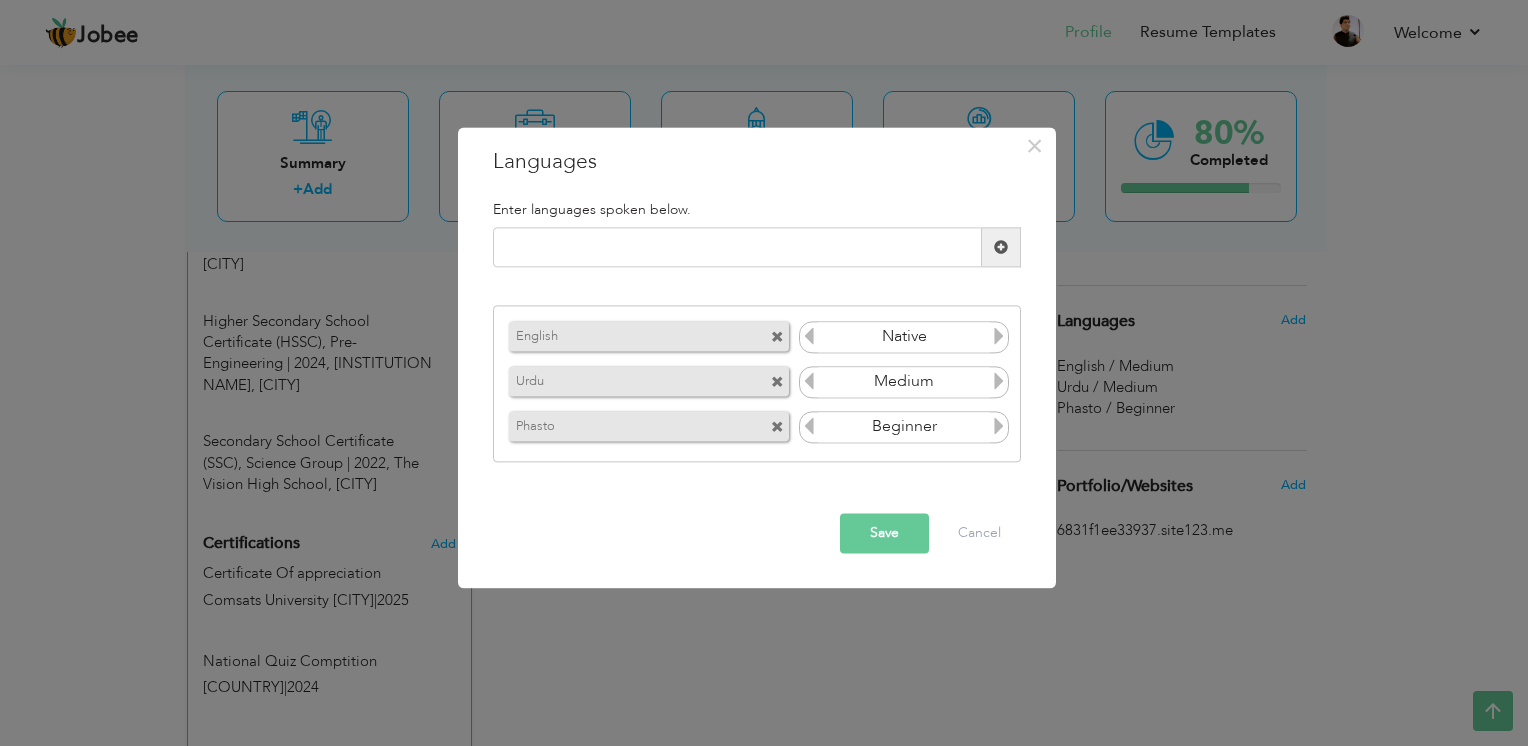 click at bounding box center [999, 381] 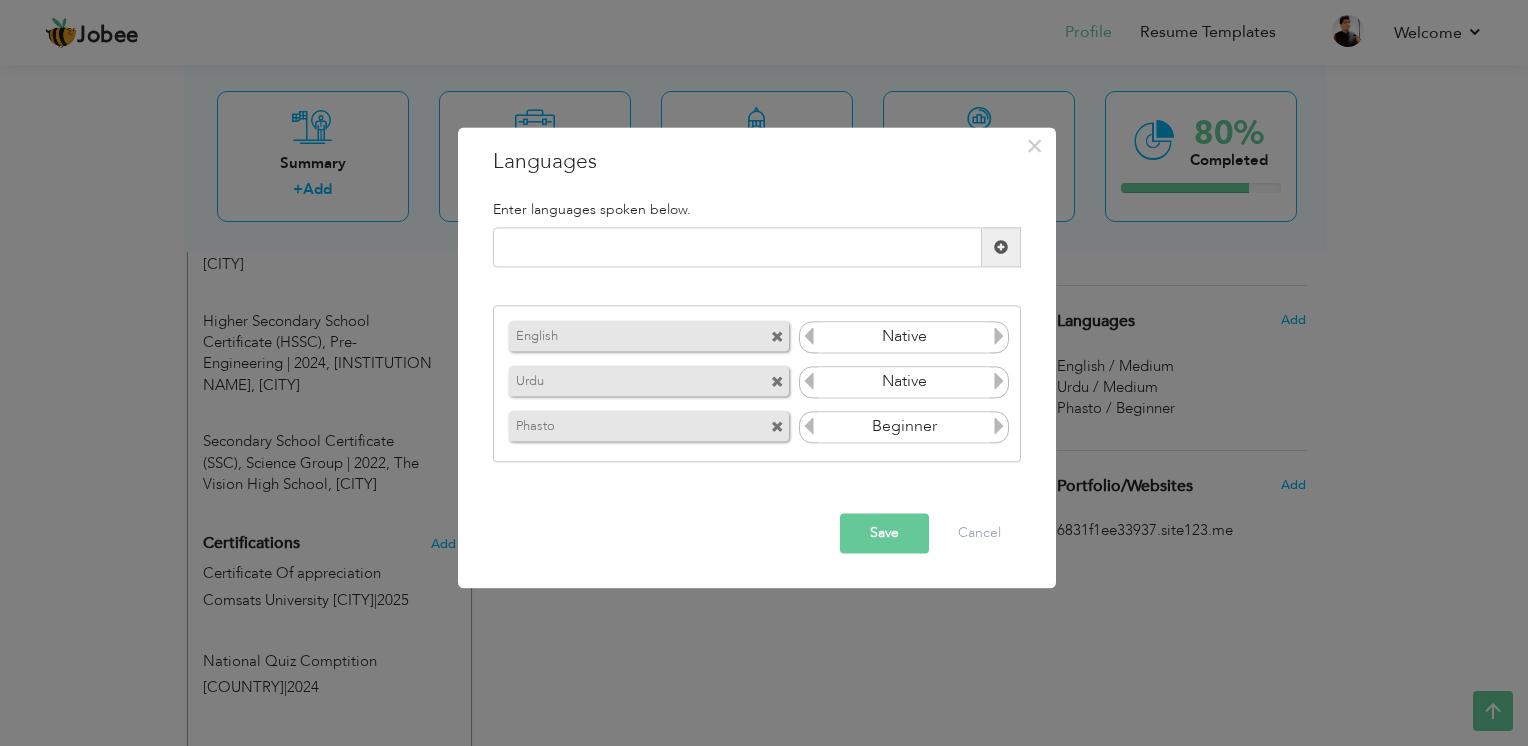click at bounding box center (999, 381) 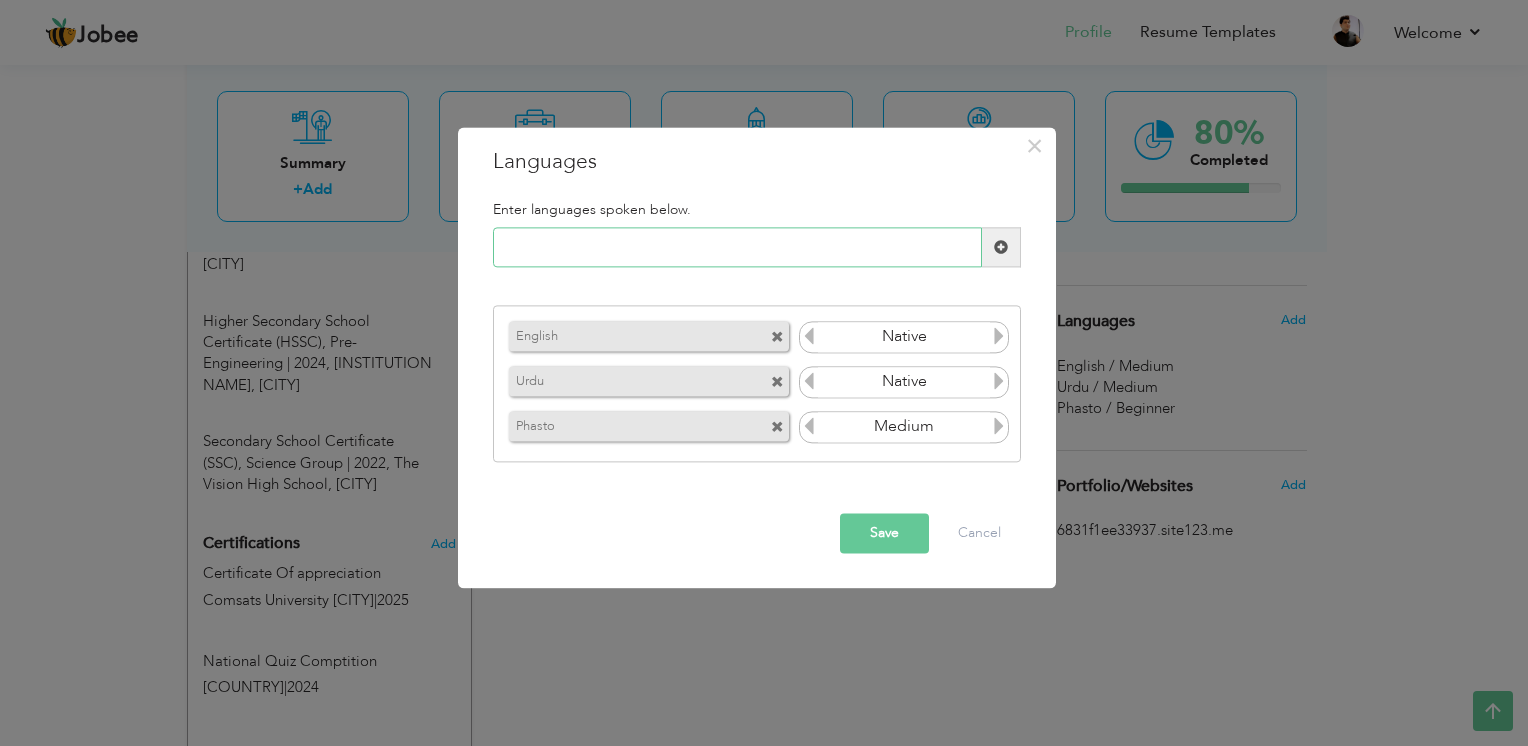 click at bounding box center (737, 248) 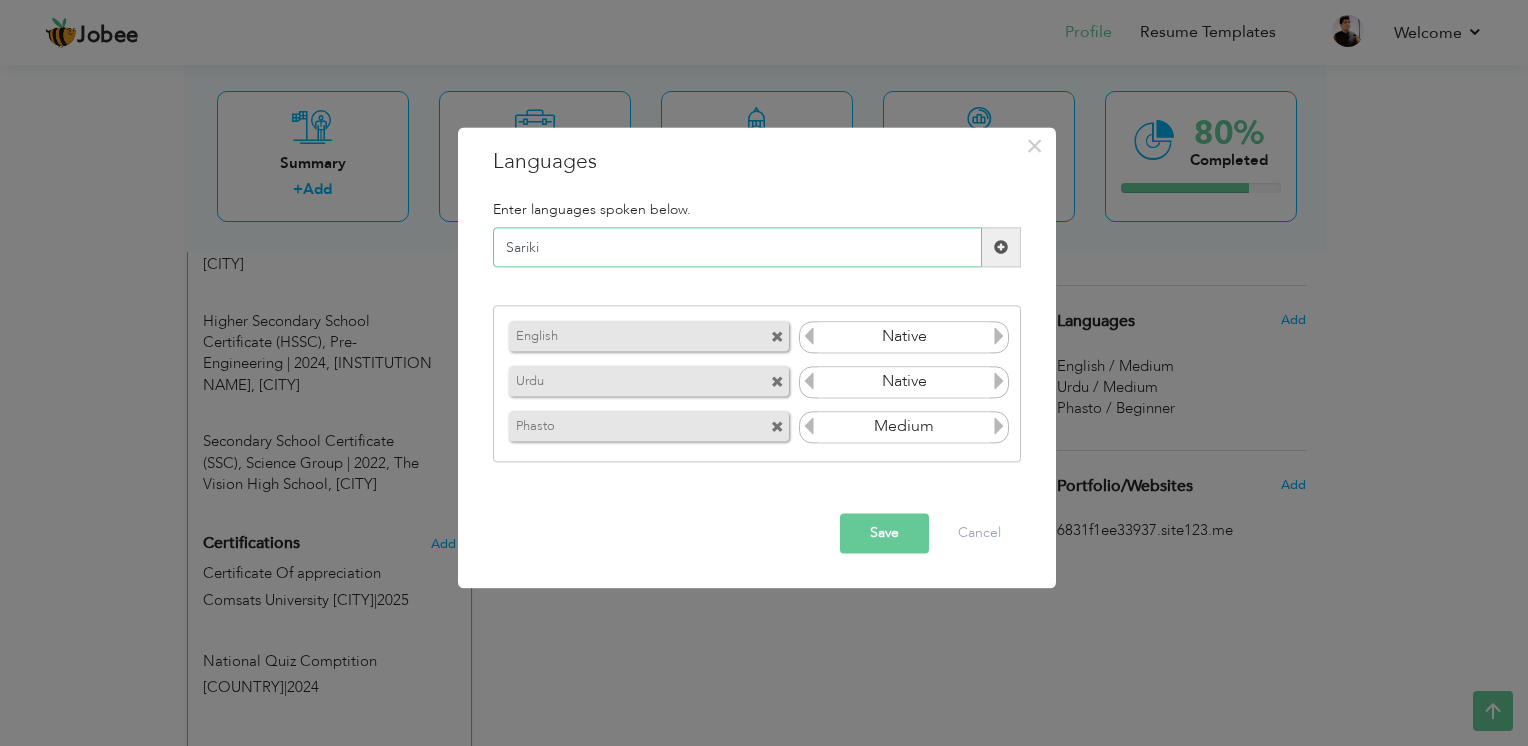 type on "Sariki" 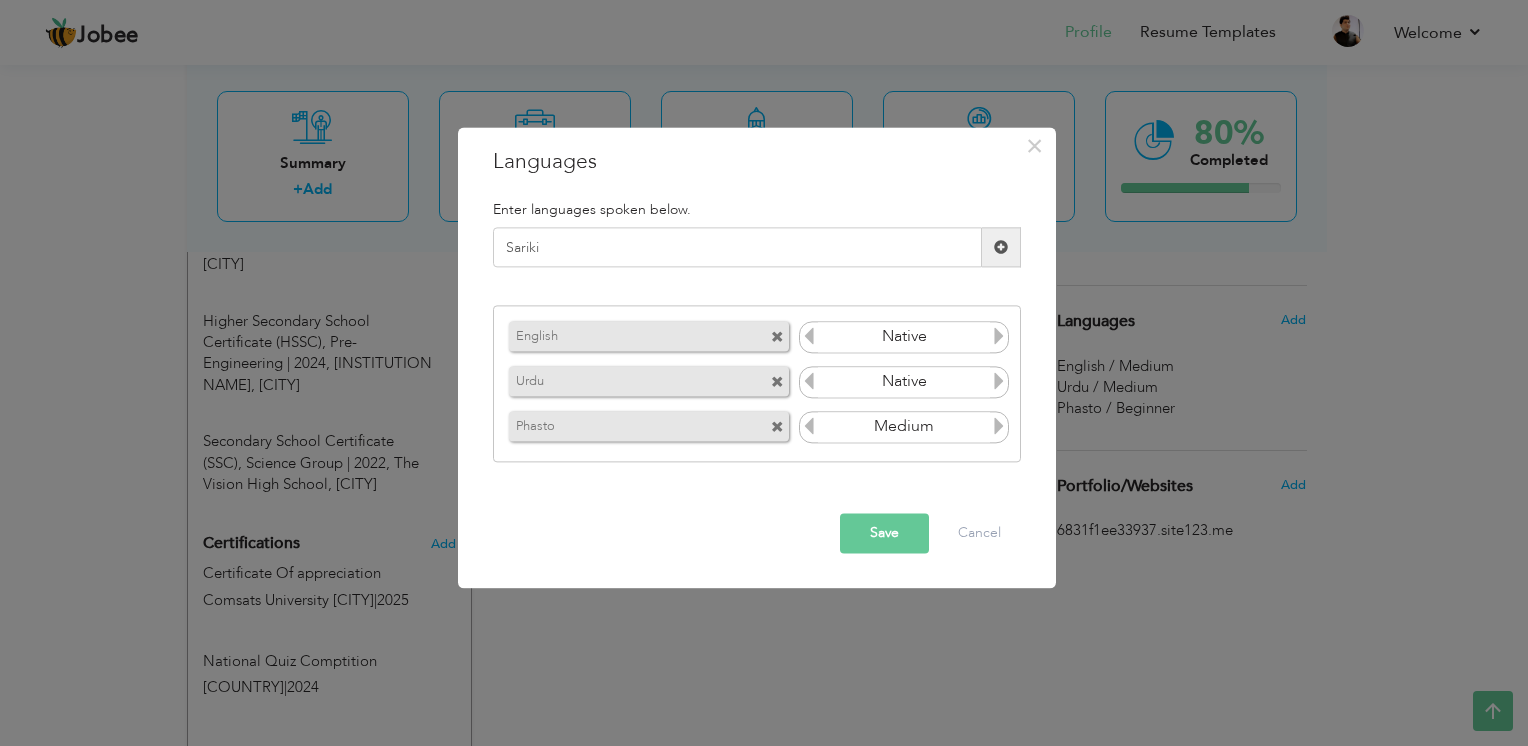 click on "Save" at bounding box center [884, 534] 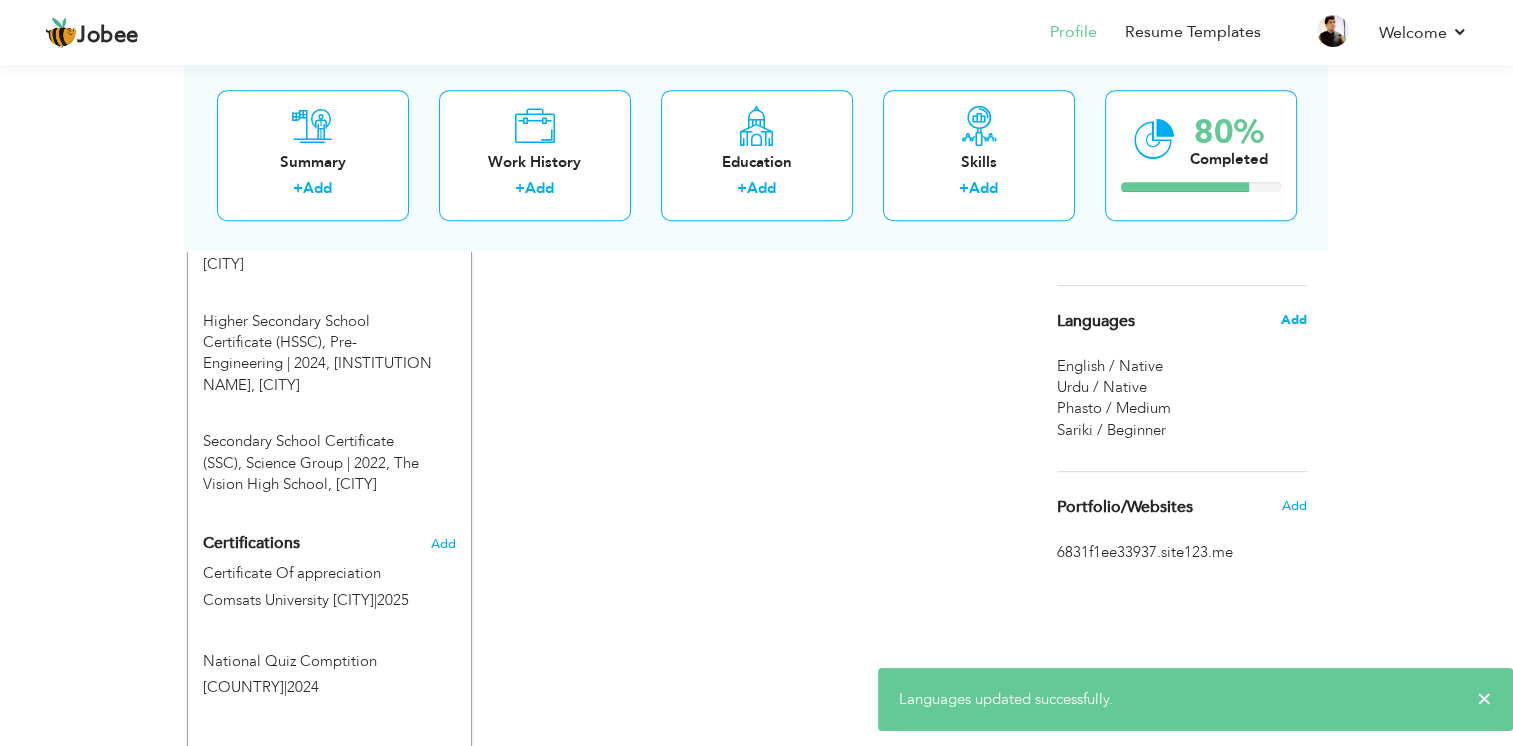 click on "Add" at bounding box center (1293, 320) 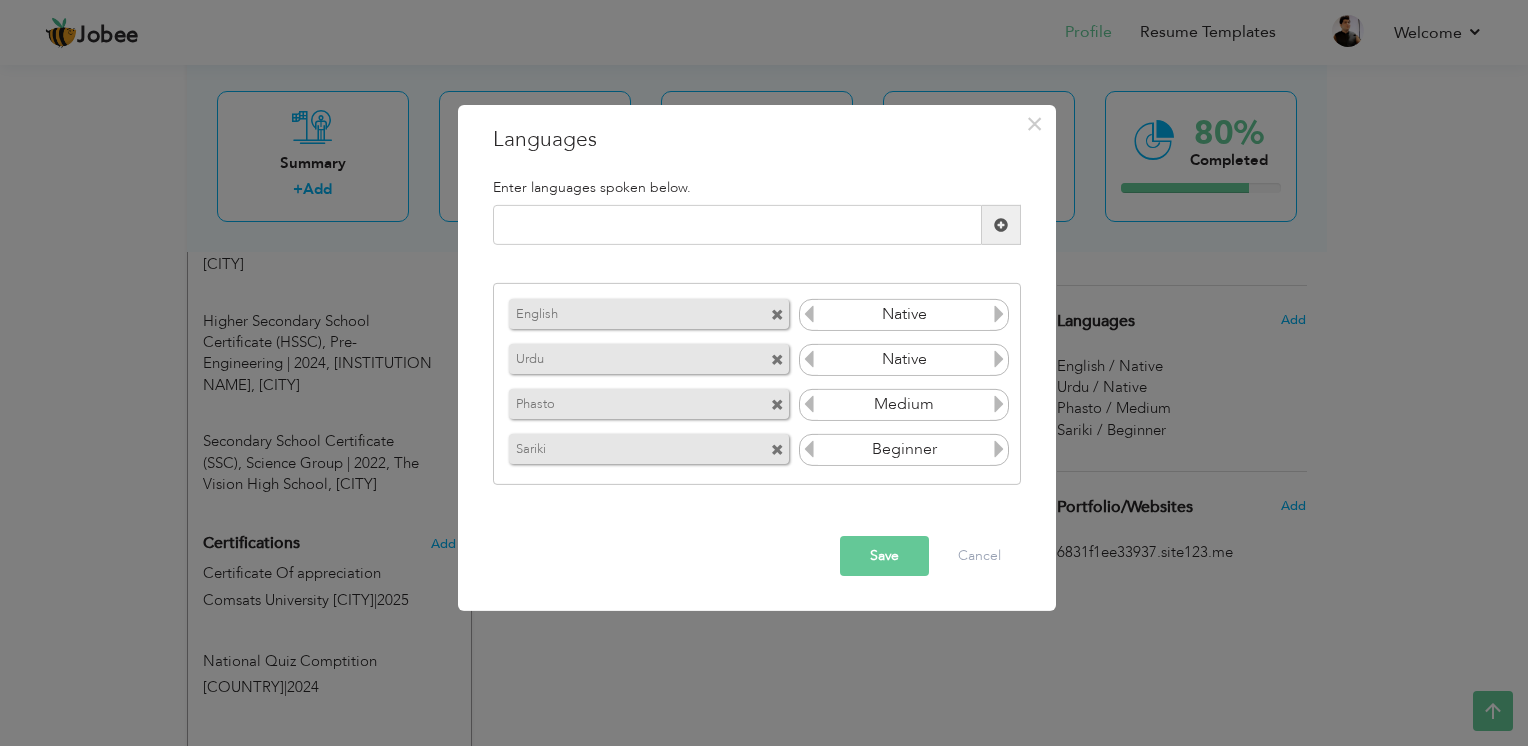 click at bounding box center [999, 449] 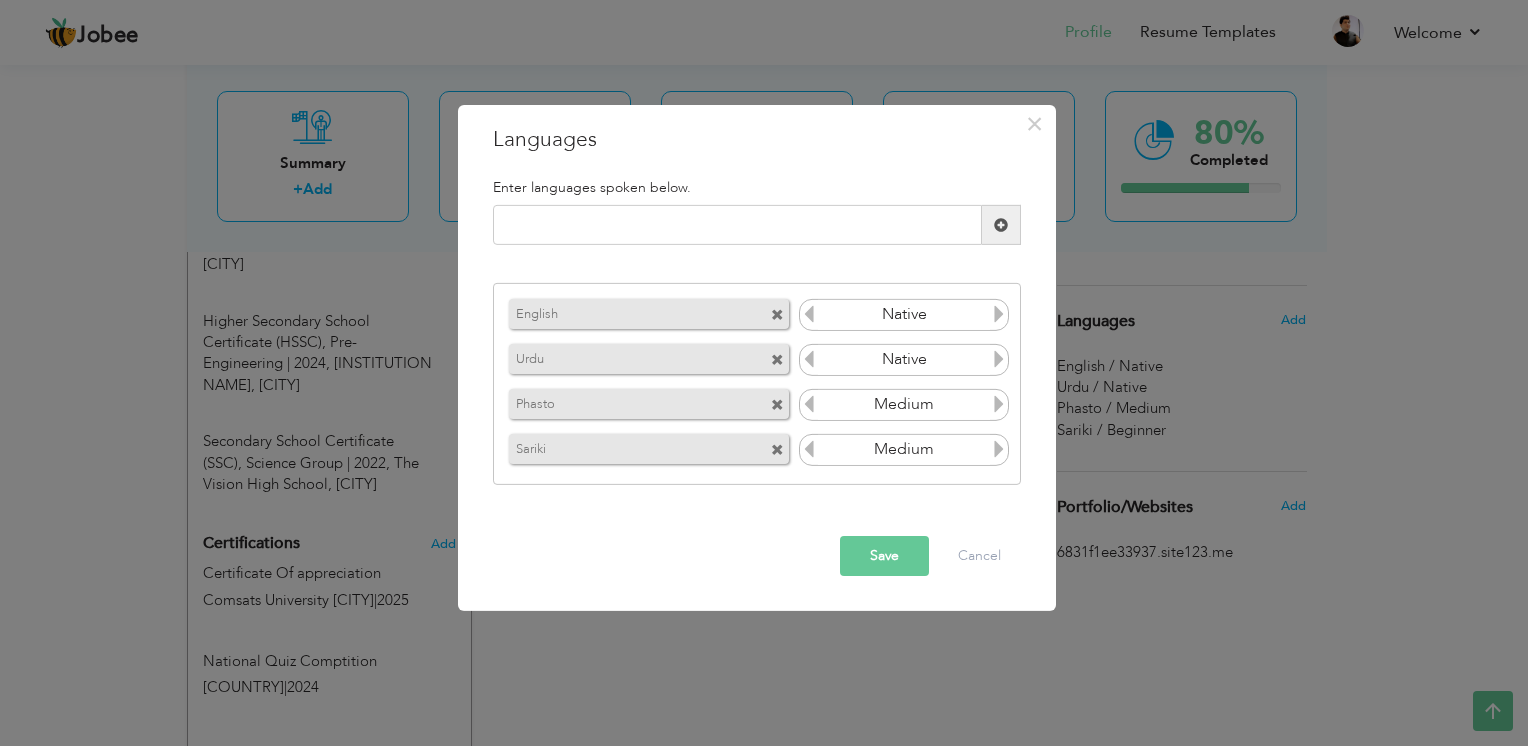 click on "Save" at bounding box center (884, 556) 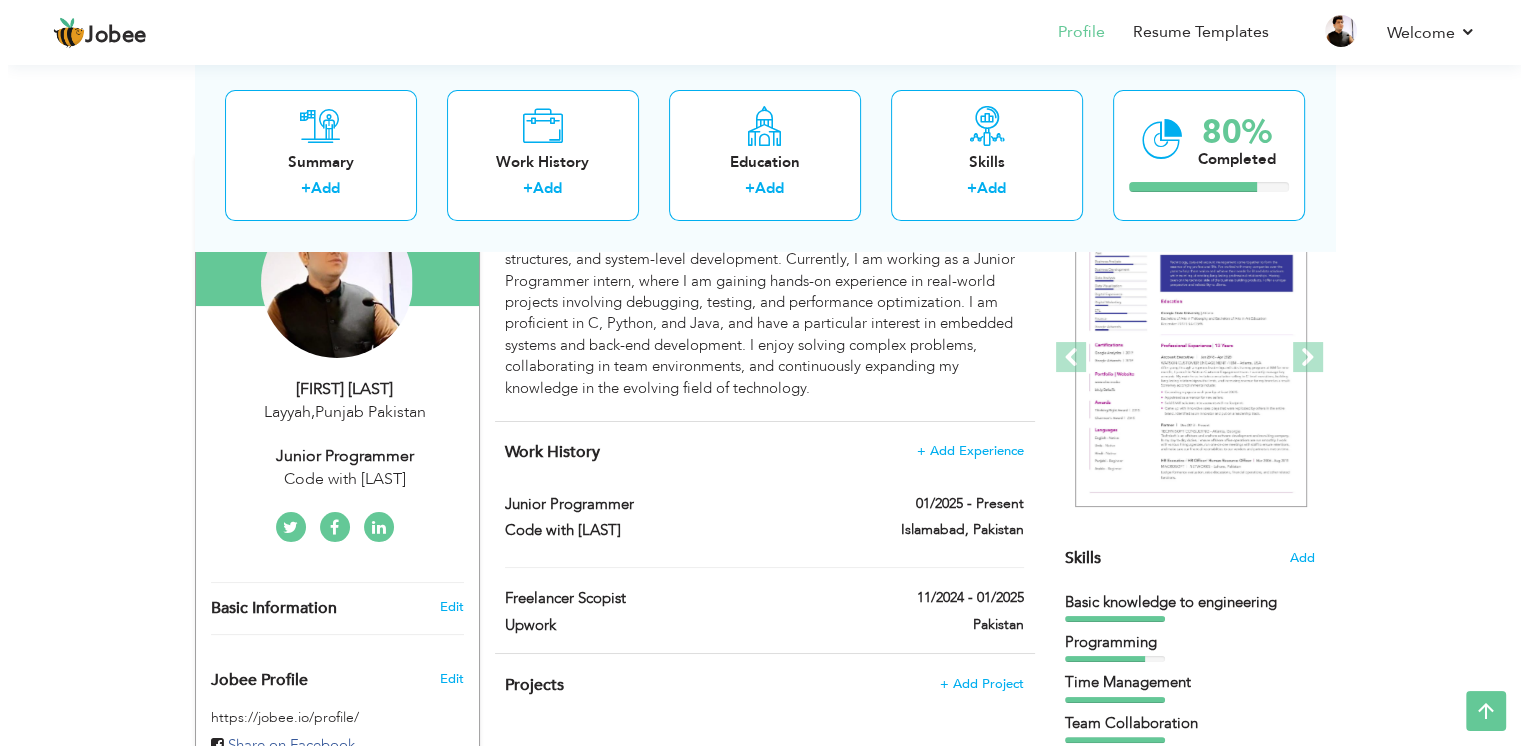 scroll, scrollTop: 228, scrollLeft: 0, axis: vertical 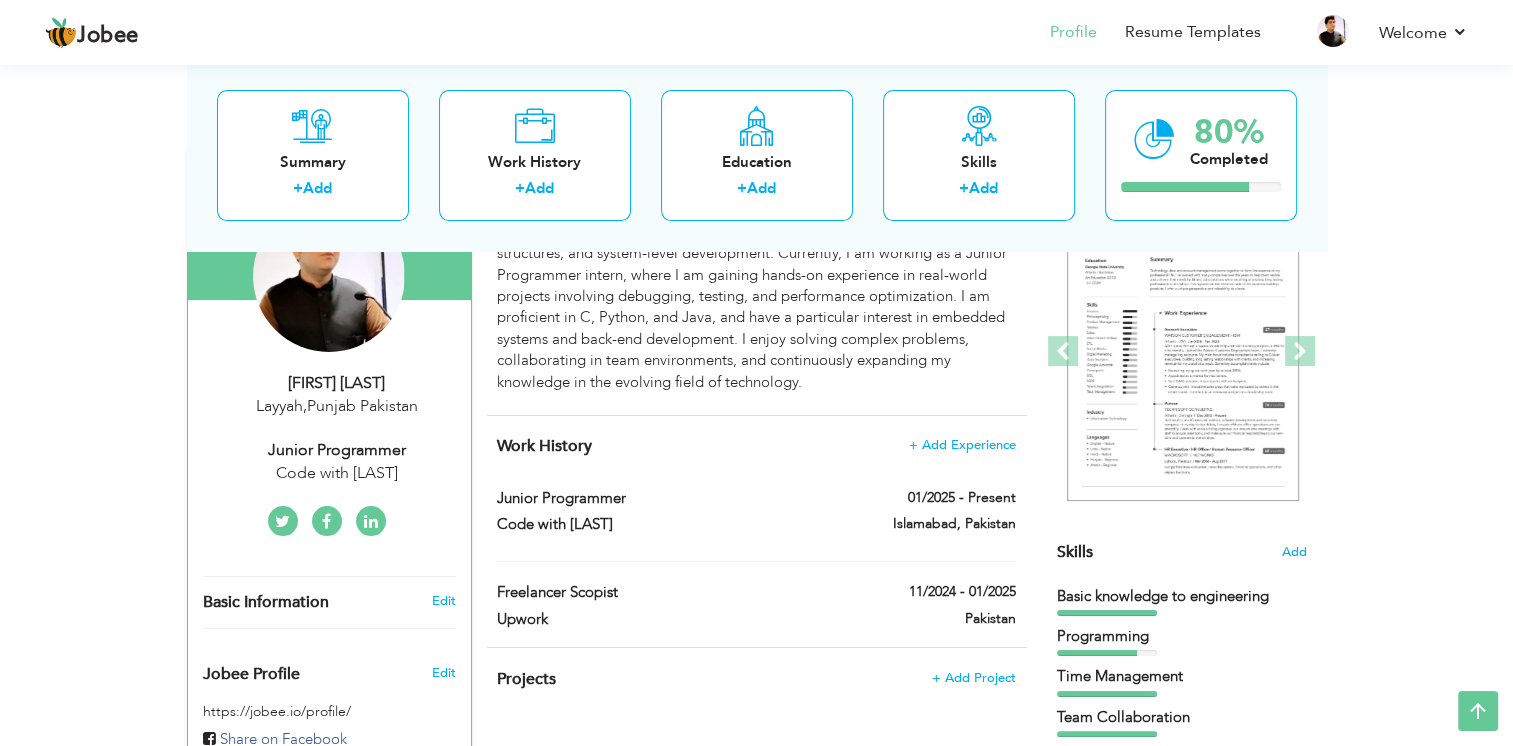 click on "Layyah ,  Punjab Pakistan" at bounding box center (337, 406) 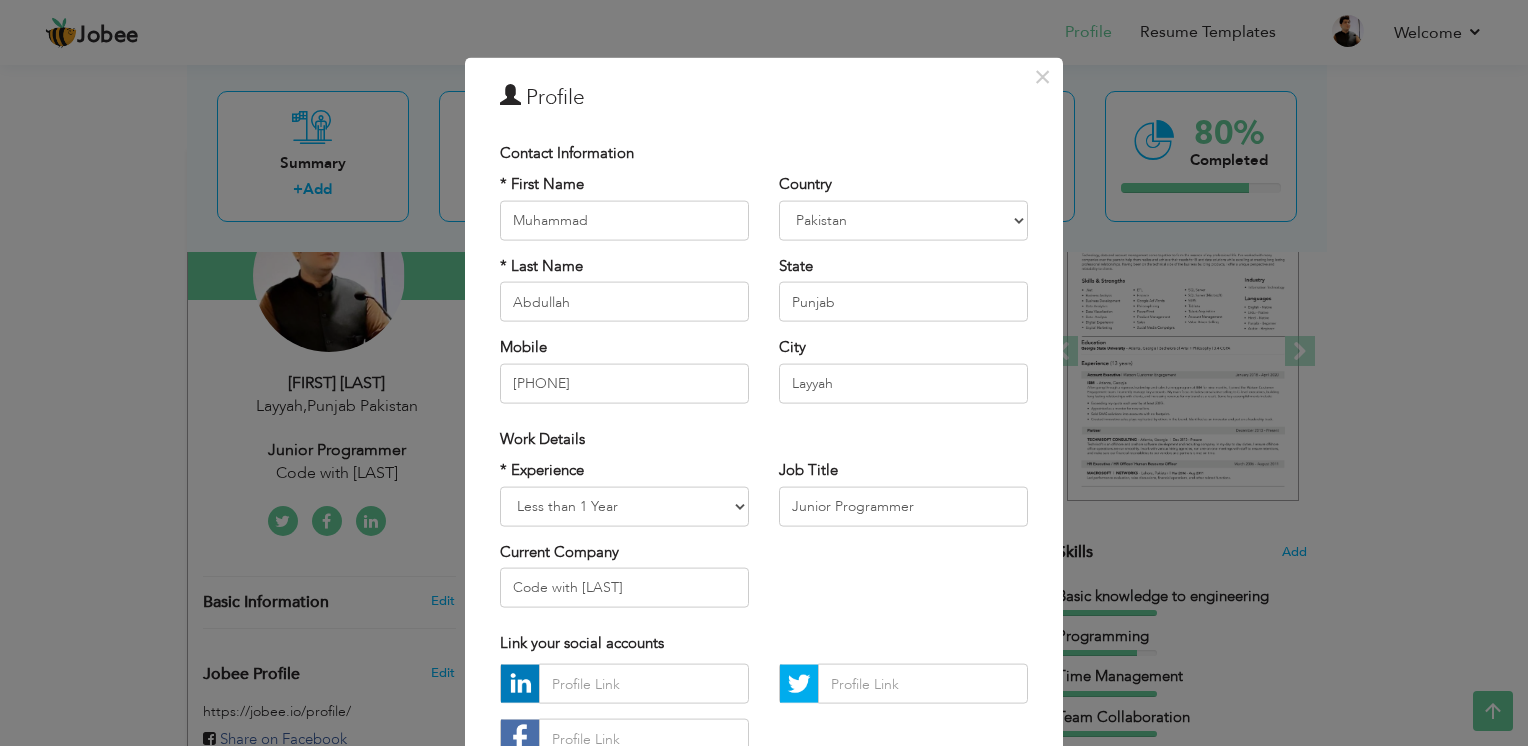 scroll, scrollTop: 166, scrollLeft: 0, axis: vertical 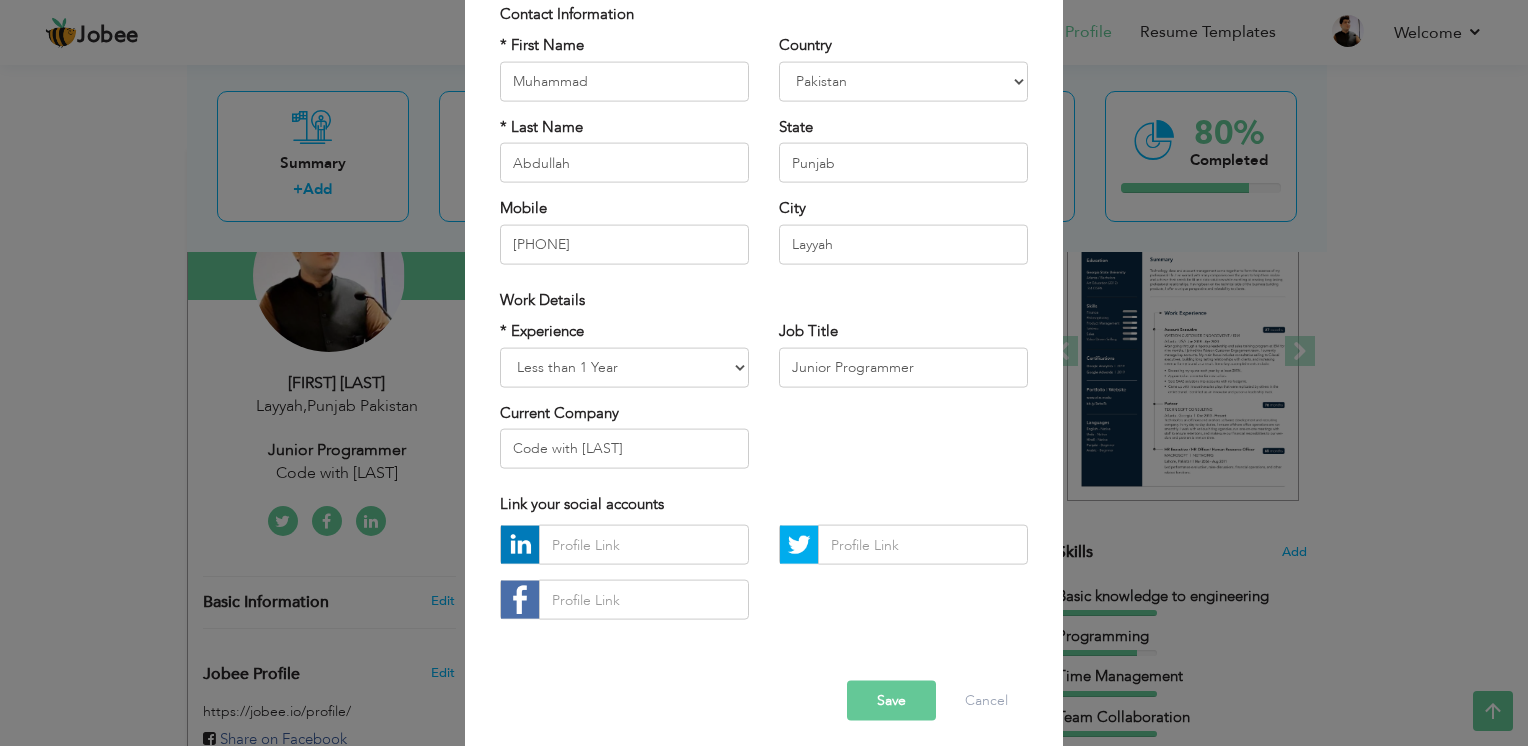 click on "Save" at bounding box center (891, 701) 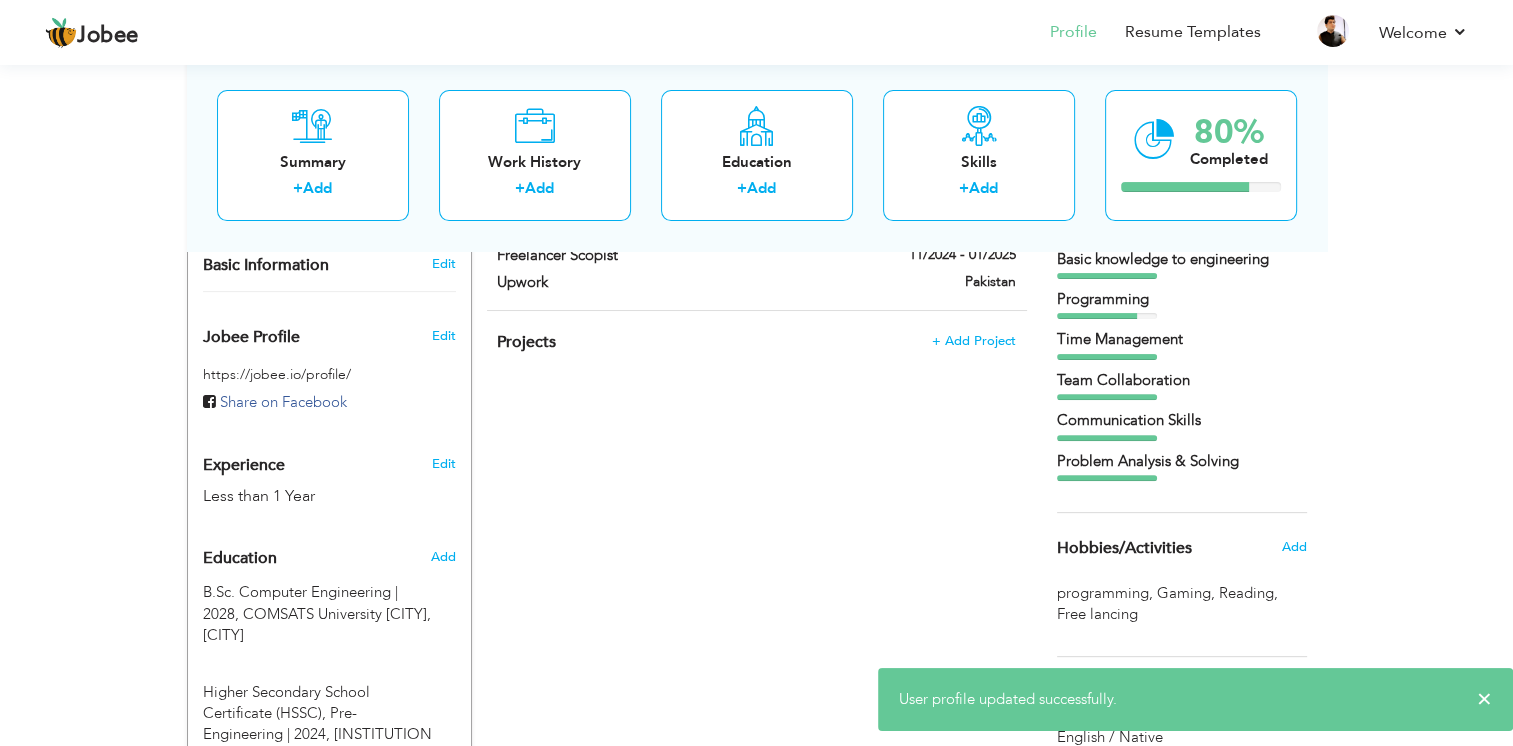 scroll, scrollTop: 561, scrollLeft: 0, axis: vertical 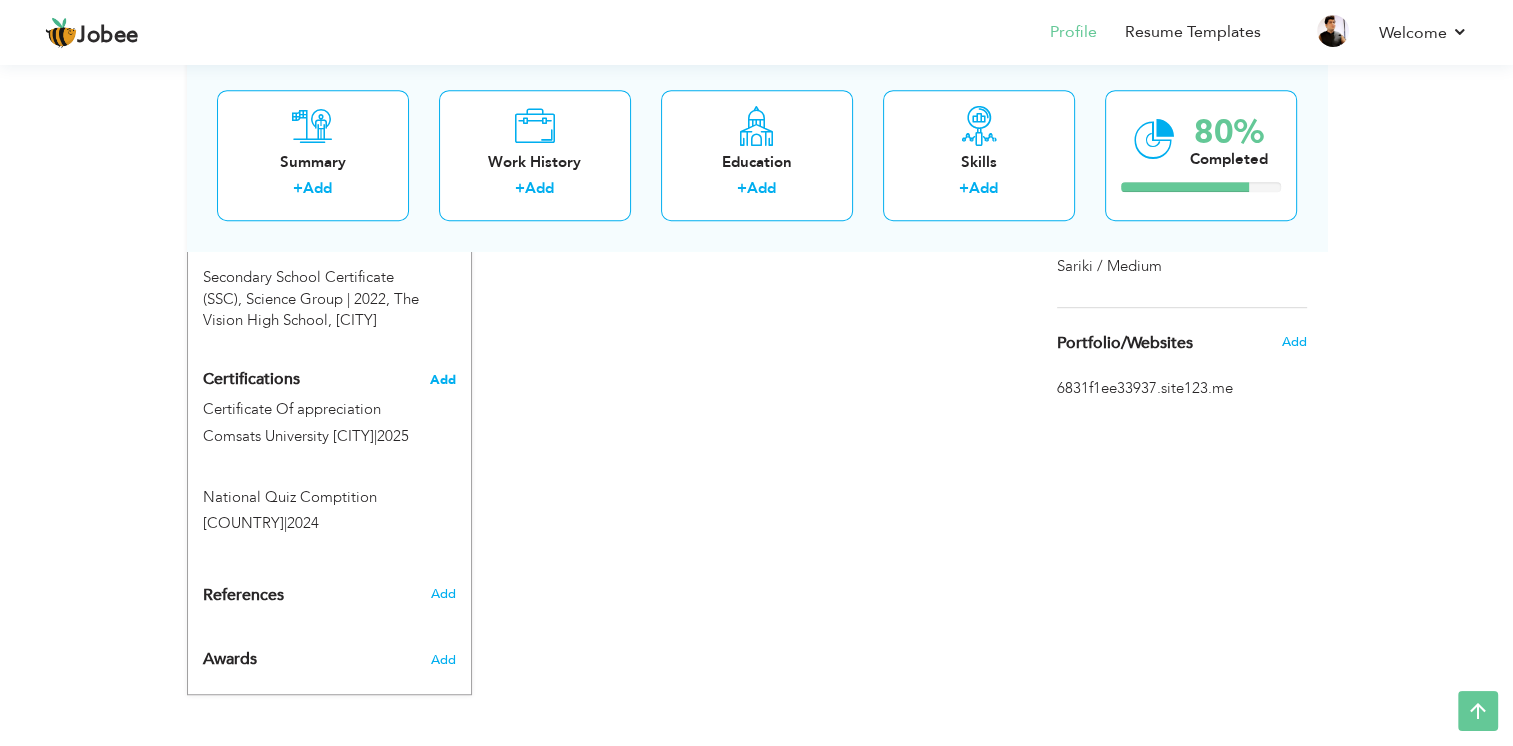 click on "Add" at bounding box center (443, 380) 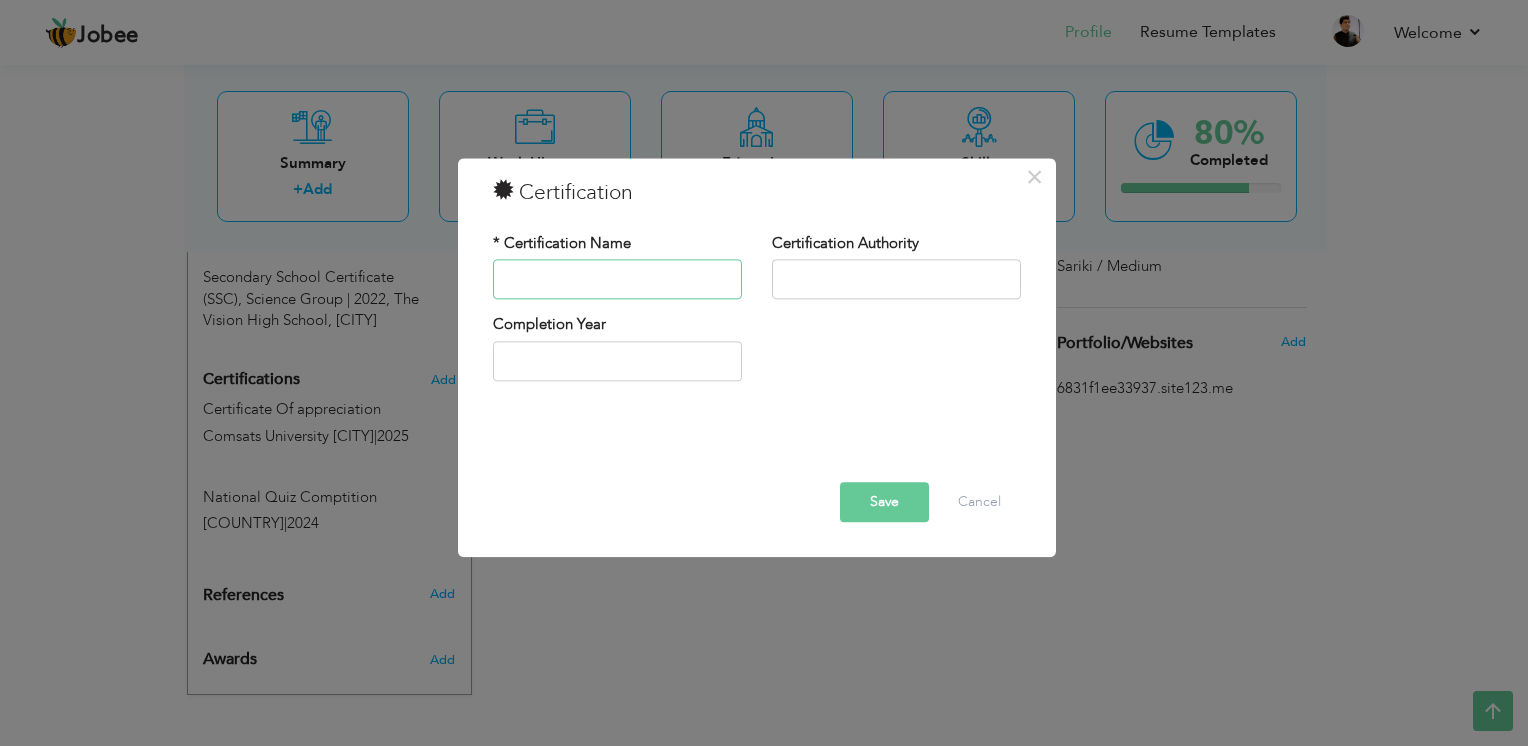 click at bounding box center (617, 280) 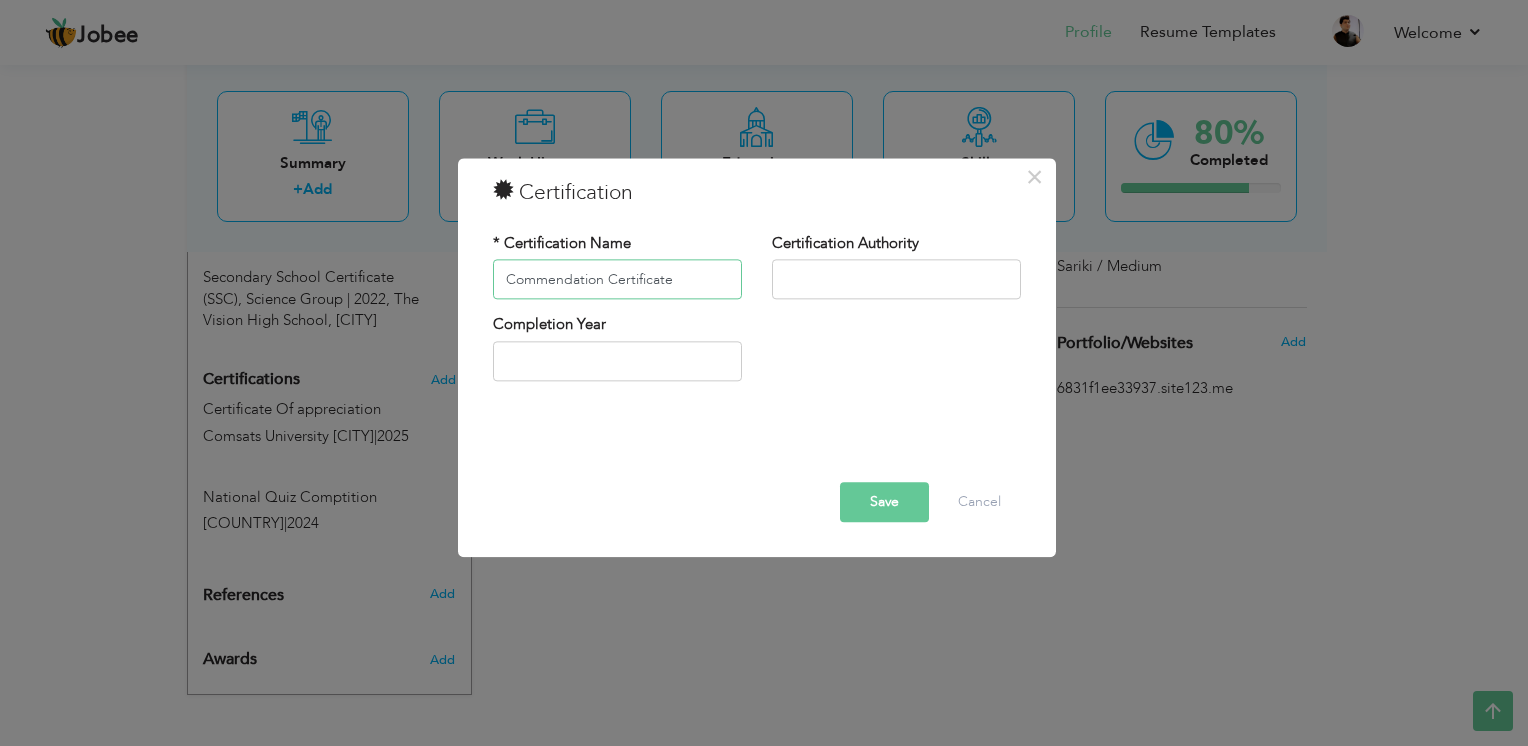 type on "Commendation Certificate" 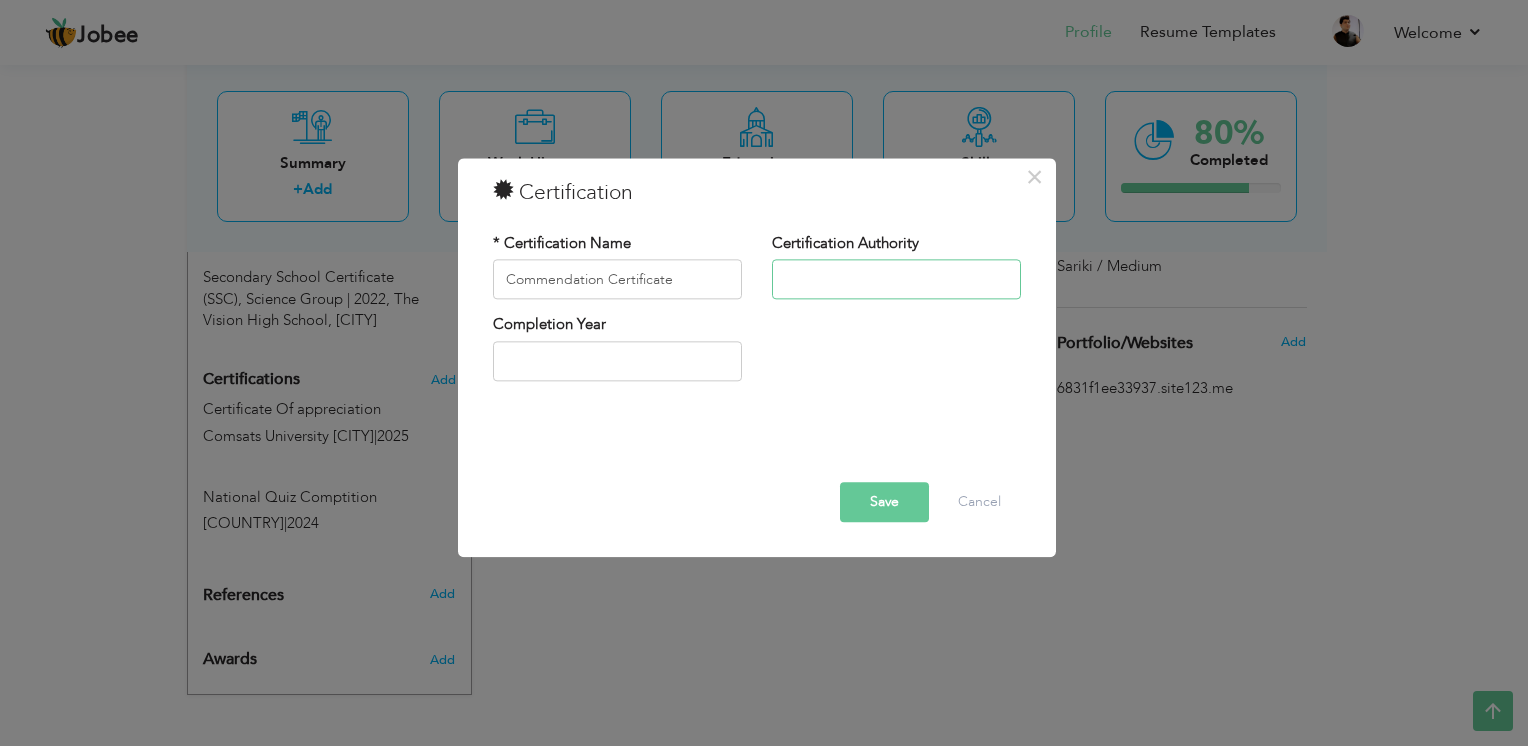 click at bounding box center (896, 280) 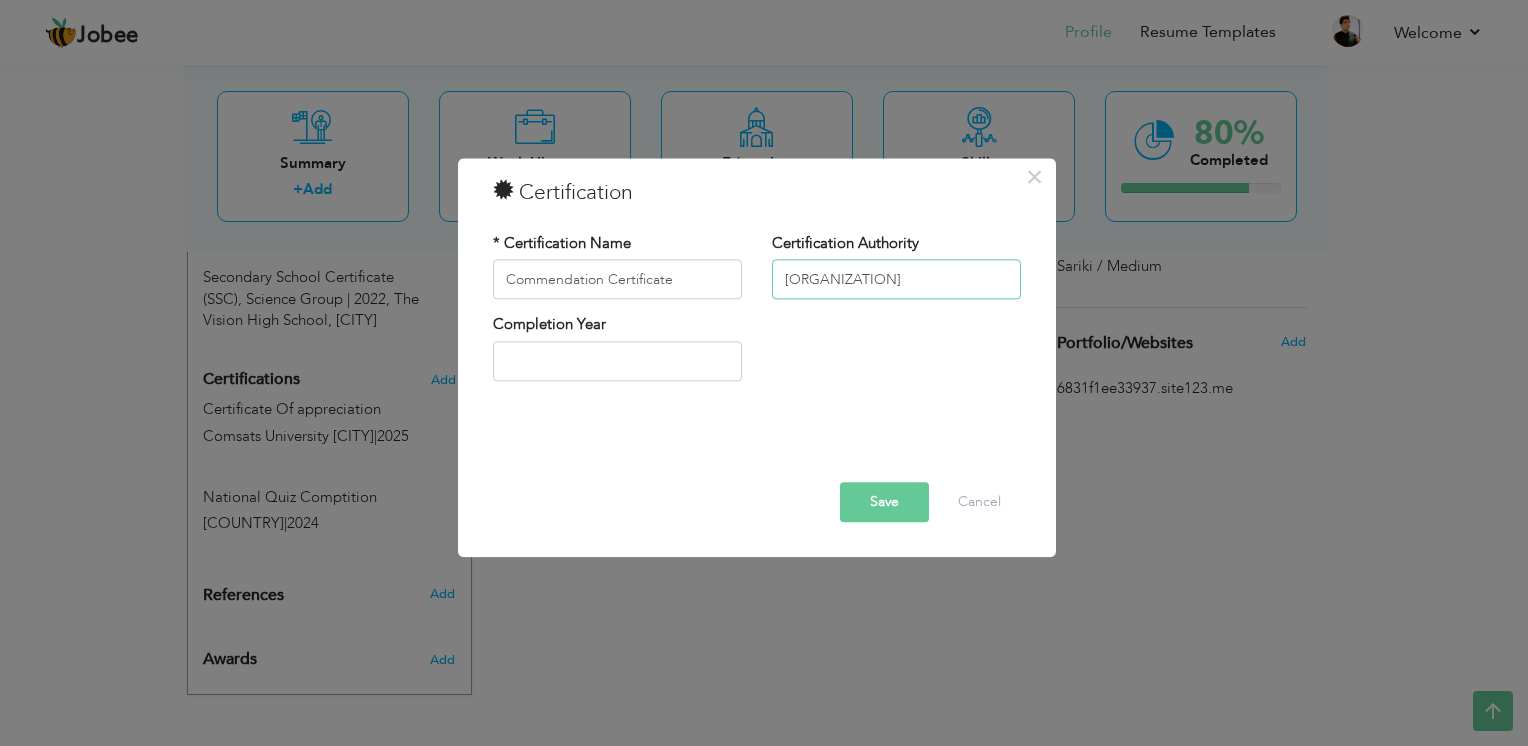 type on "Islamabad Police" 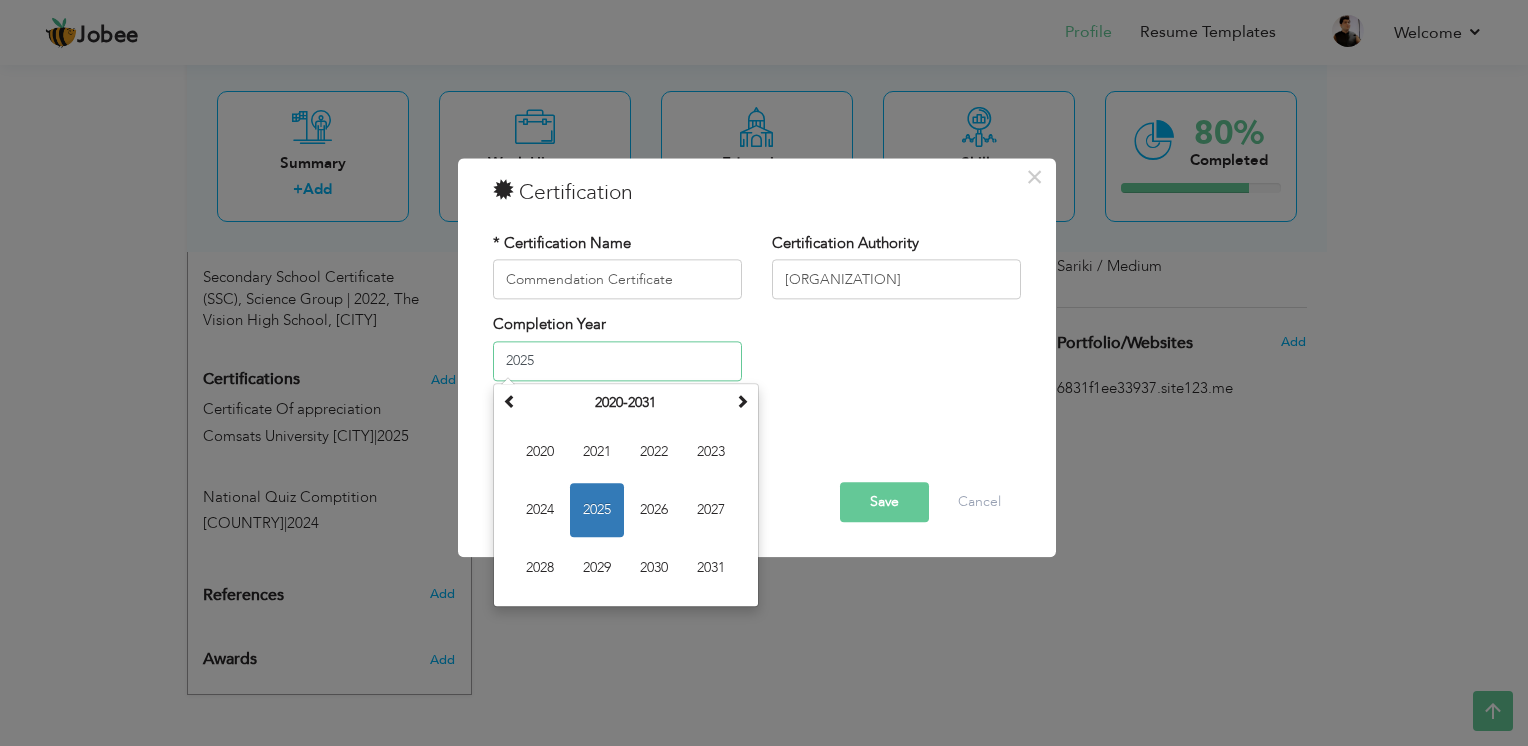 click on "2025" at bounding box center (617, 361) 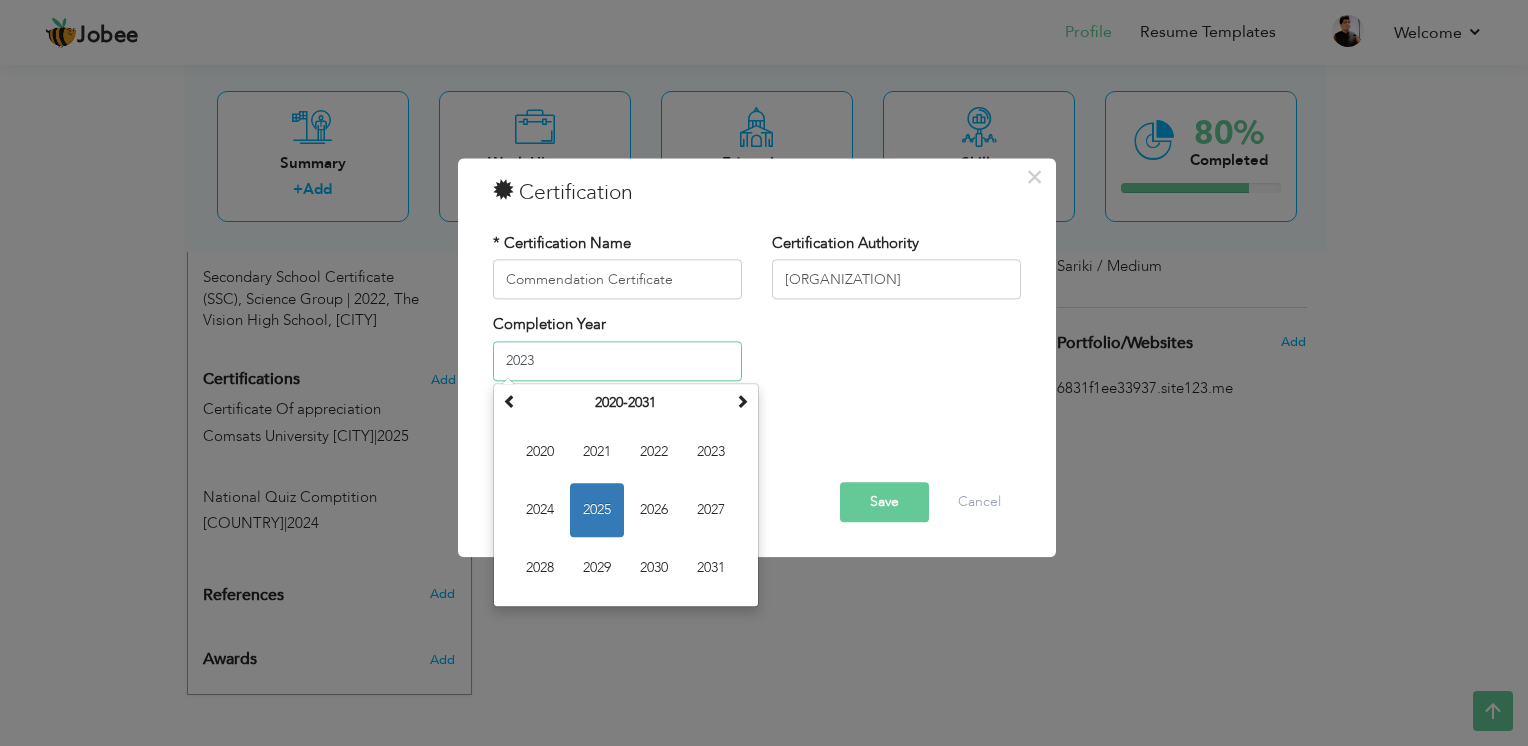 type on "2023" 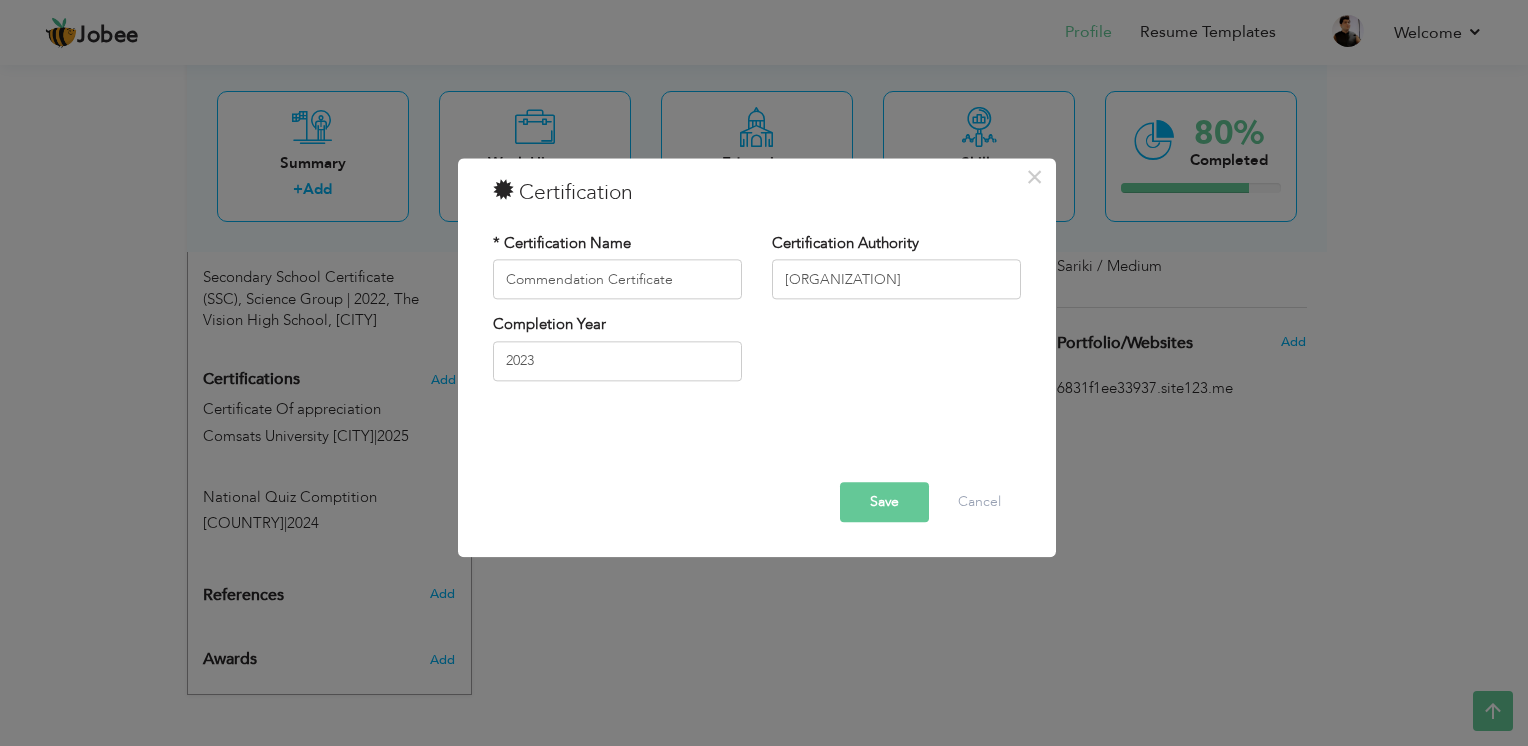 click on "Save" at bounding box center [884, 503] 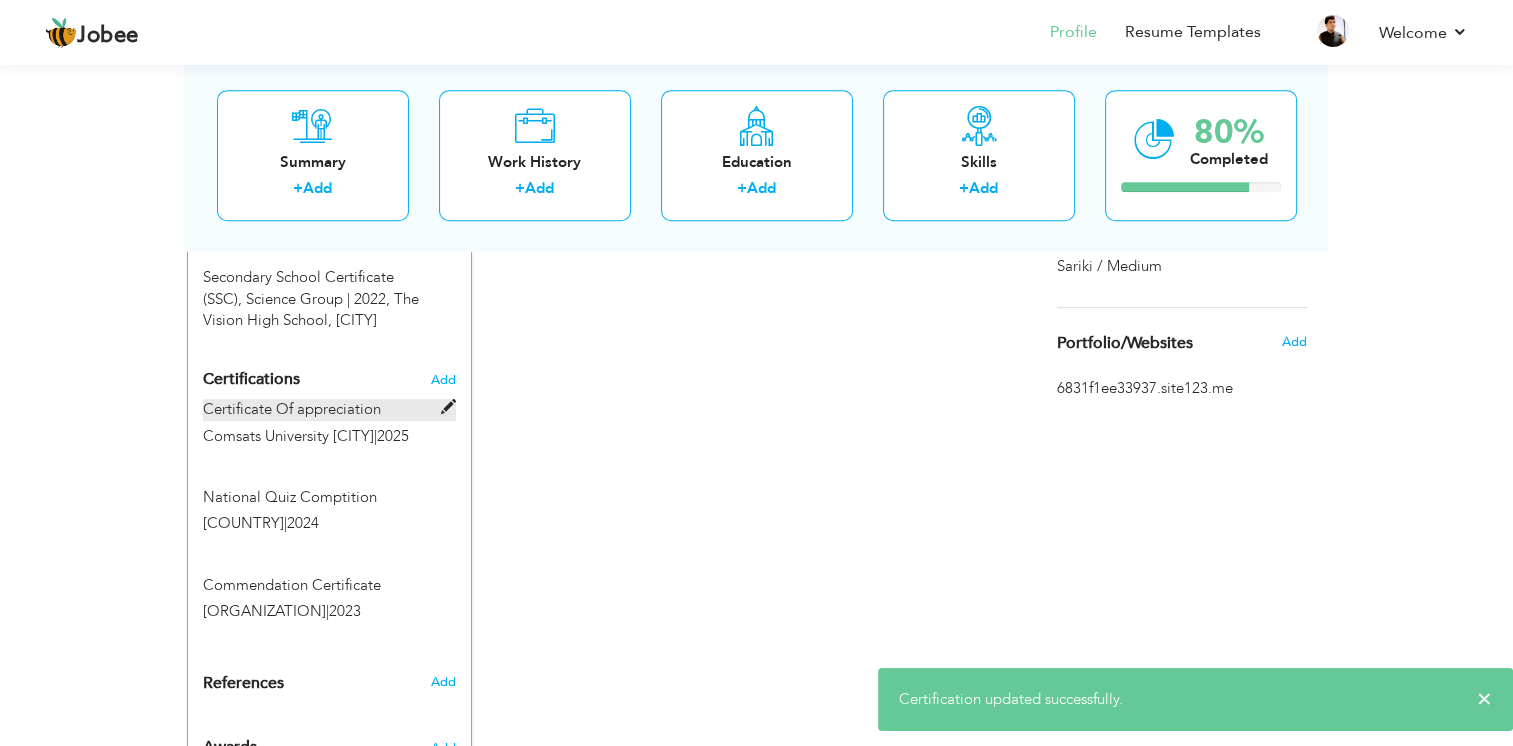 click at bounding box center (448, 407) 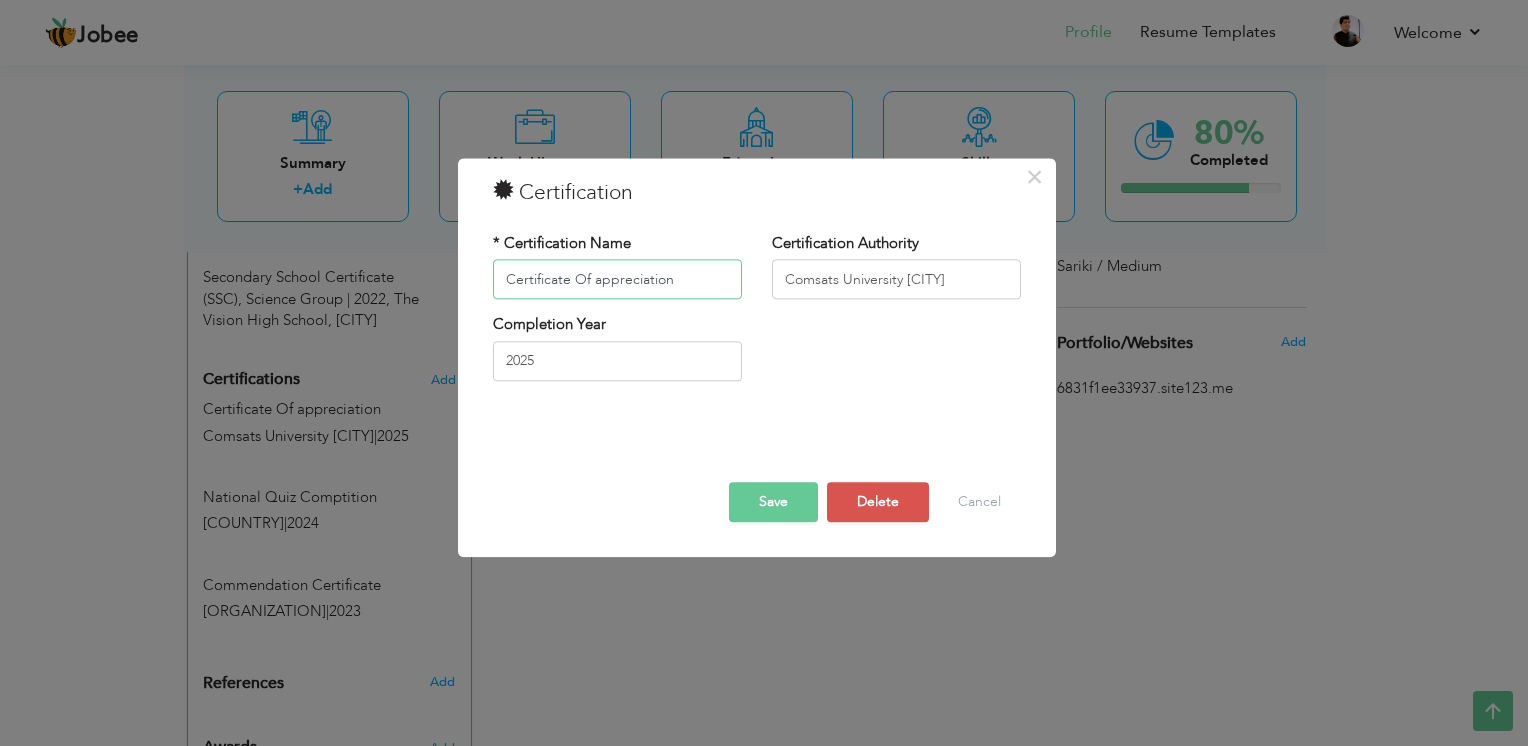 click on "Certificate Of appreciation" at bounding box center (617, 280) 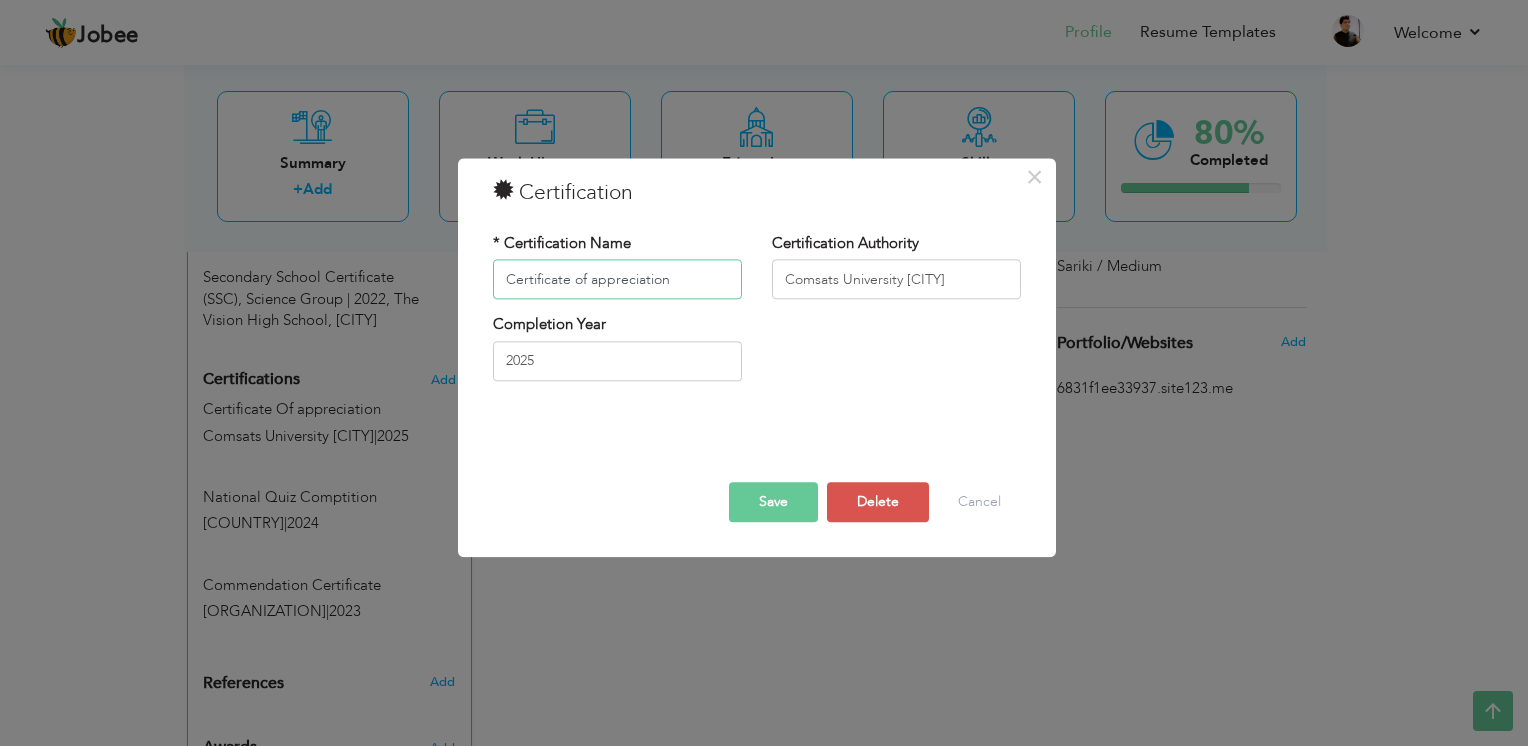 click on "Certificate of appreciation" at bounding box center (617, 280) 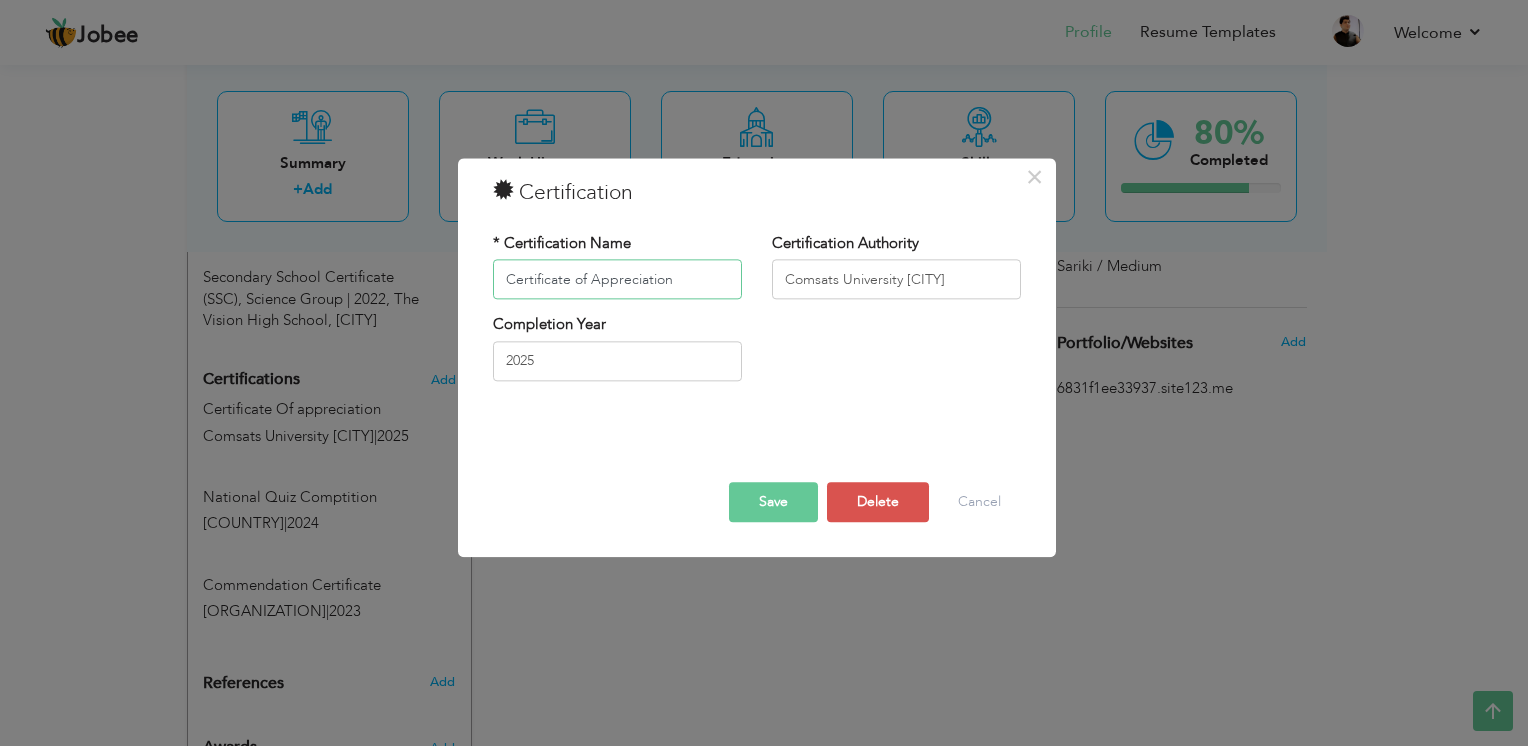 type on "Certificate of Appreciation" 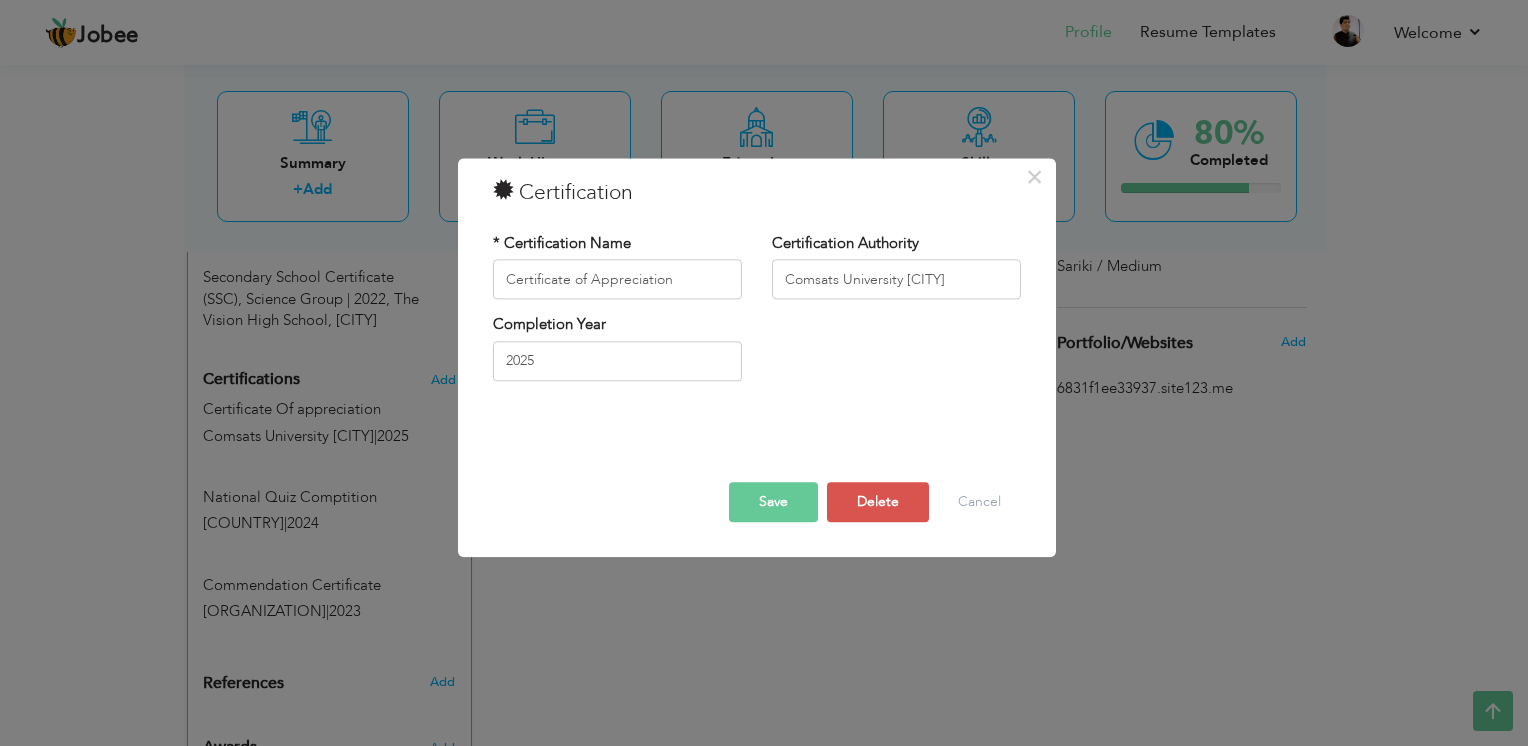 click on "Save" at bounding box center (773, 503) 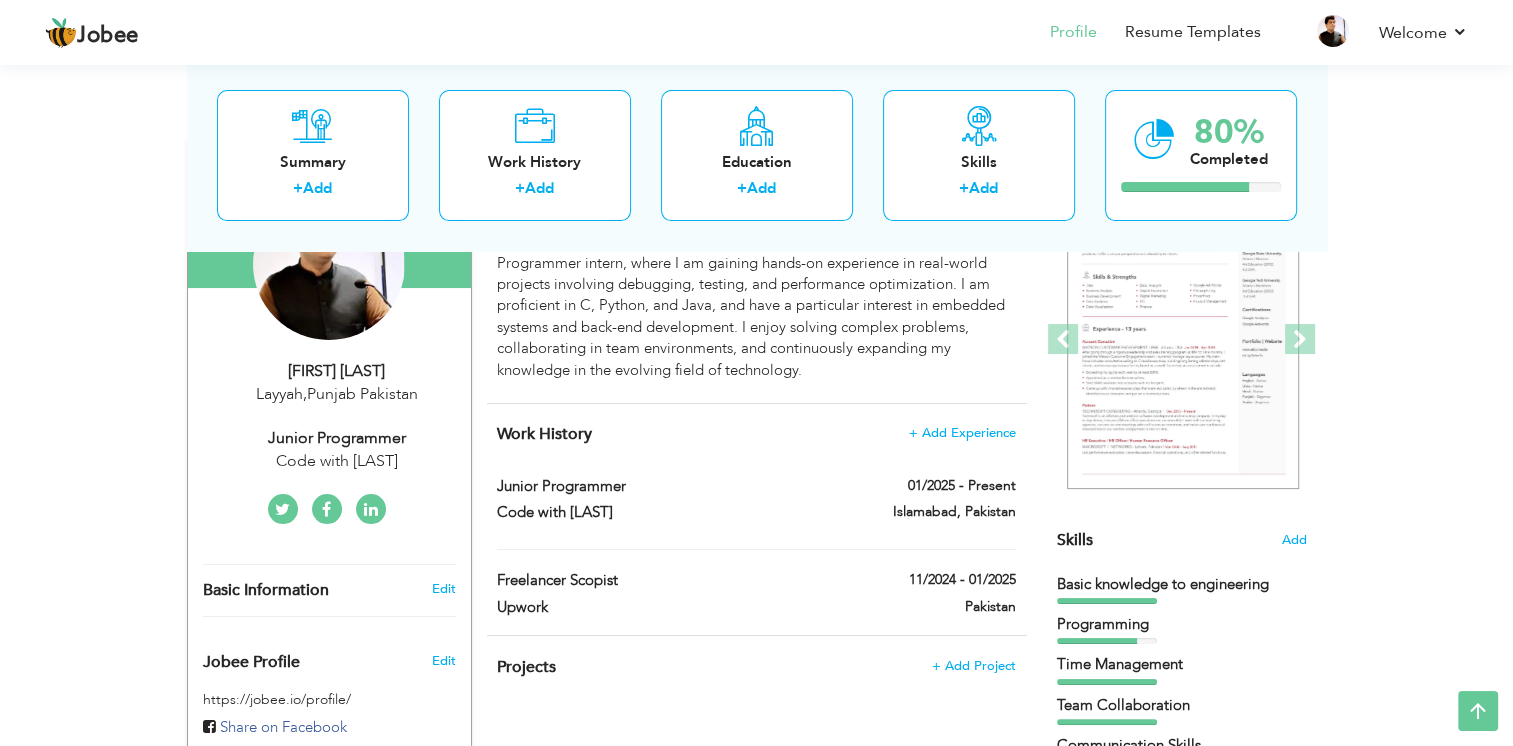 scroll, scrollTop: 242, scrollLeft: 0, axis: vertical 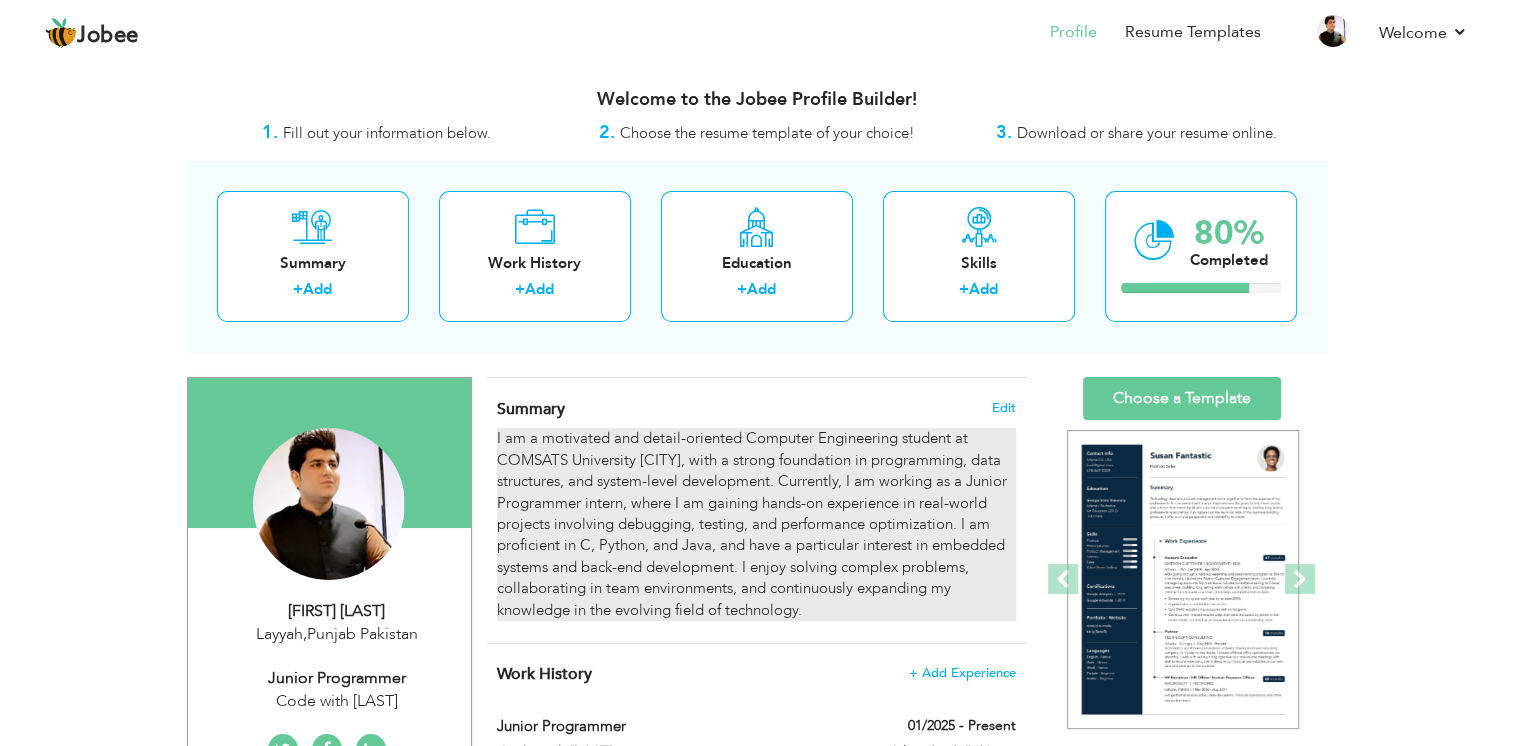 click on "I am a motivated and detail-oriented Computer Engineering student at COMSATS University Islamabad, with a strong foundation in programming, data structures, and system-level development. Currently, I am working as a Junior Programmer intern, where I am gaining hands-on experience in real-world projects involving debugging, testing, and performance optimization. I am proficient in C, Python, and Java, and have a particular interest in embedded systems and back-end development. I enjoy solving complex problems, collaborating in team environments, and continuously expanding my knowledge in the evolving field of technology." at bounding box center [756, 524] 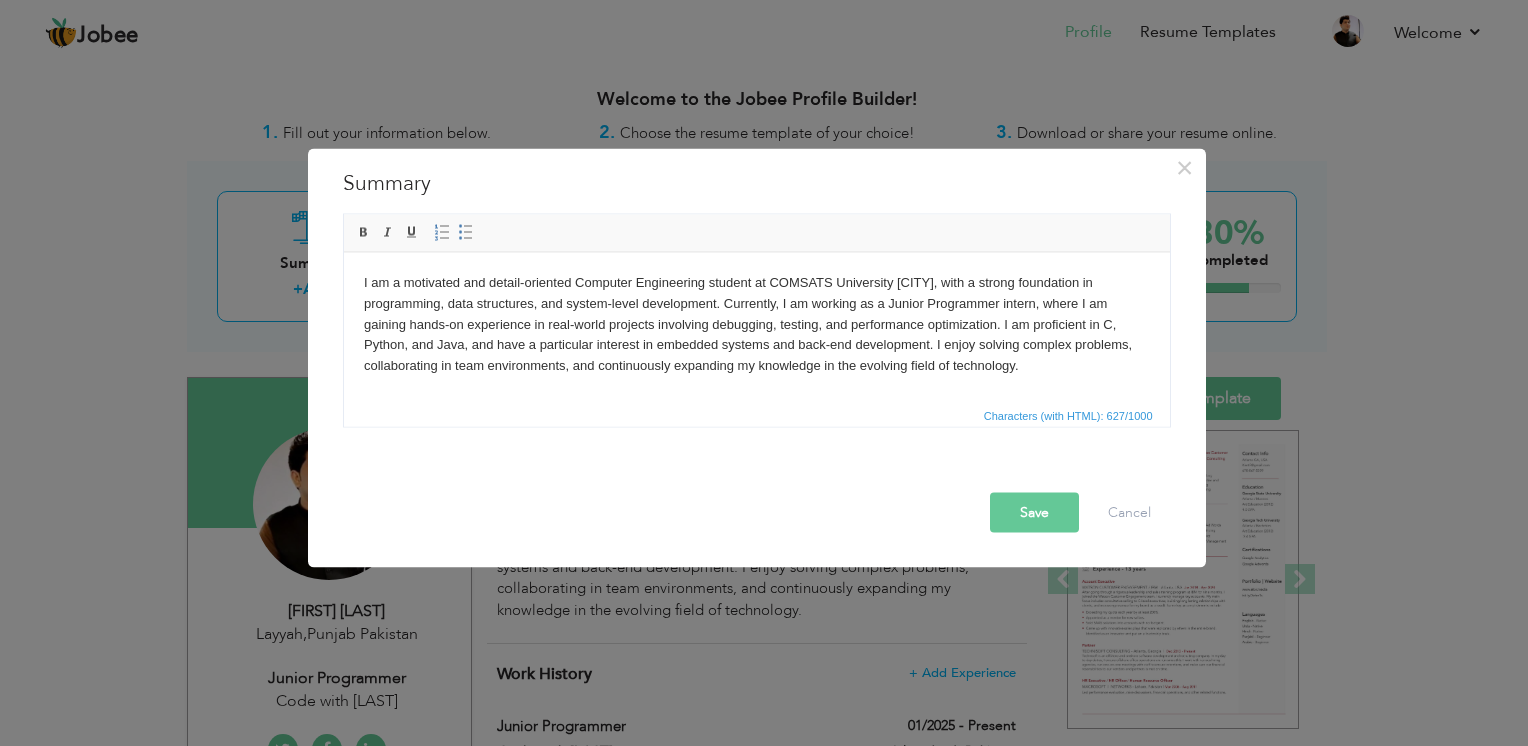 drag, startPoint x: 358, startPoint y: 271, endPoint x: 1024, endPoint y: 371, distance: 673.46564 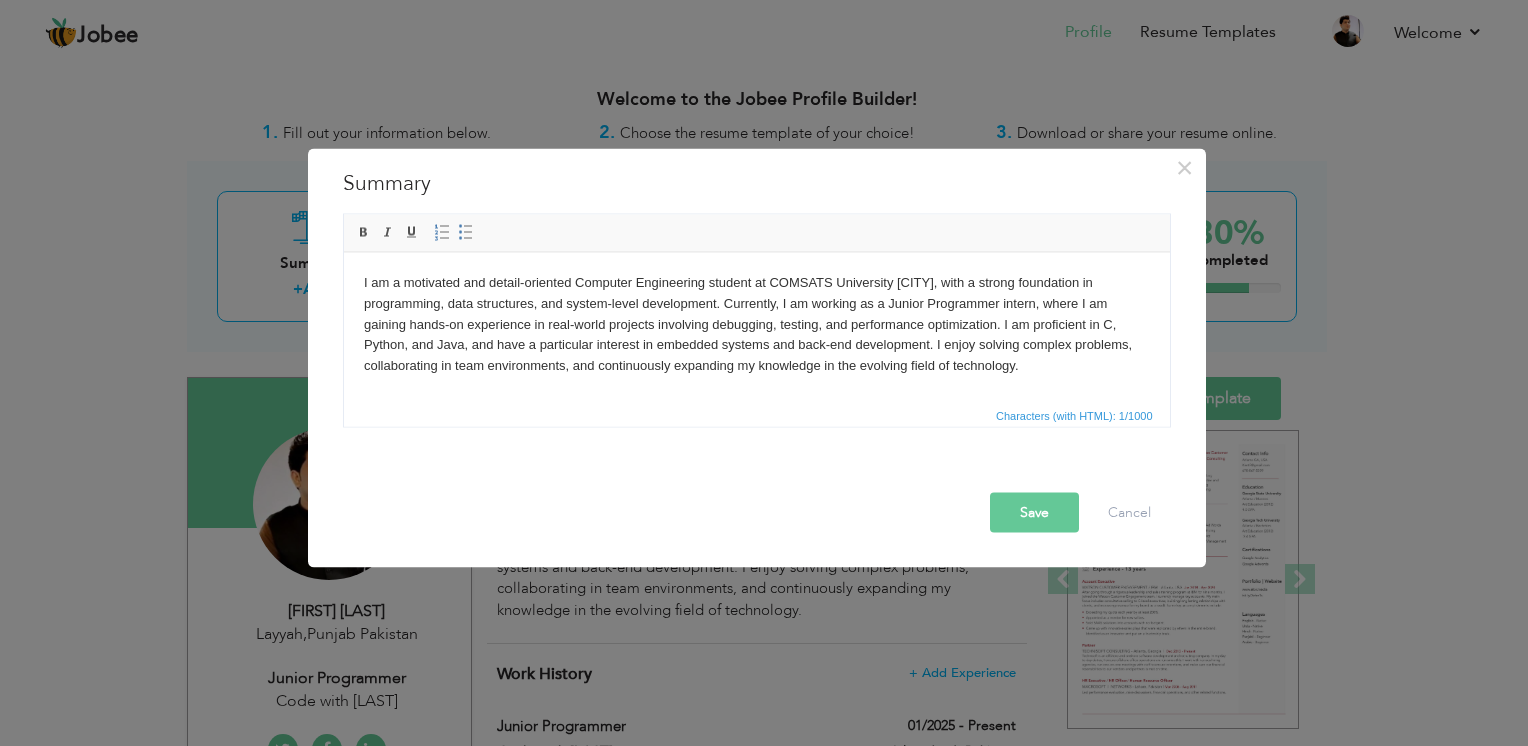 type 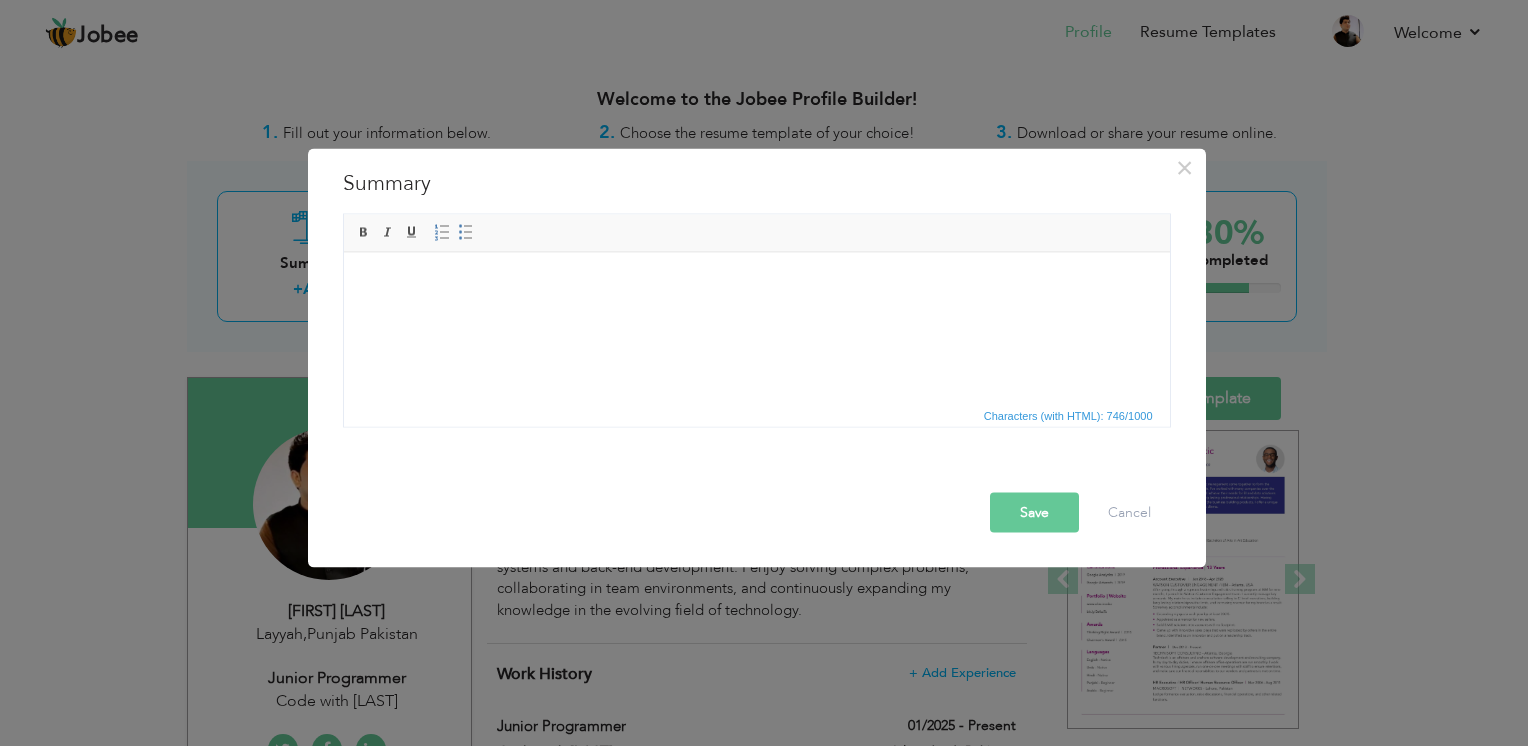 scroll, scrollTop: 12, scrollLeft: 0, axis: vertical 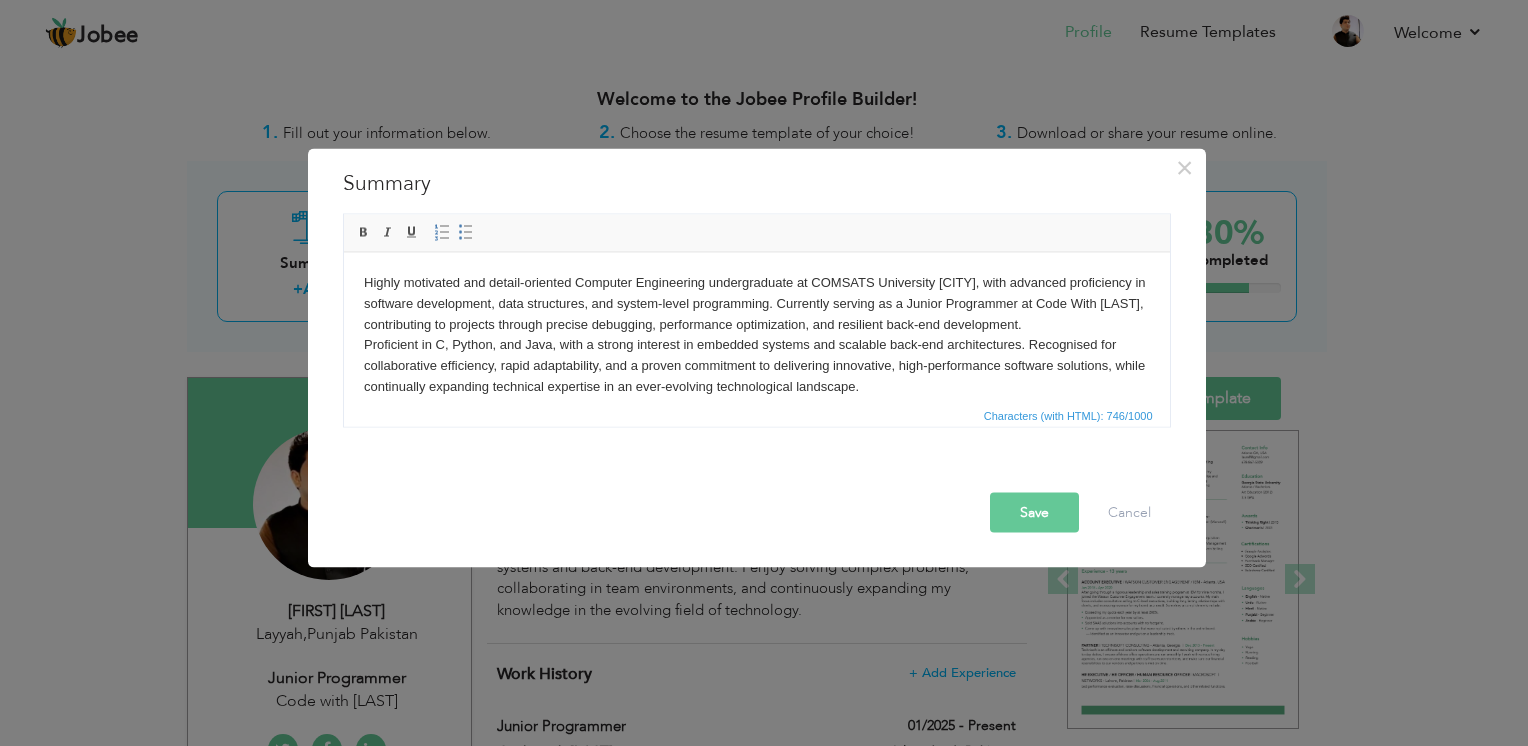 click on "Highly motivated and detail-oriented Computer Engineering undergraduate at COMSATS University Islamabad, with advanced proficiency in software development, data structures, and system-level programming. Currently serving as a Junior Programmer at Code With Abdullah Khan, contributing to projects through precise debugging, performance optimization, and resilient back-end development. Proficient in C, Python, and Java, with a strong interest in embedded systems and scalable back-end architectures. Recognised for collaborative efficiency, rapid adaptability, and a proven commitment to delivering innovative, high-performance software solutions, while continually expanding technical expertise in an ever-evolving technological landscape." at bounding box center (756, 334) 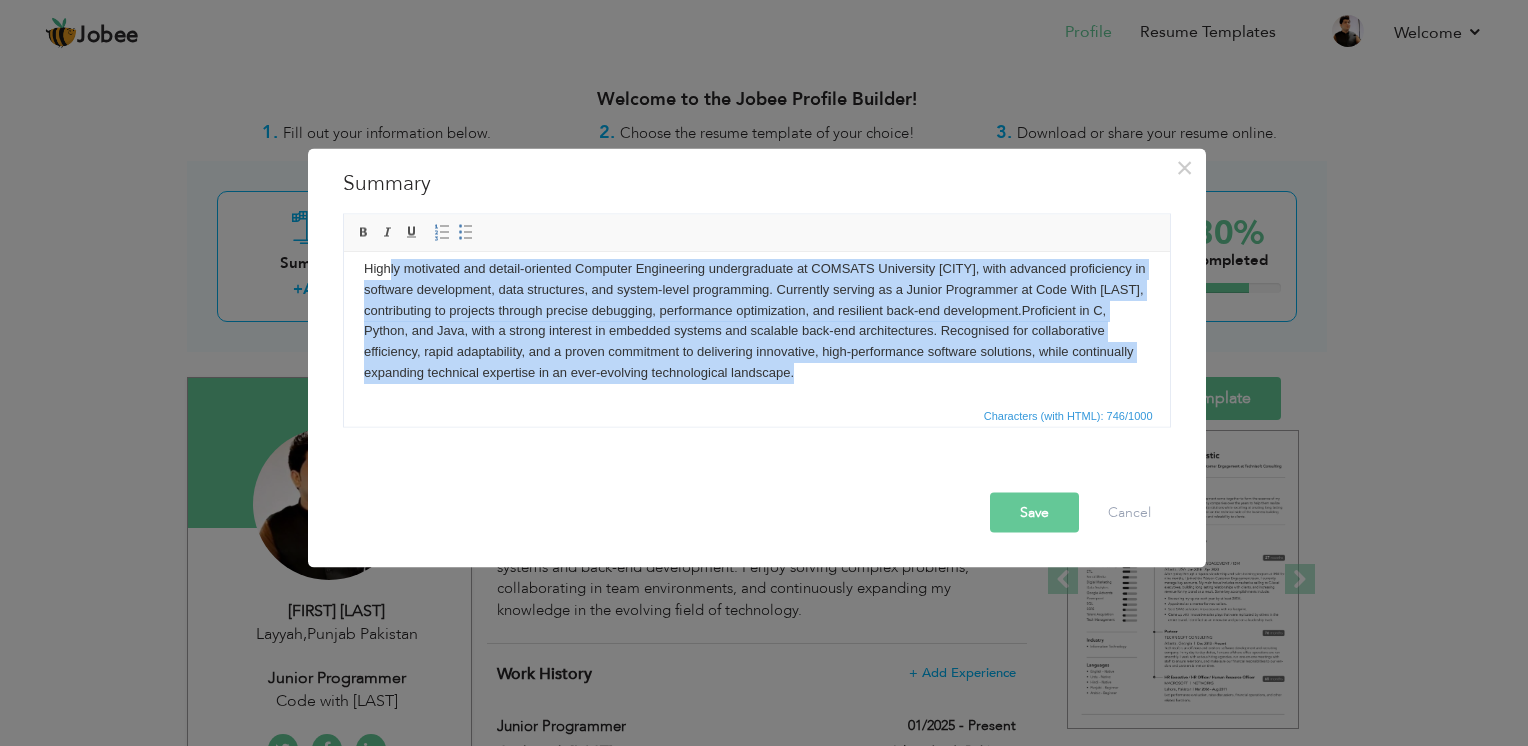 scroll, scrollTop: 0, scrollLeft: 0, axis: both 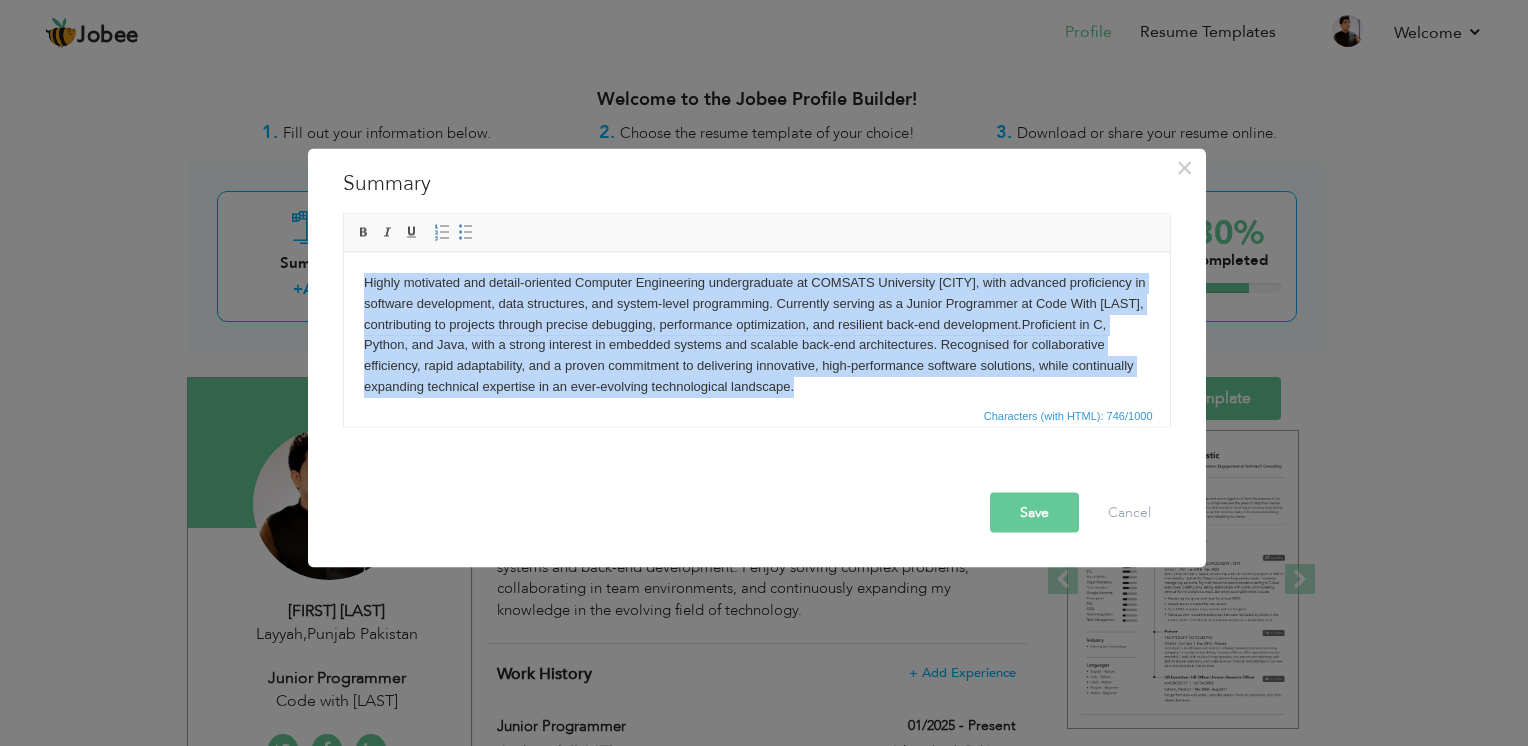 drag, startPoint x: 1016, startPoint y: 392, endPoint x: 383, endPoint y: 228, distance: 653.89984 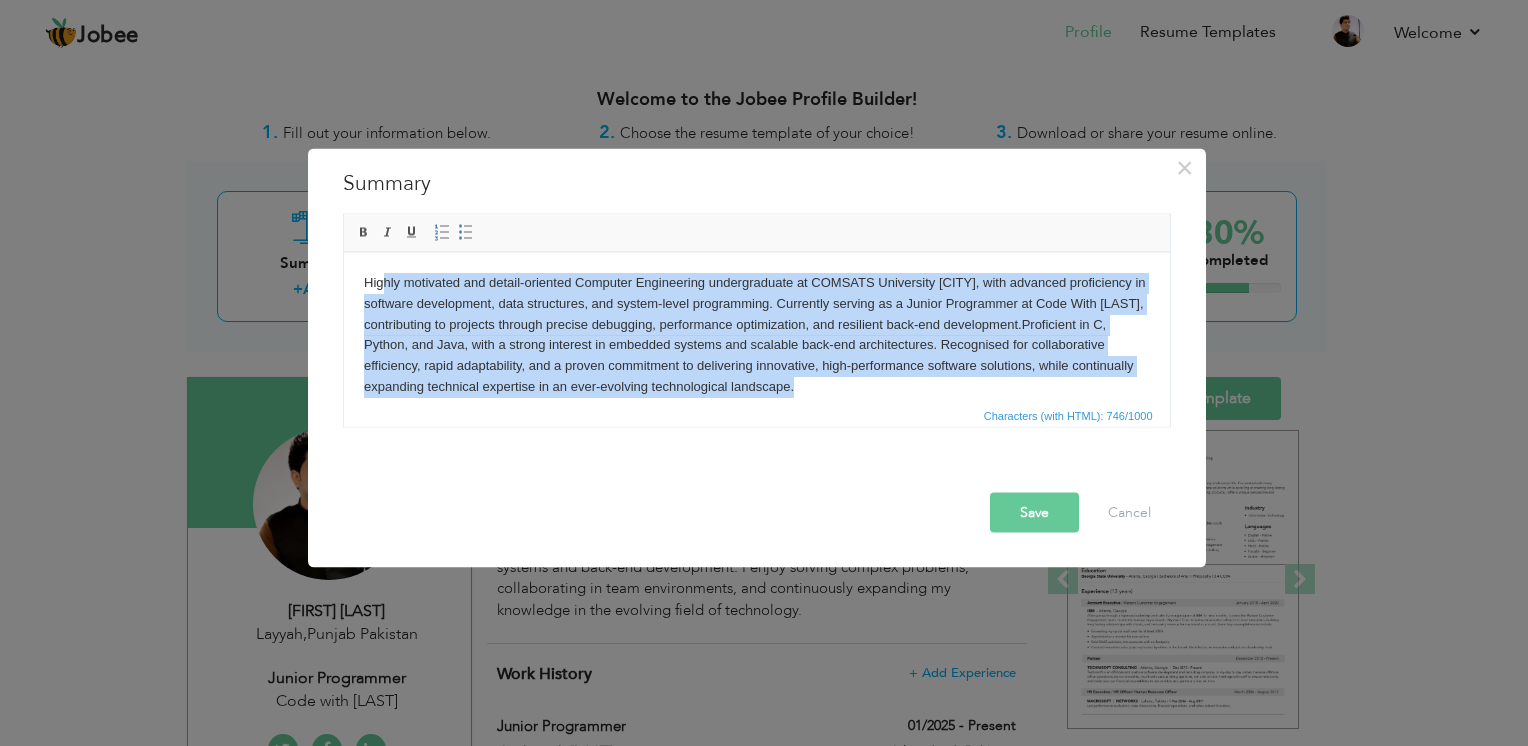 click on "Highly motivated and detail-oriented Computer Engineering undergraduate at COMSATS University Islamabad, with advanced proficiency in software development, data structures, and system-level programming. Currently serving as a Junior Programmer at Code With Abdullah Khan, contributing to projects through precise debugging, performance optimization, and resilient back-end development. Proficient in C, Python, and Java, with a strong interest in embedded systems and scalable back-end architectures. Recognised for collaborative efficiency, rapid adaptability, and a proven commitment to delivering innovative, high-performance software solutions, while continually expanding technical expertise in an ever-evolving technological landscape." at bounding box center (756, 334) 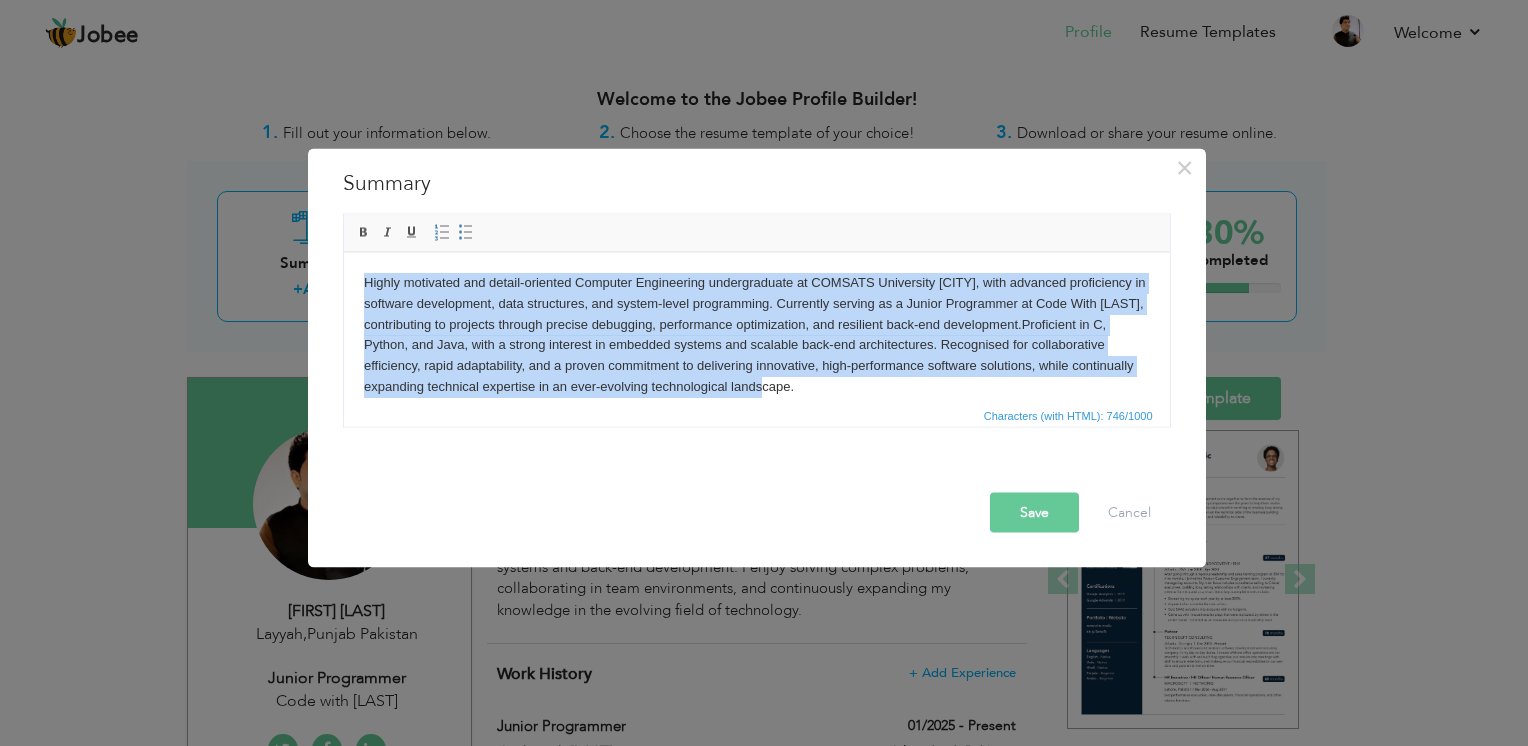 scroll, scrollTop: 14, scrollLeft: 0, axis: vertical 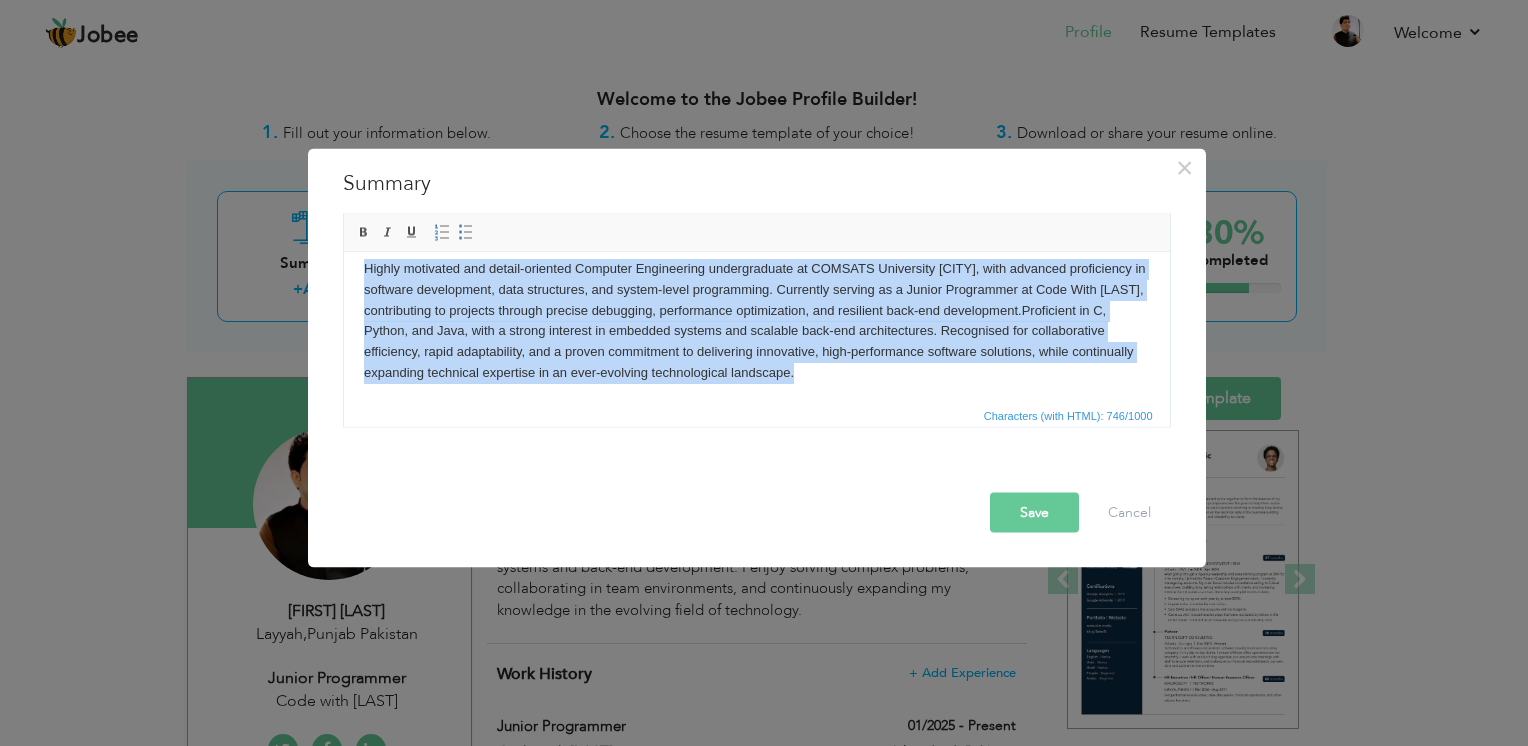 drag, startPoint x: 358, startPoint y: 276, endPoint x: 1035, endPoint y: 398, distance: 687.9048 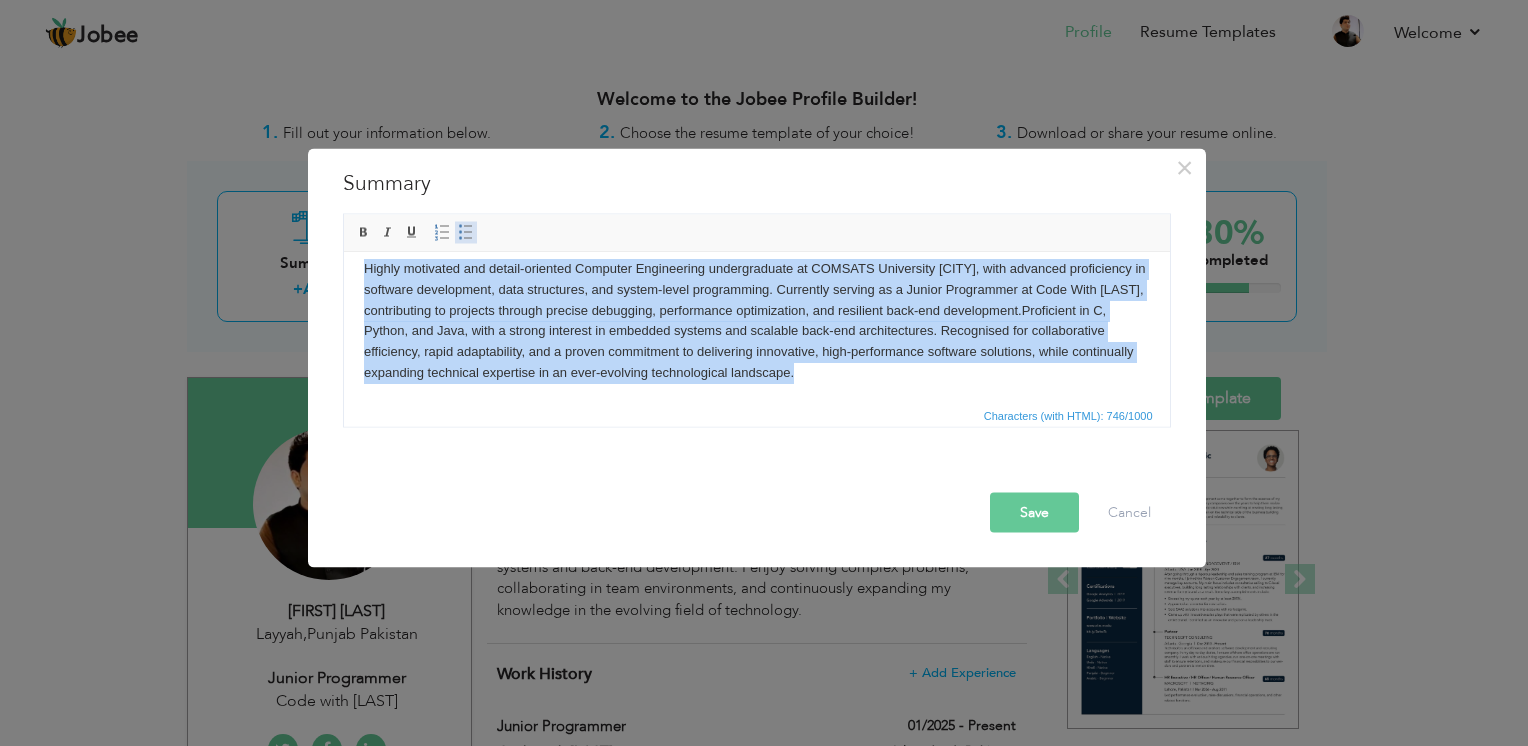 click on "Insert/Remove Bulleted List" at bounding box center [466, 233] 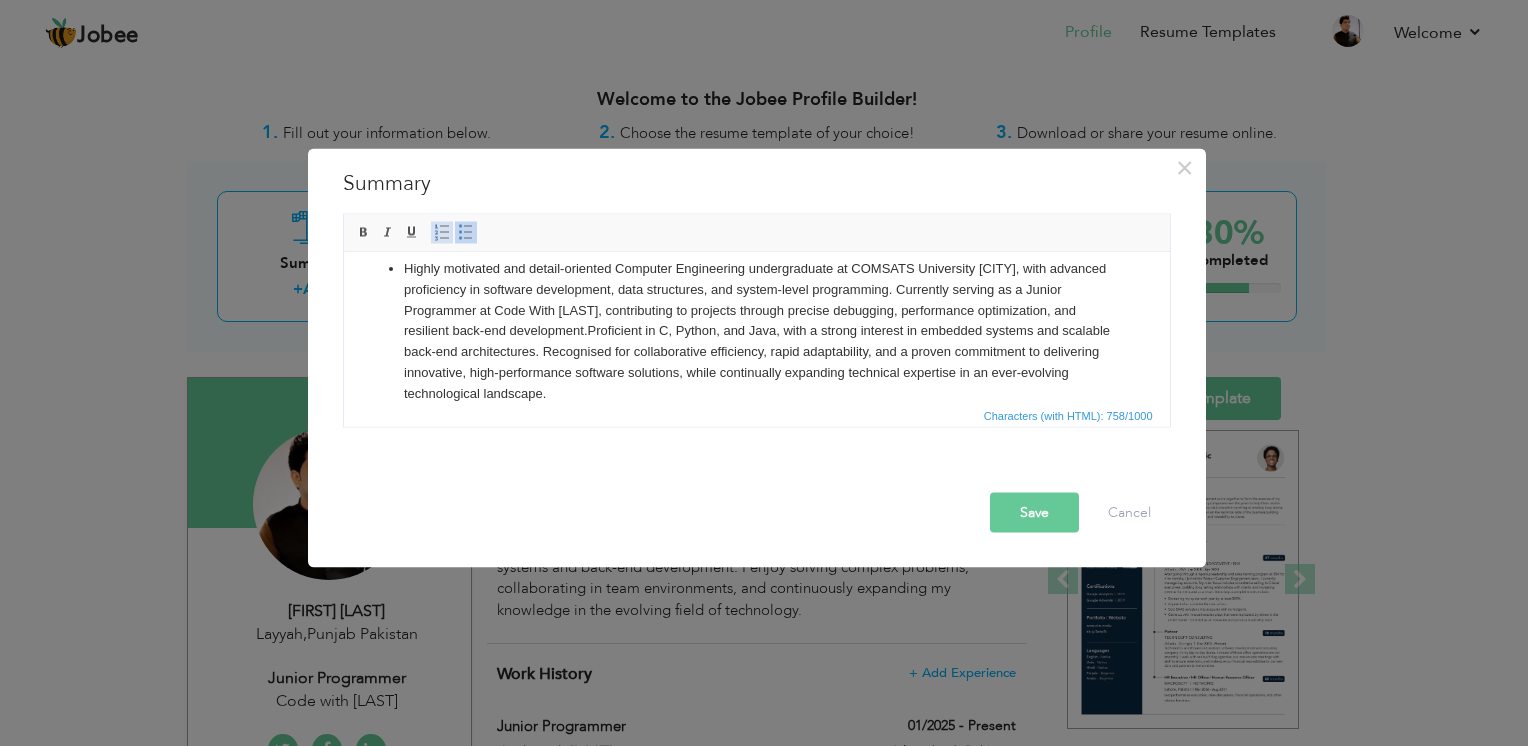 click at bounding box center (442, 233) 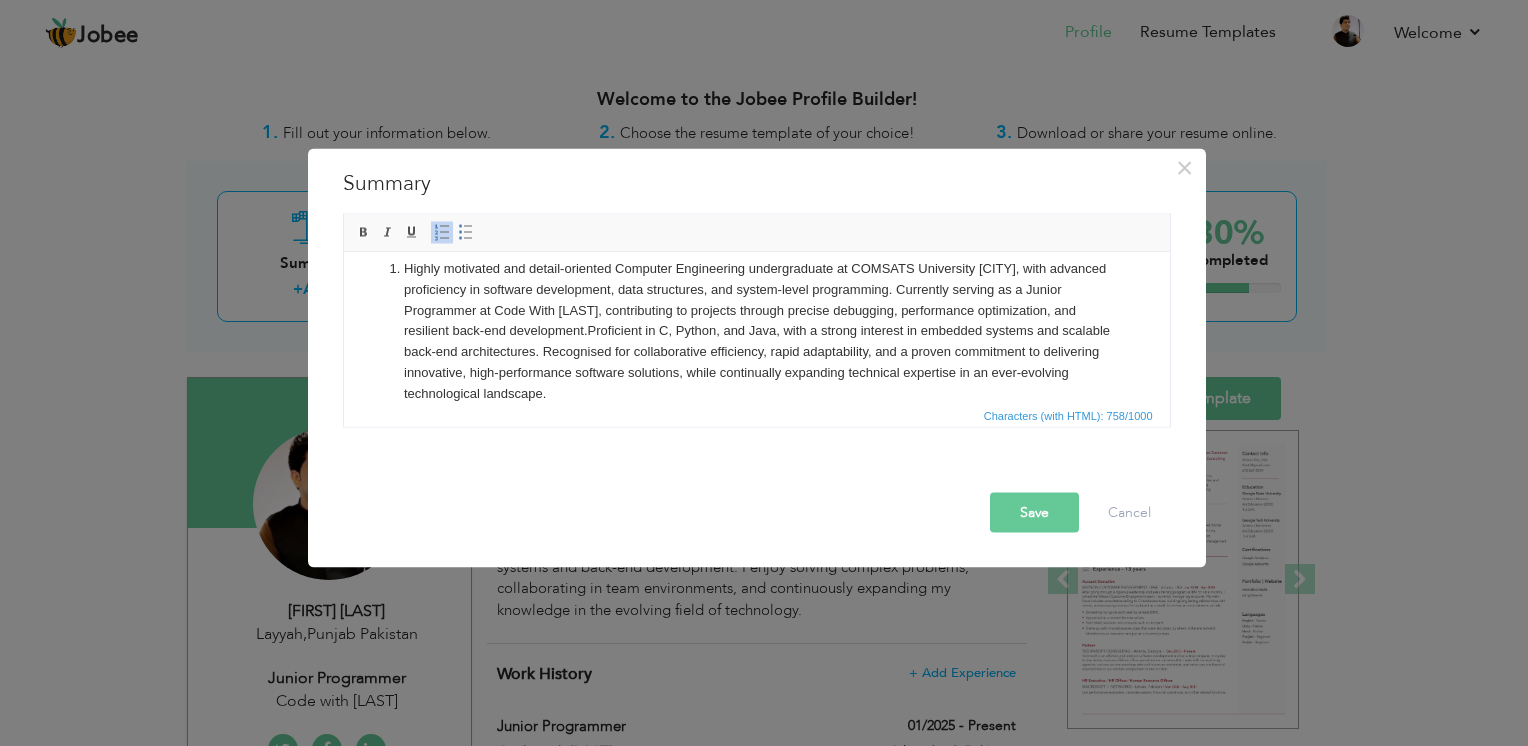 click at bounding box center (442, 233) 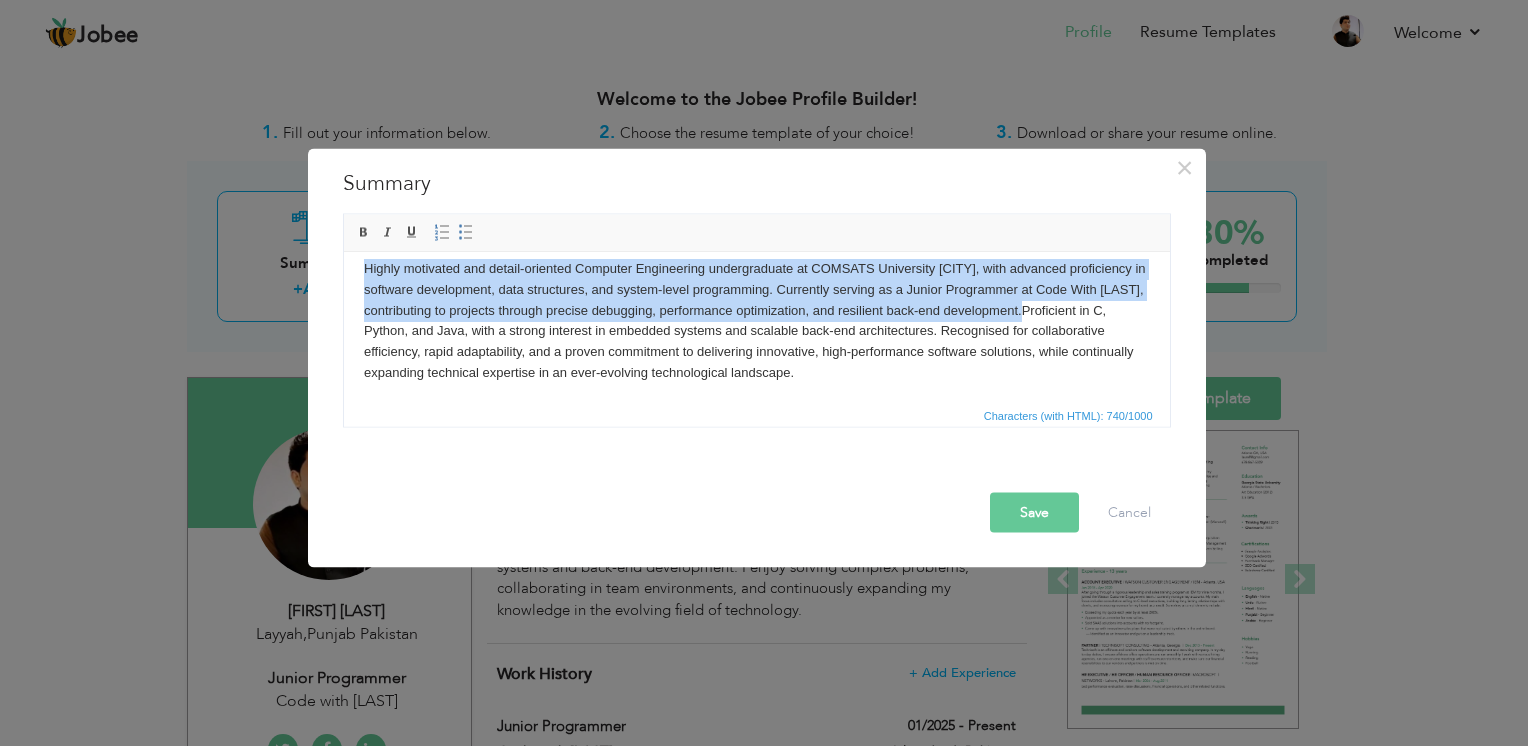 click on "Highly motivated and detail-oriented Computer Engineering undergraduate at COMSATS University Islamabad, with advanced proficiency in software development, data structures, and system-level programming. Currently serving as a Junior Programmer at Code With Abdullah Khan, contributing to projects through precise debugging, performance optimization, and resilient back-end development. Proficient in C, Python, and Java, with a strong interest in embedded systems and scalable back-end architectures. Recognised for collaborative efficiency, rapid adaptability, and a proven commitment to delivering innovative, high-performance software solutions, while continually expanding technical expertise in an ever-evolving technological landscape." at bounding box center (756, 320) 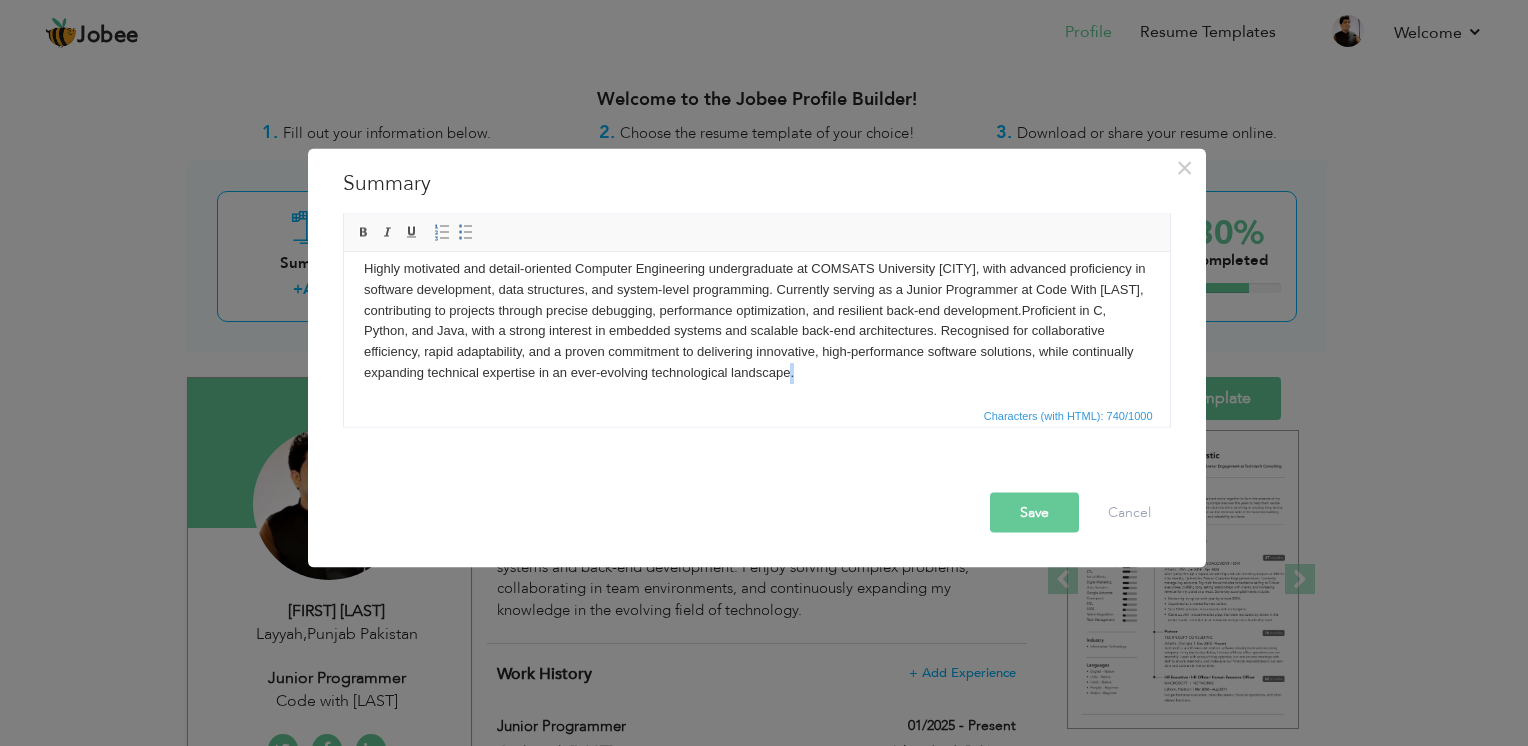 drag, startPoint x: 1001, startPoint y: 361, endPoint x: 998, endPoint y: 373, distance: 12.369317 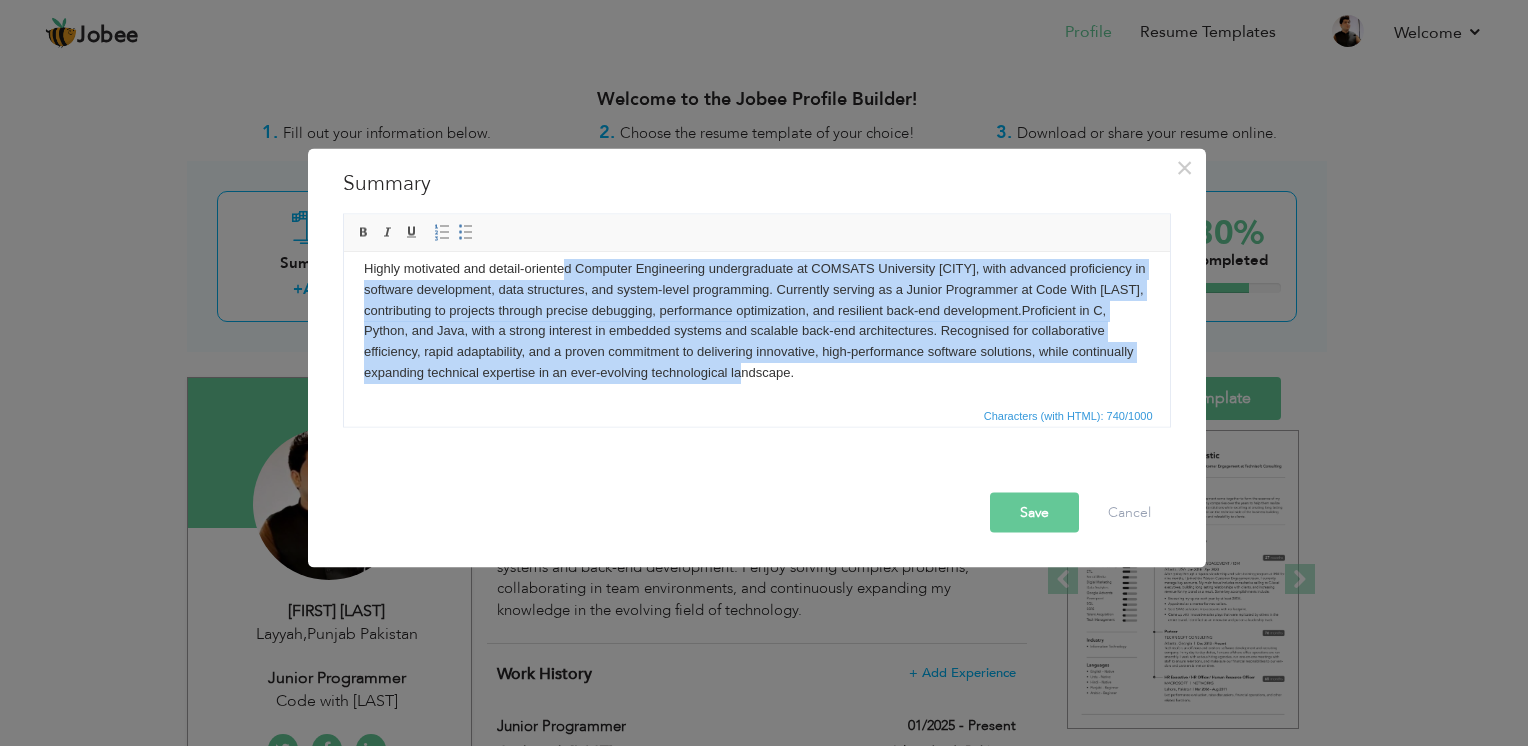 scroll, scrollTop: 0, scrollLeft: 0, axis: both 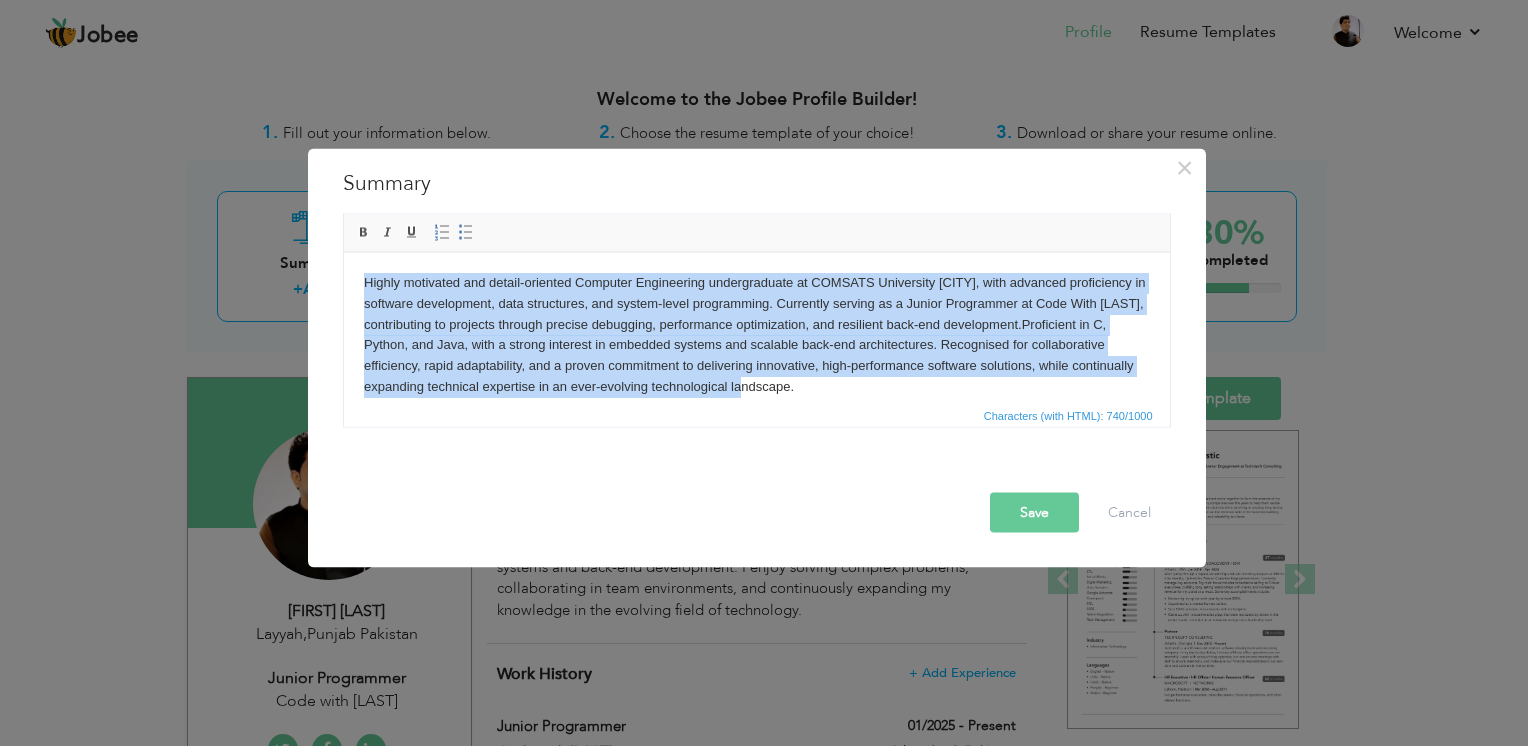 drag, startPoint x: 881, startPoint y: 348, endPoint x: 317, endPoint y: 272, distance: 569.09753 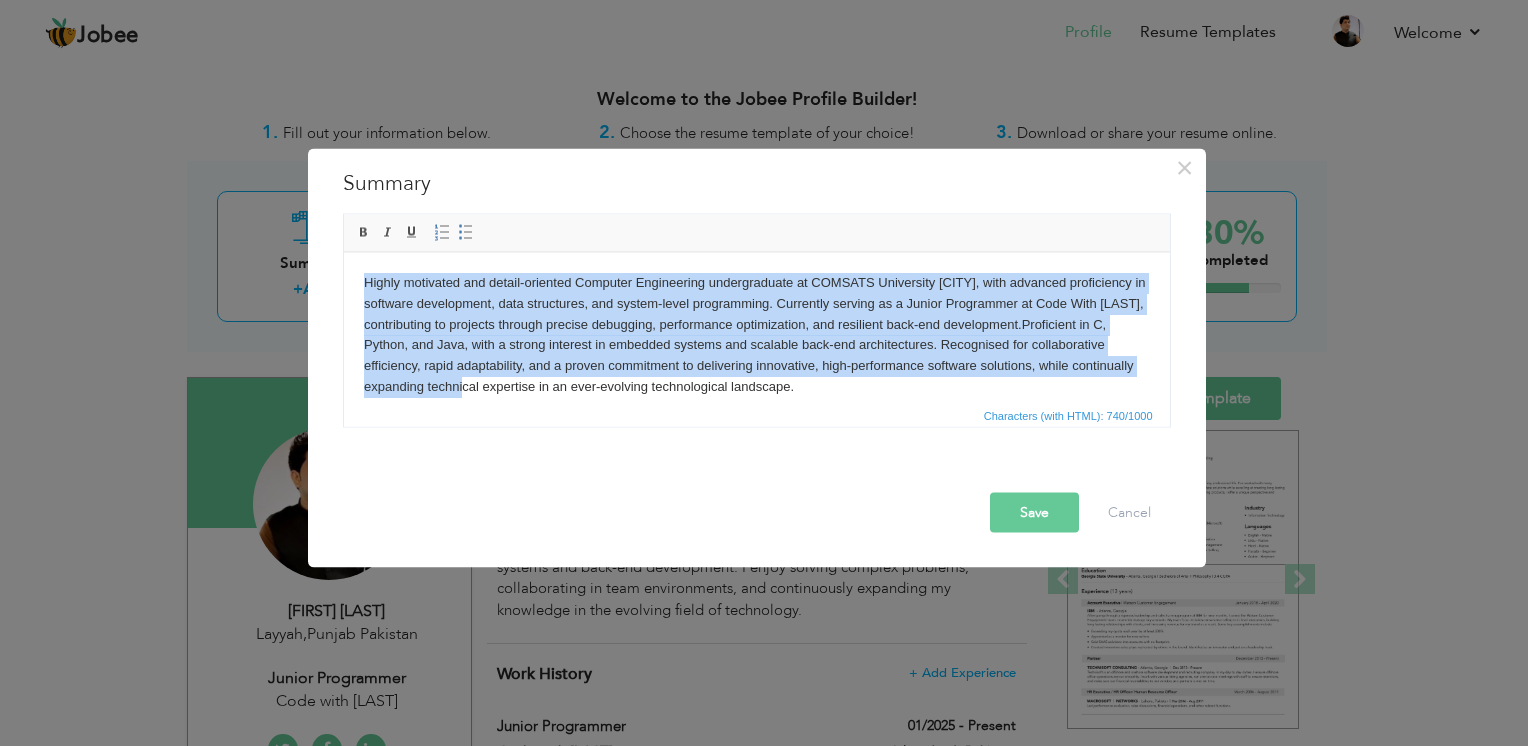 scroll, scrollTop: 14, scrollLeft: 0, axis: vertical 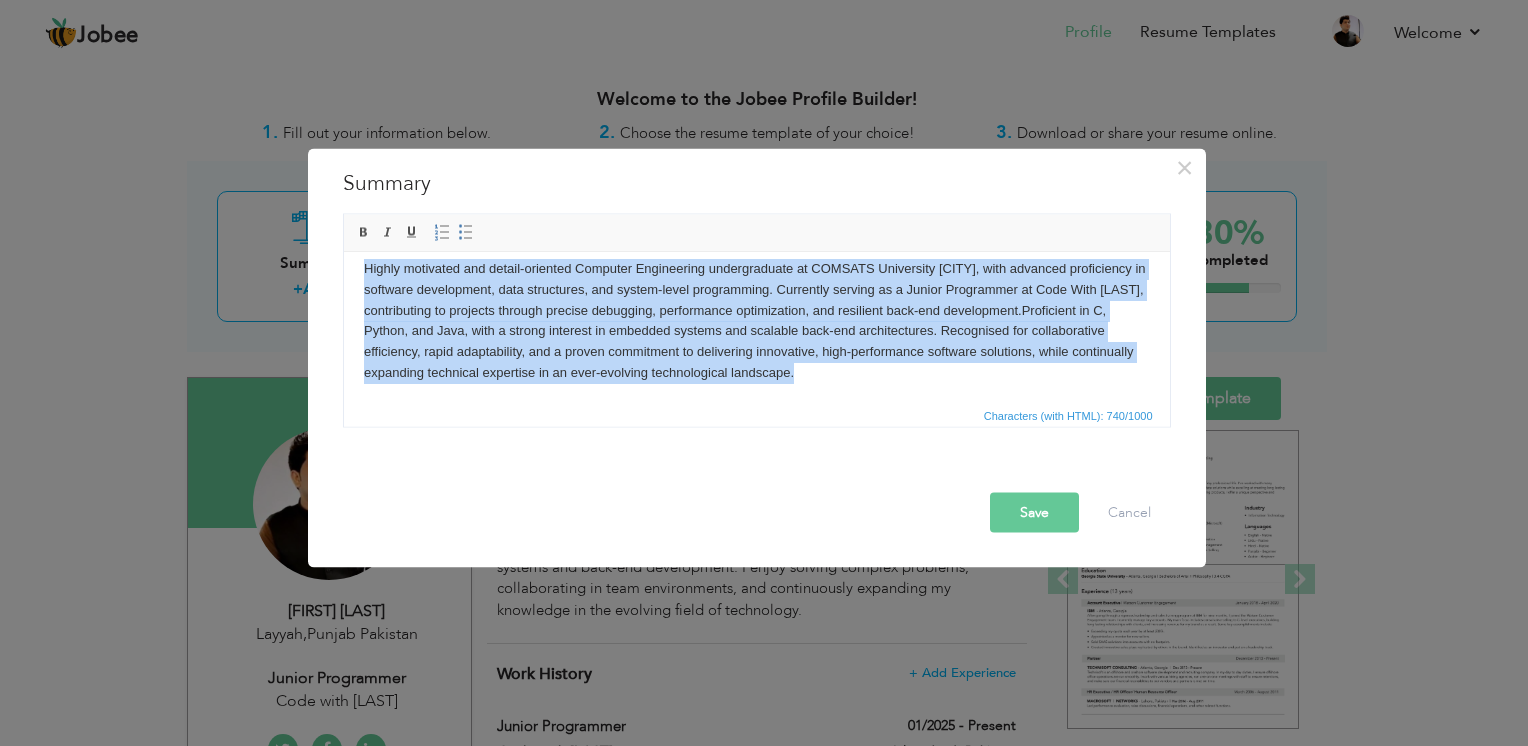 drag, startPoint x: 355, startPoint y: 286, endPoint x: 1079, endPoint y: 392, distance: 731.7185 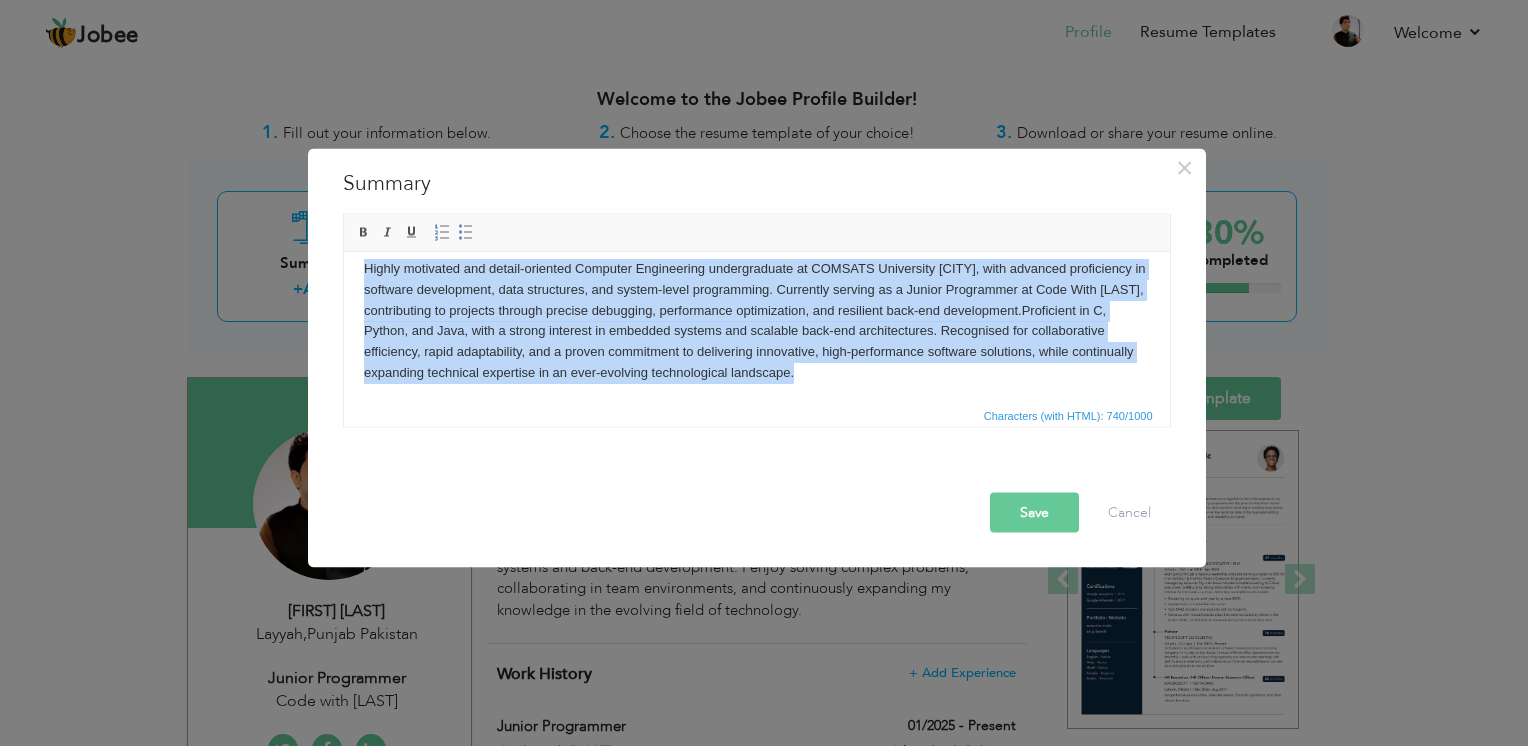 click on "Highly motivated and detail-oriented Computer Engineering undergraduate at COMSATS University Islamabad, with advanced proficiency in software development, data structures, and system-level programming. Currently serving as a Junior Programmer at Code With Abdullah Khan, contributing to projects through precise debugging, performance optimization, and resilient back-end development. Proficient in C, Python, and Java, with a strong interest in embedded systems and scalable back-end architectures. Recognised for collaborative efficiency, rapid adaptability, and a proven commitment to delivering innovative, high-performance software solutions, while continually expanding technical expertise in an ever-evolving technological landscape." at bounding box center (756, 320) 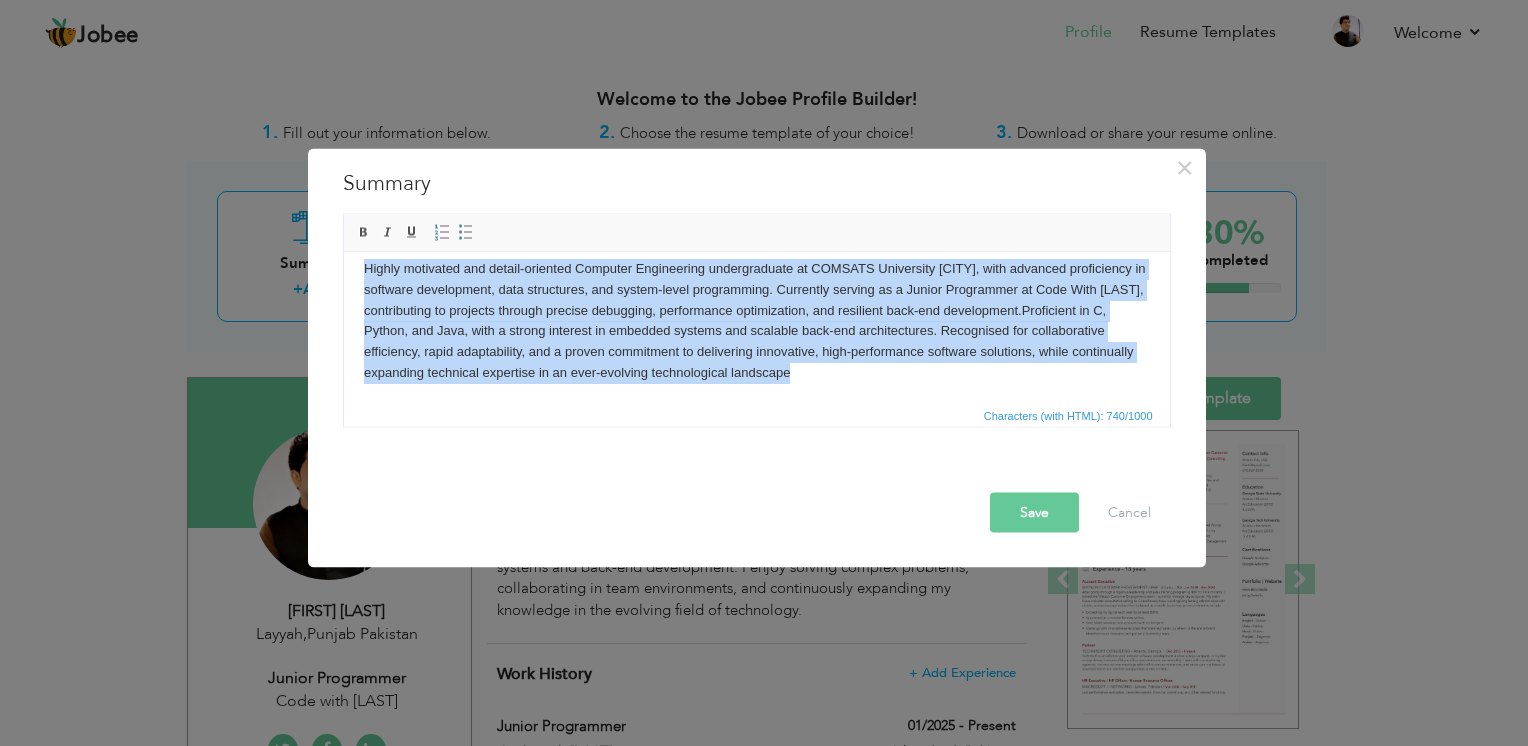 scroll, scrollTop: 0, scrollLeft: 0, axis: both 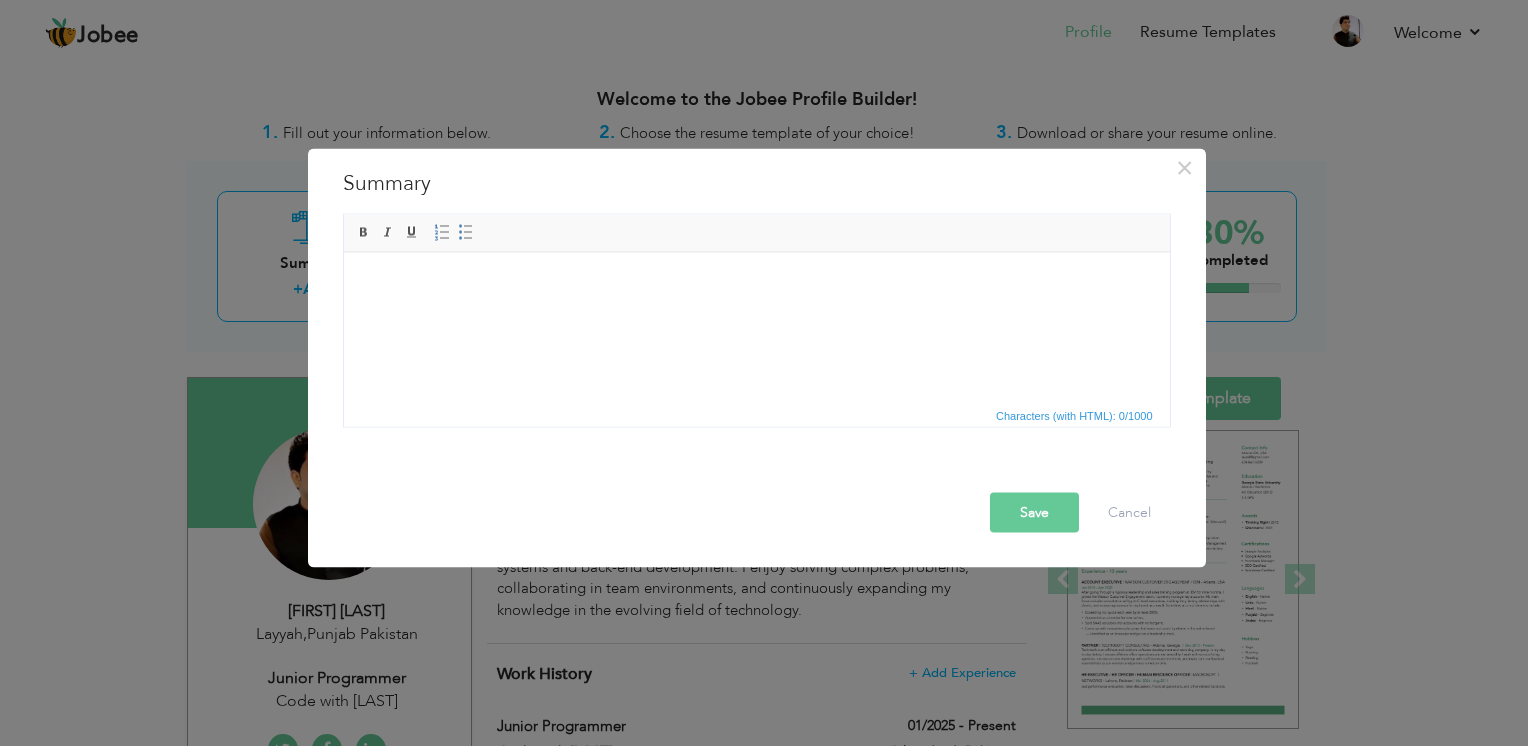 click at bounding box center (756, 282) 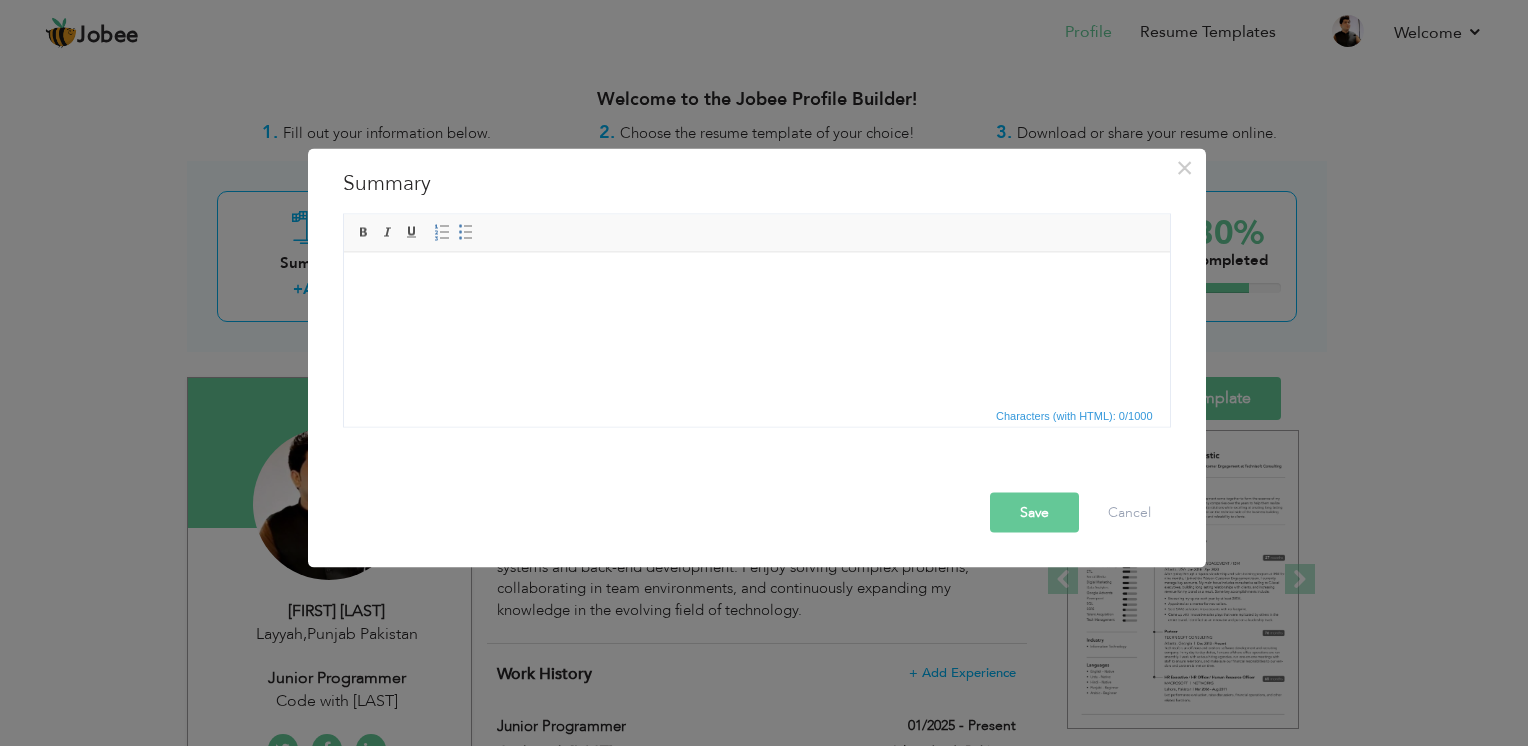 click at bounding box center (756, 282) 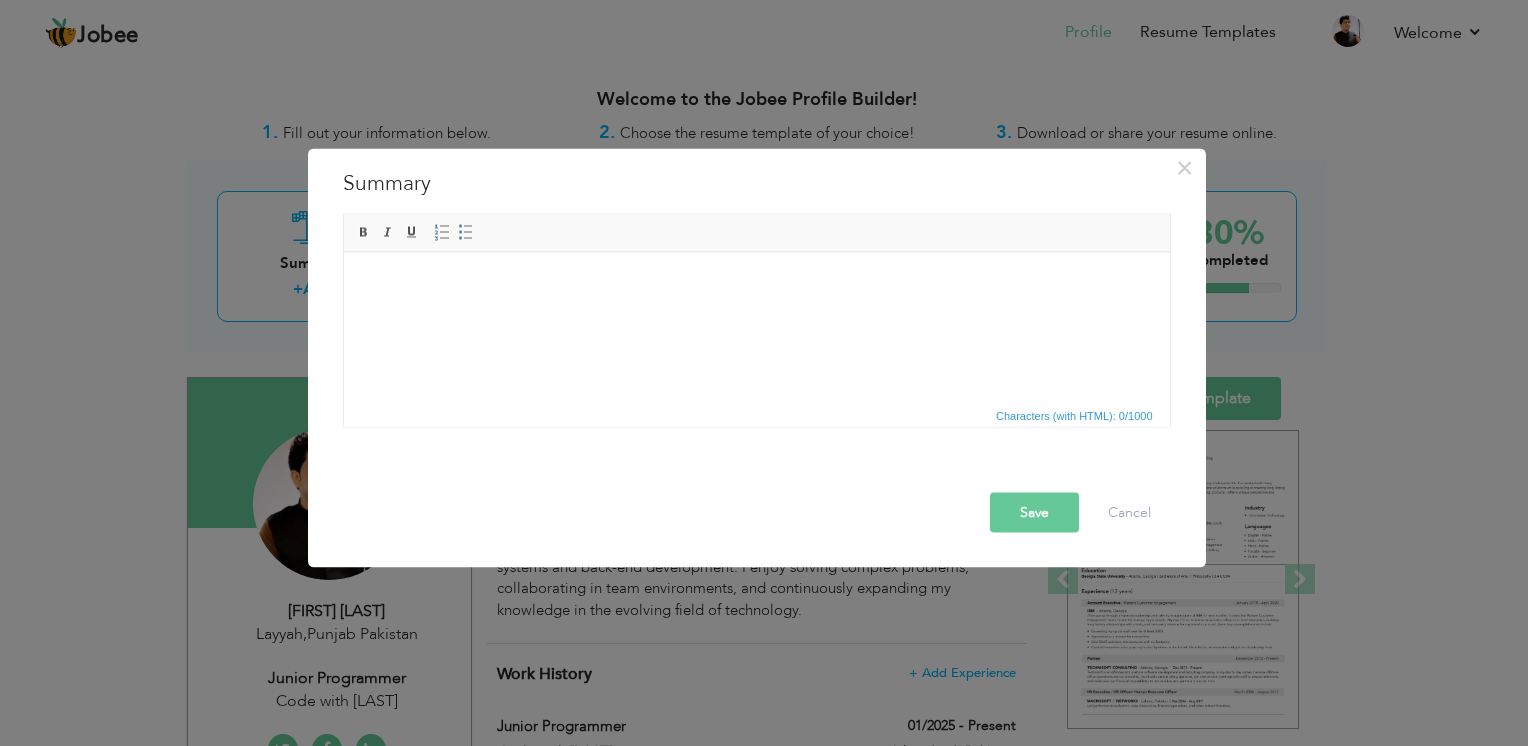 click at bounding box center (756, 282) 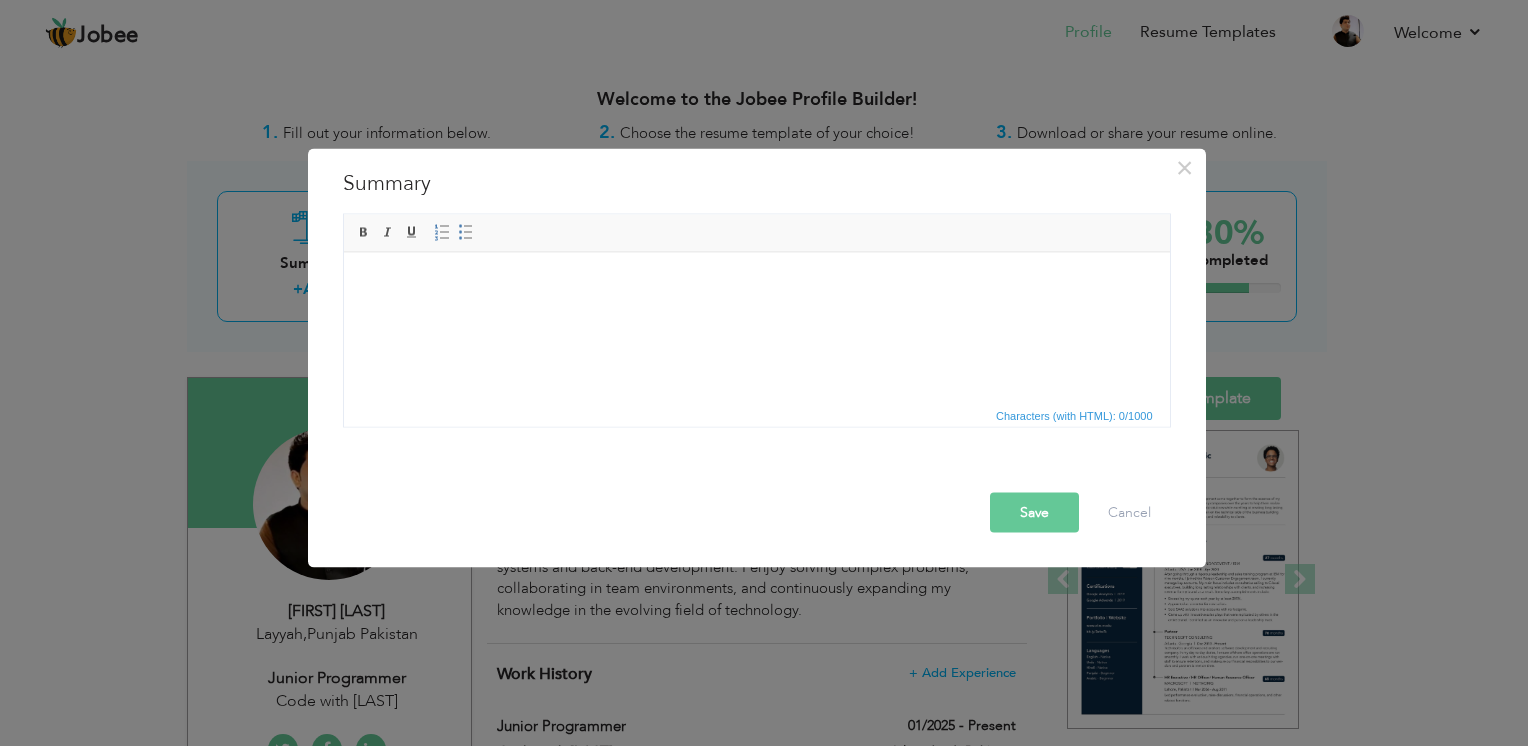 click at bounding box center [756, 282] 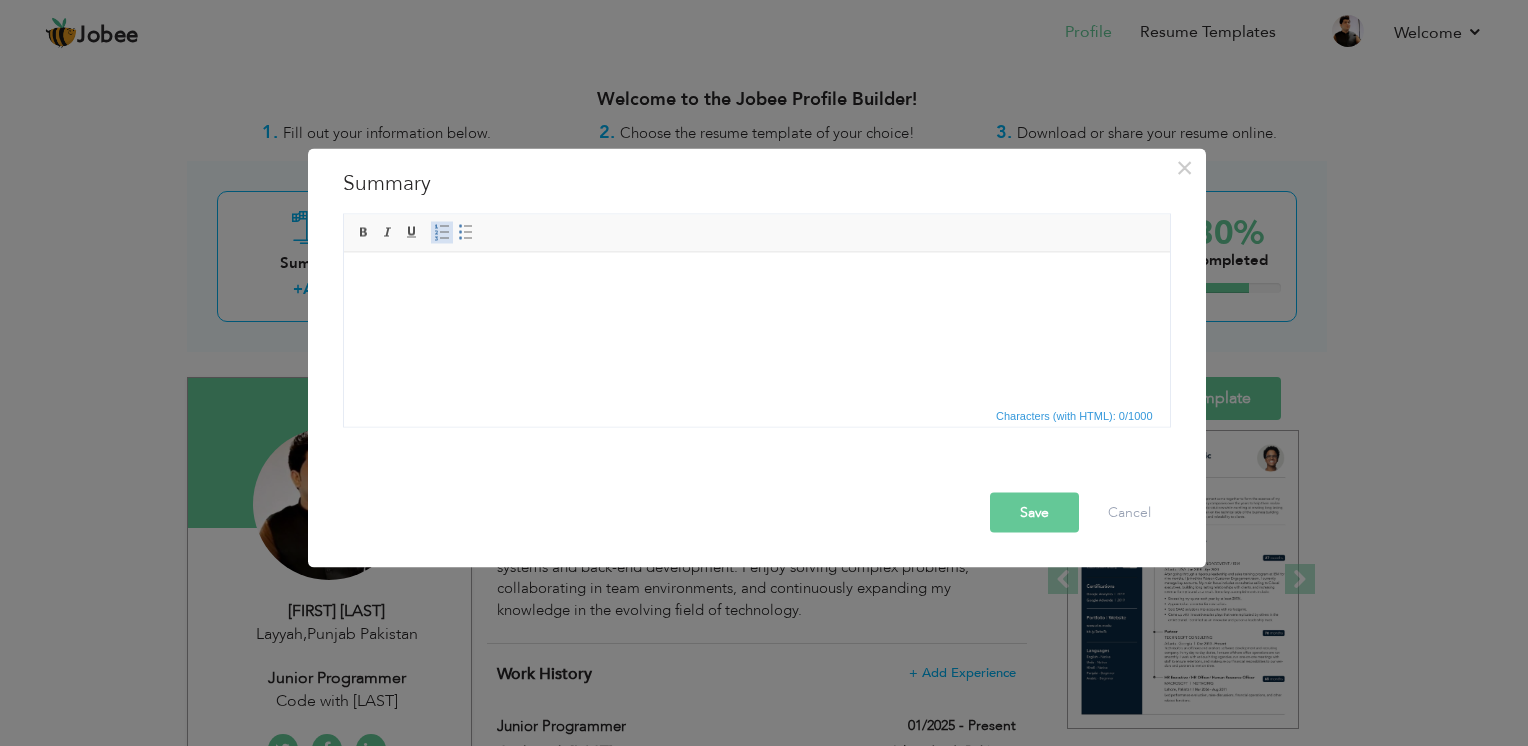 click at bounding box center [442, 233] 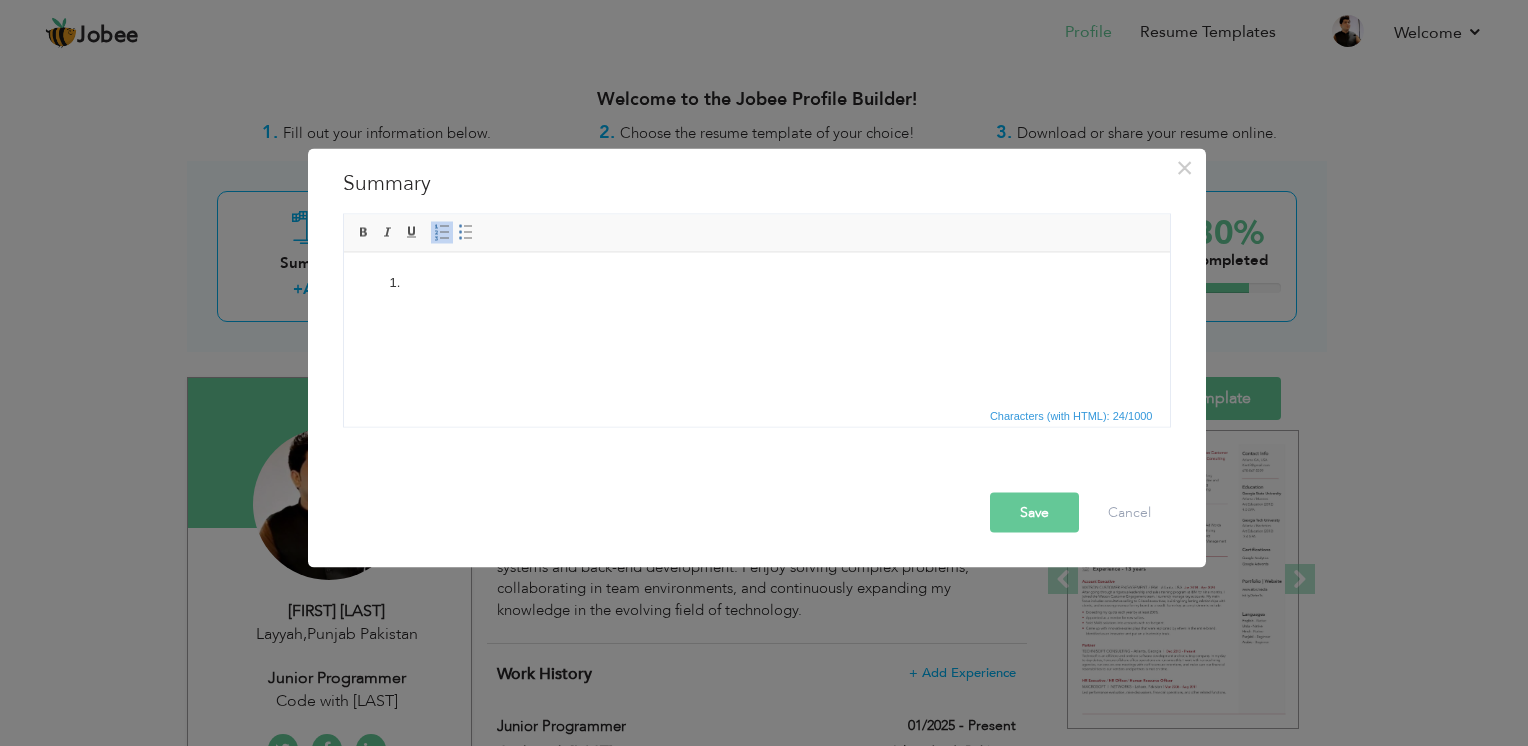 click at bounding box center (756, 282) 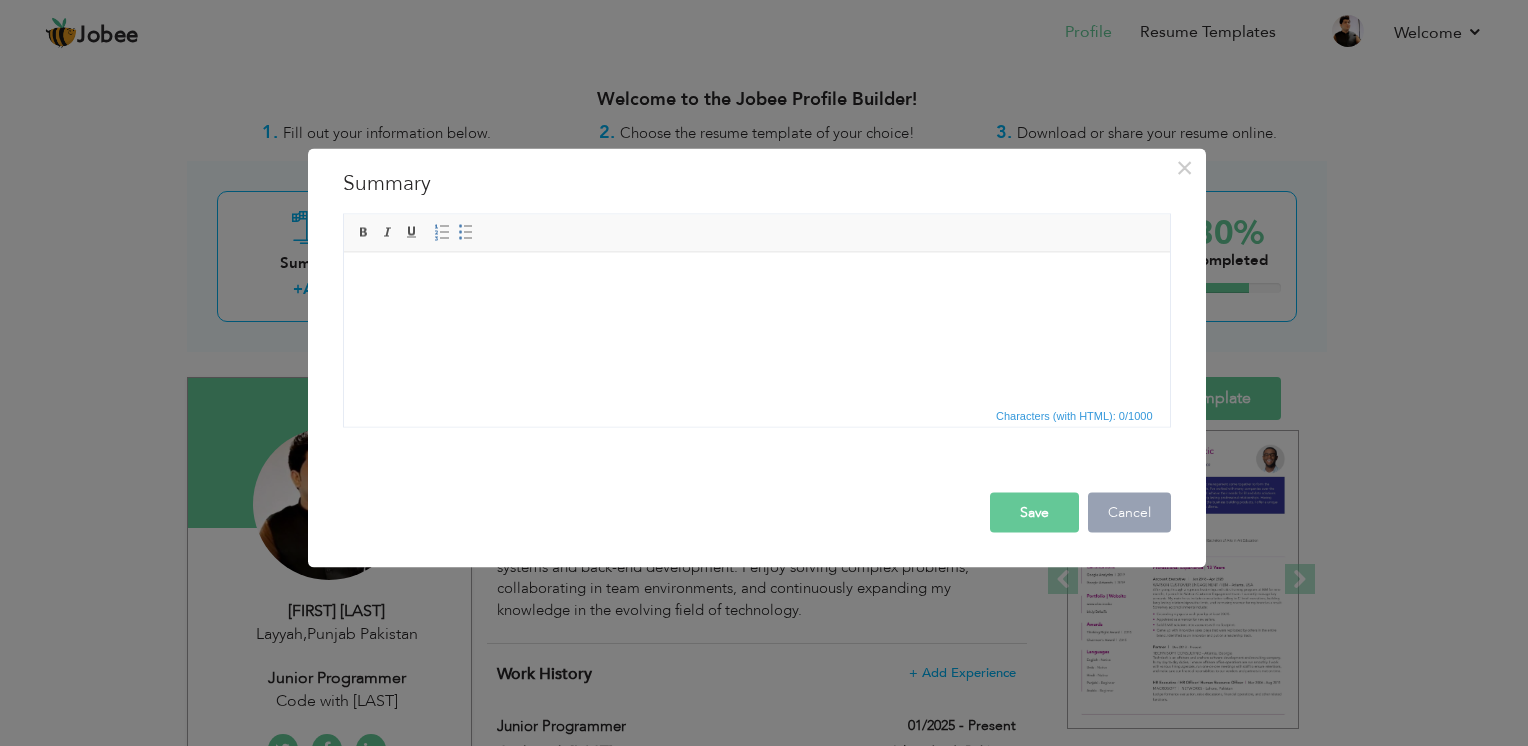 click on "Cancel" at bounding box center [1129, 513] 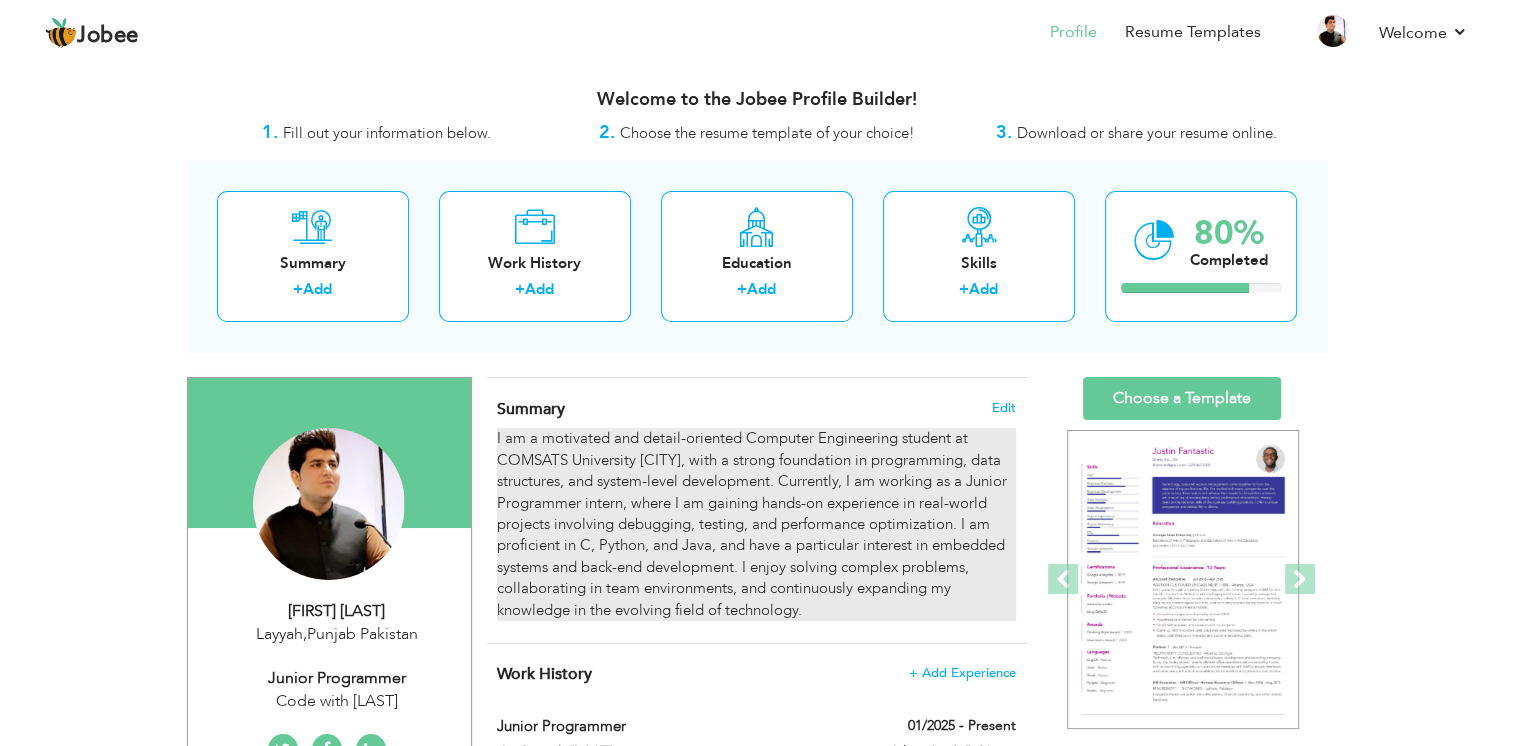 click on "I am a motivated and detail-oriented Computer Engineering student at COMSATS University Islamabad, with a strong foundation in programming, data structures, and system-level development. Currently, I am working as a Junior Programmer intern, where I am gaining hands-on experience in real-world projects involving debugging, testing, and performance optimization. I am proficient in C, Python, and Java, and have a particular interest in embedded systems and back-end development. I enjoy solving complex problems, collaborating in team environments, and continuously expanding my knowledge in the evolving field of technology." at bounding box center [756, 524] 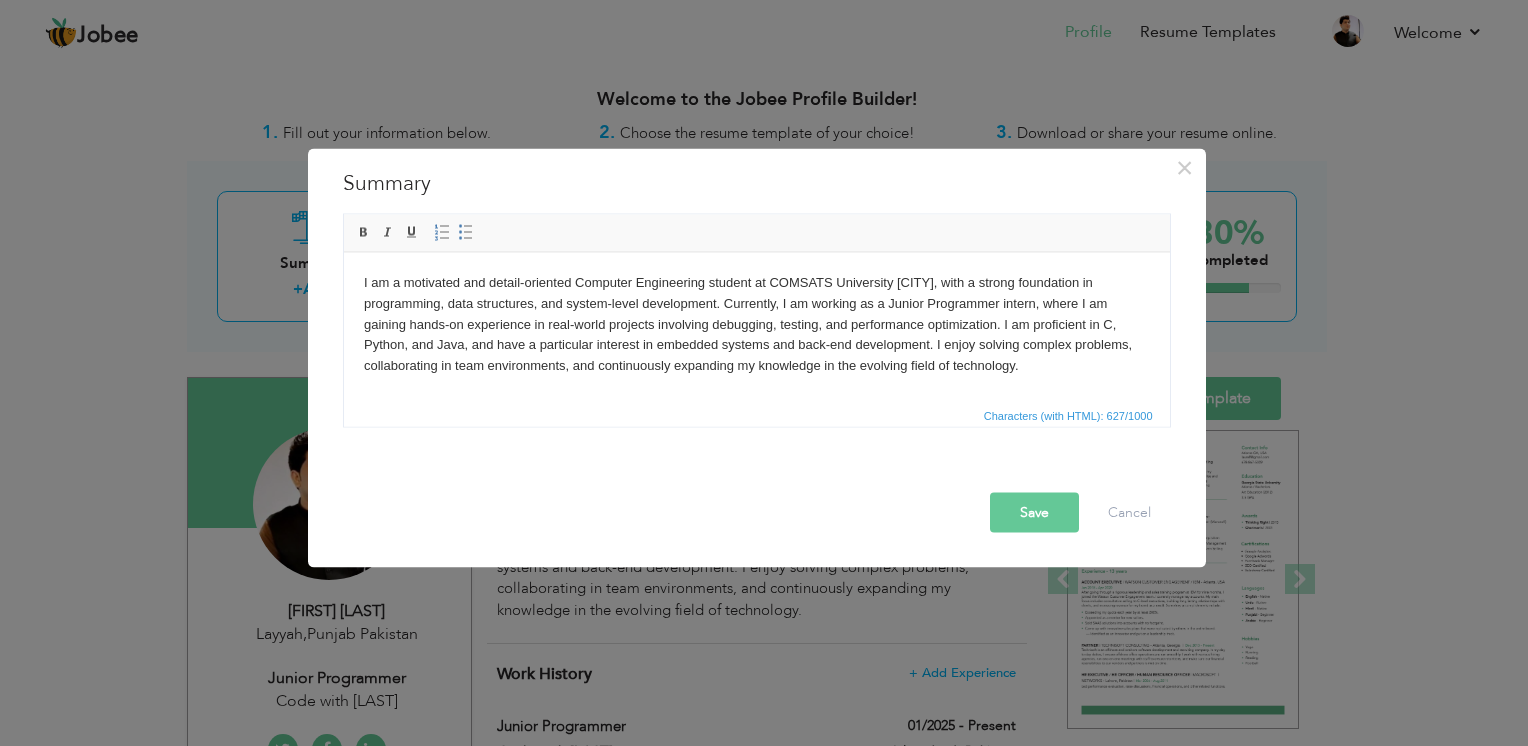 click on "I am a motivated and detail-oriented Computer Engineering student at COMSATS University Islamabad, with a strong foundation in programming, data structures, and system-level development. Currently, I am working as a Junior Programmer intern, where I am gaining hands-on experience in real-world projects involving debugging, testing, and performance optimization. I am proficient in C, Python, and Java, and have a particular interest in embedded systems and back-end development. I enjoy solving complex problems, collaborating in team environments, and continuously expanding my knowledge in the evolving field of technology." at bounding box center (756, 324) 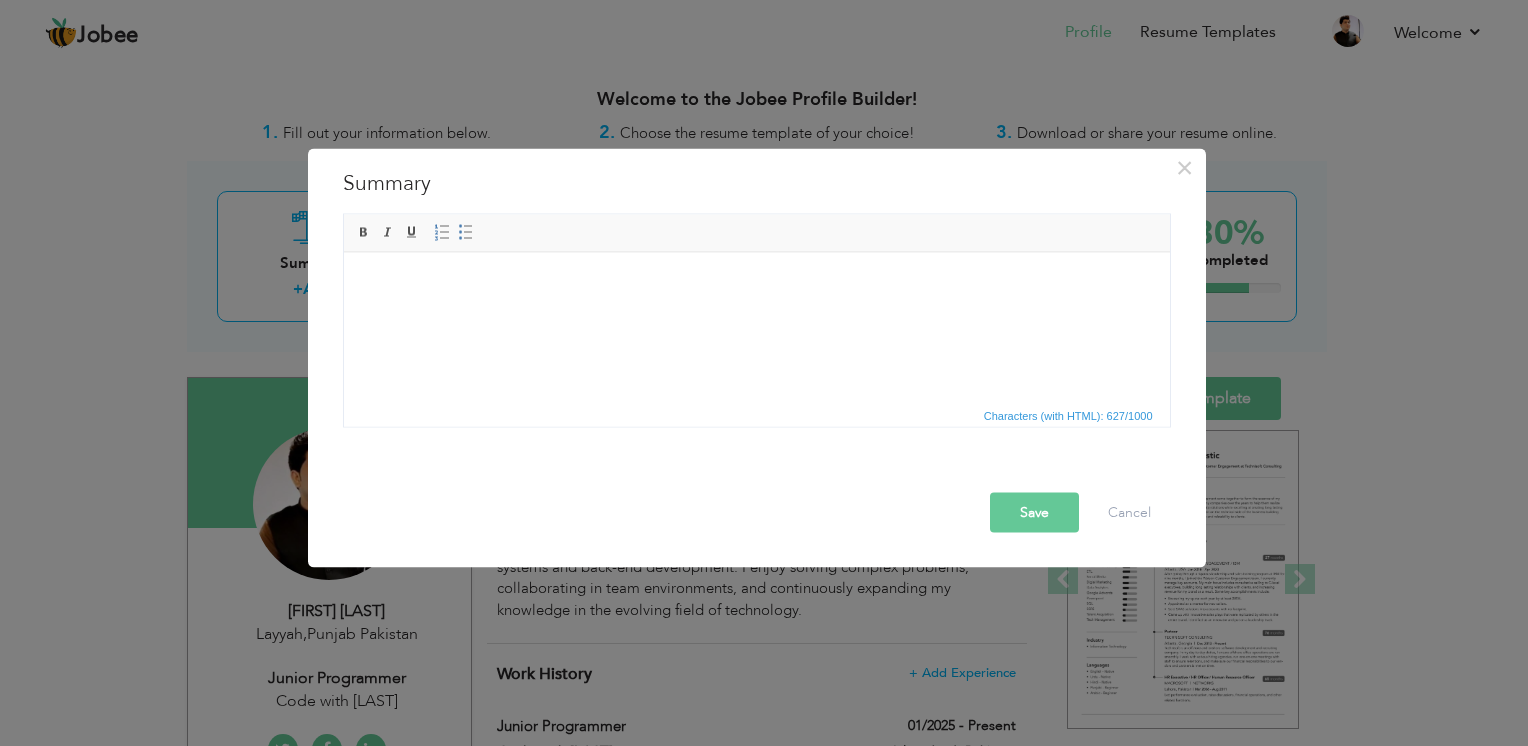 click at bounding box center [756, 282] 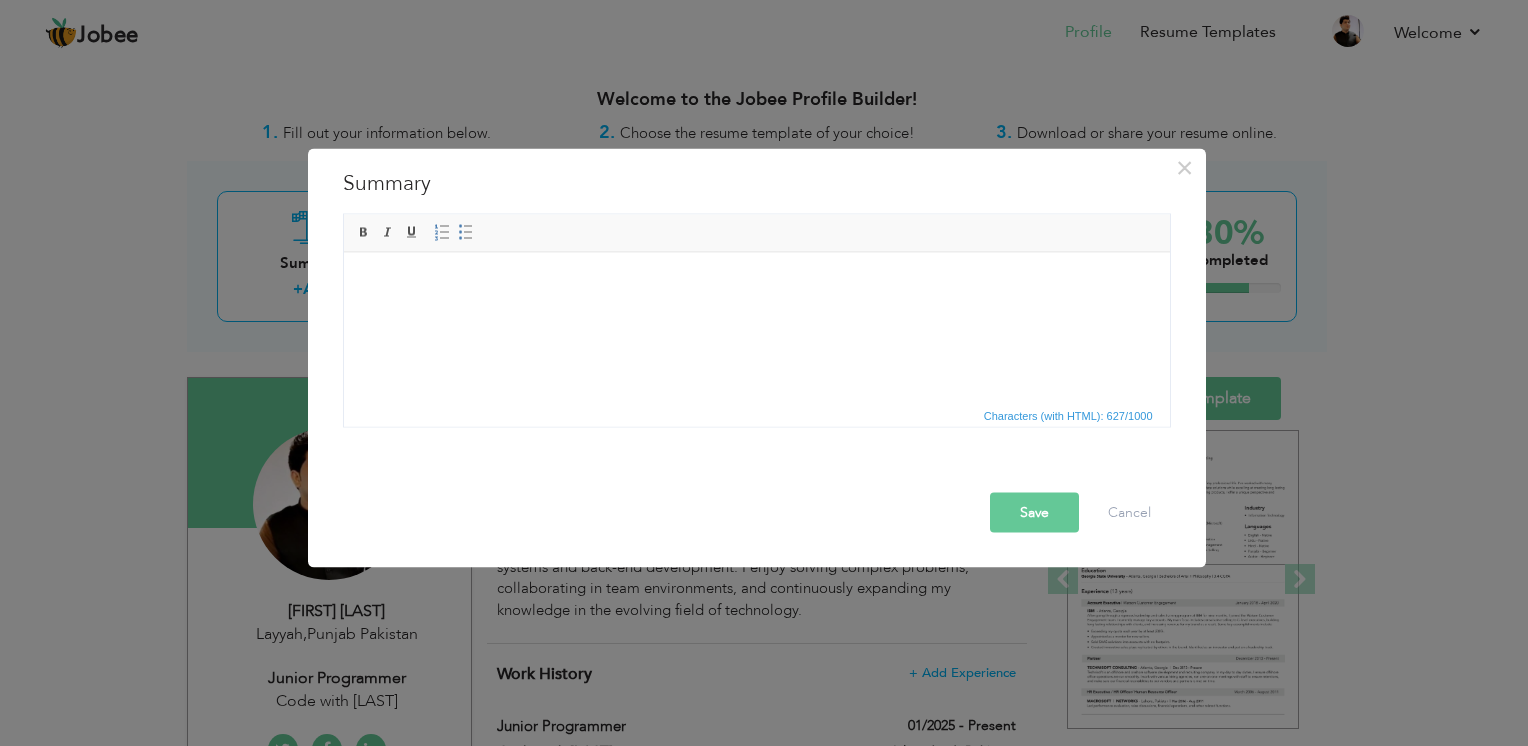 click at bounding box center (756, 282) 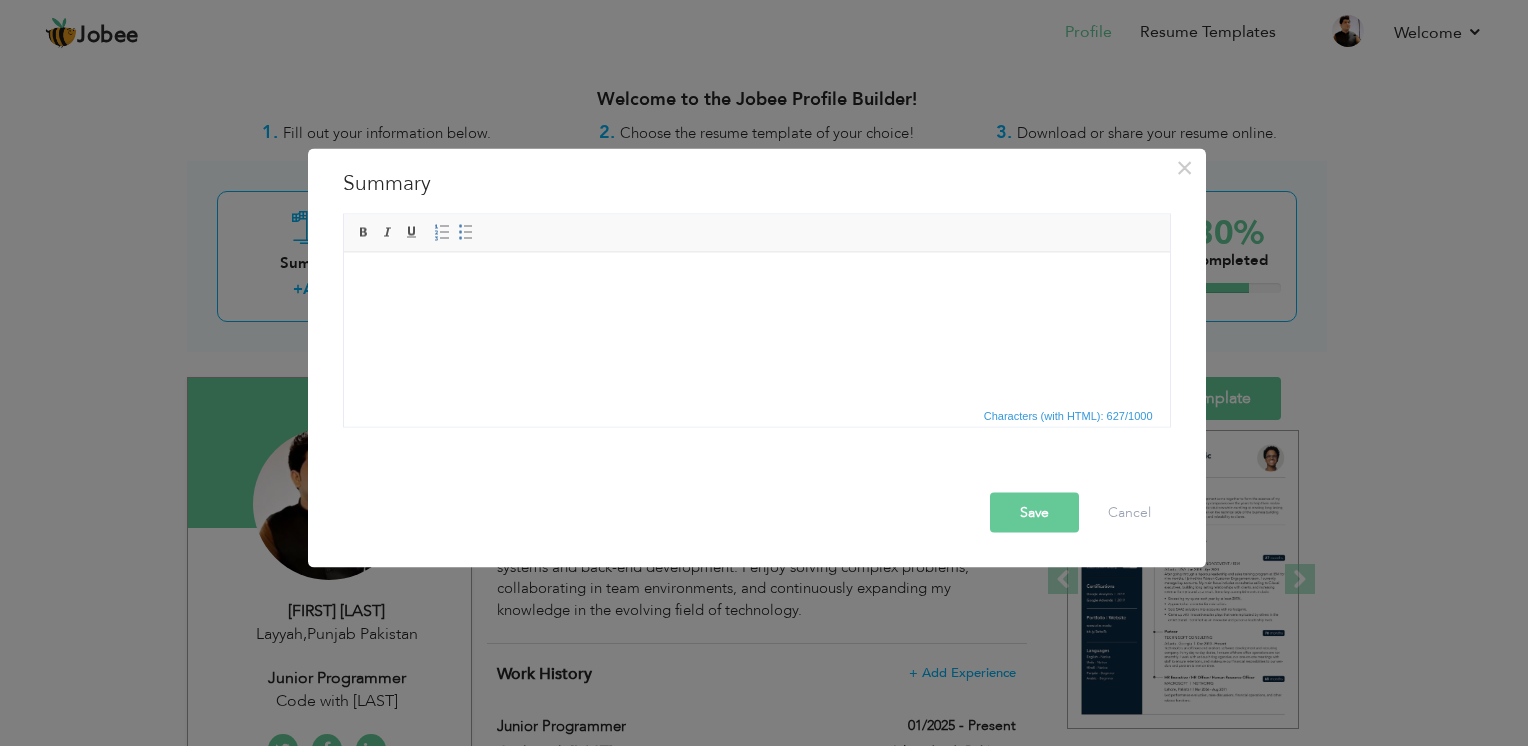 click on "Save" at bounding box center [1034, 513] 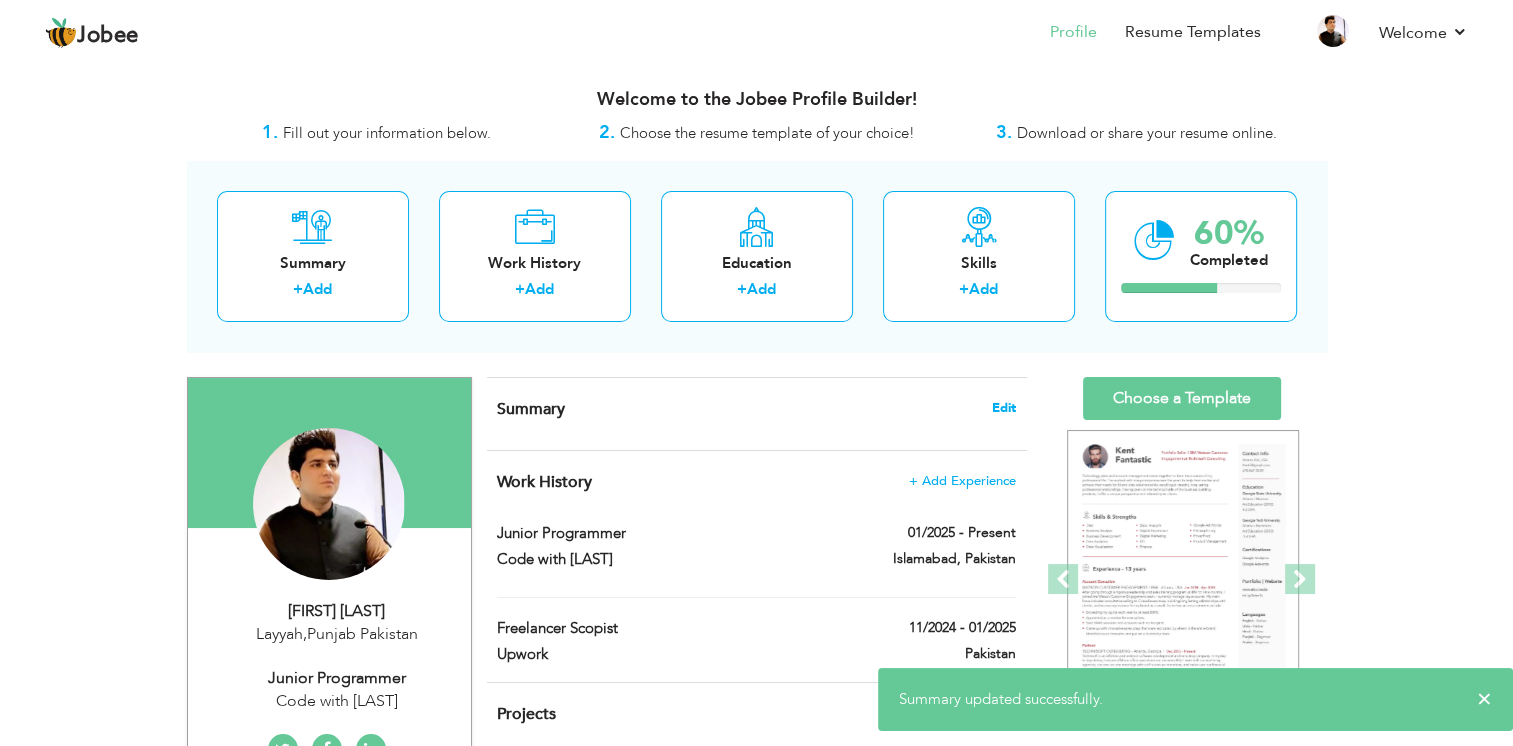 click on "Edit" at bounding box center [1004, 408] 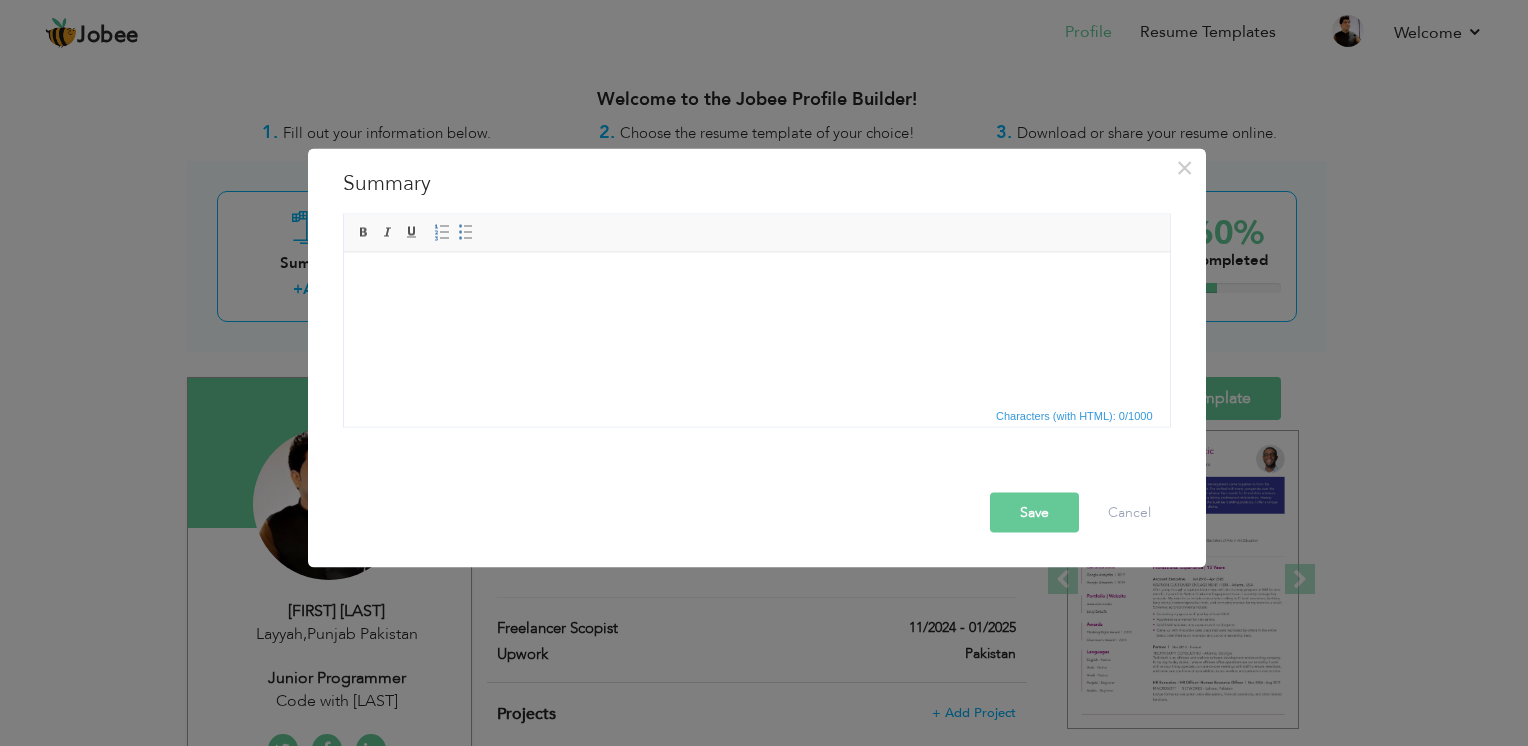 click at bounding box center [756, 282] 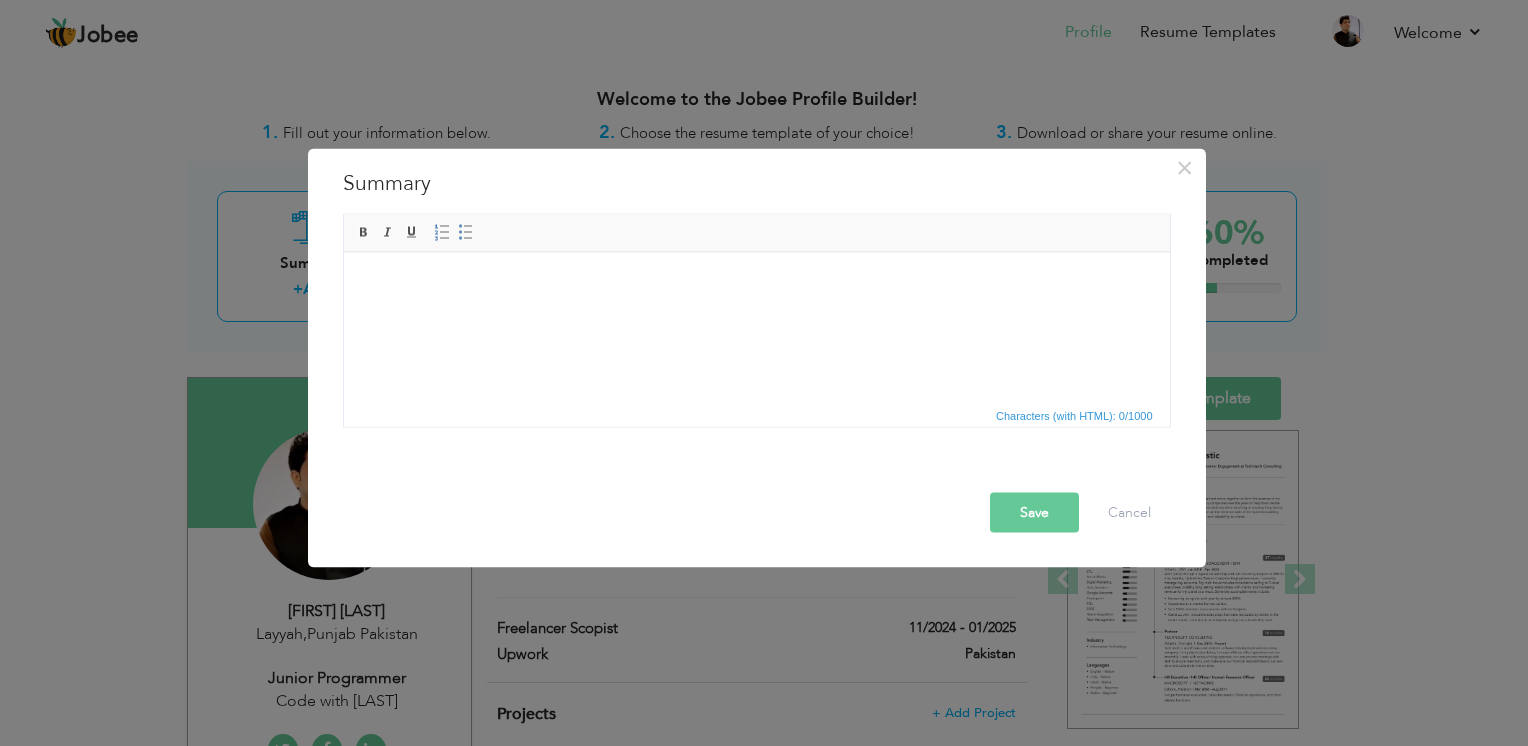 click at bounding box center [756, 282] 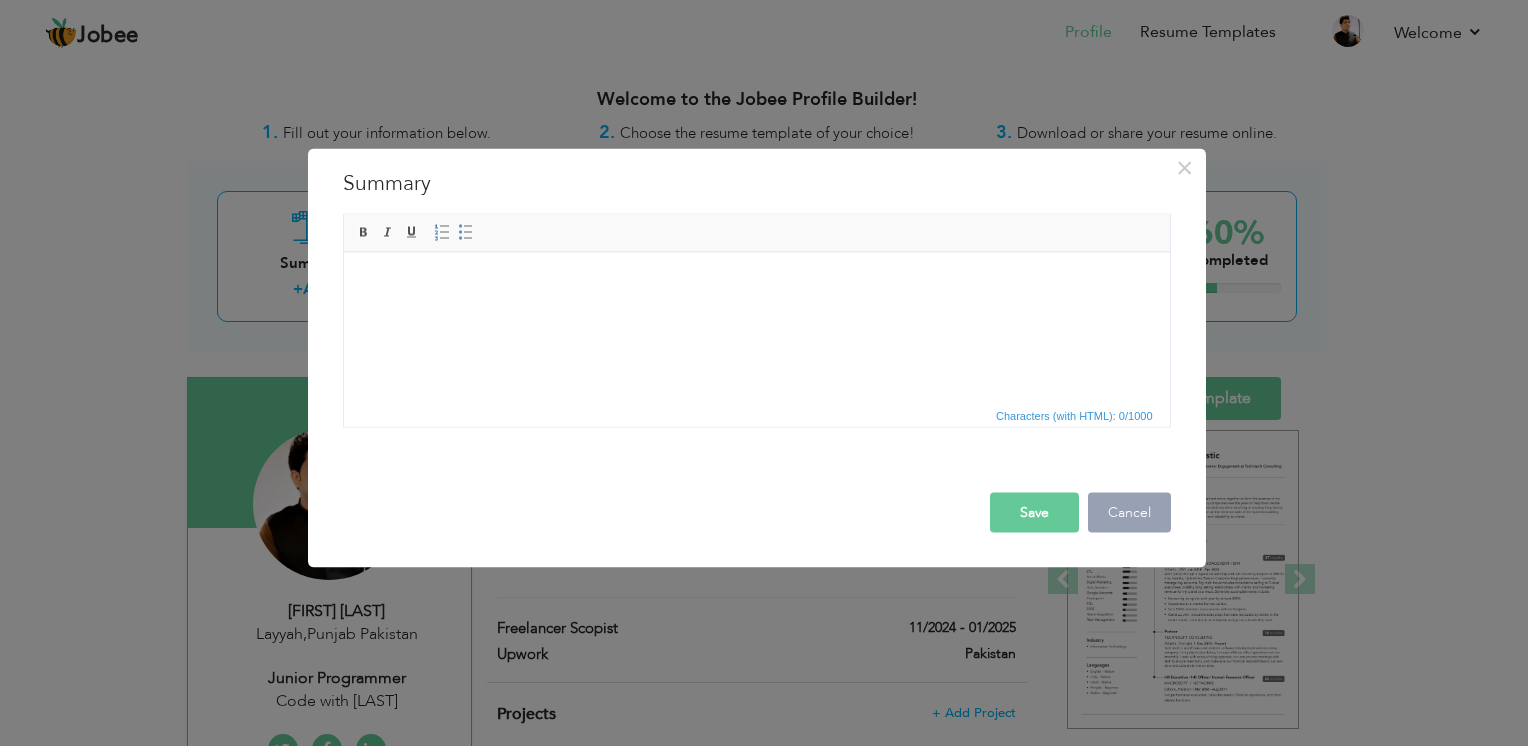 click on "Cancel" at bounding box center [1129, 513] 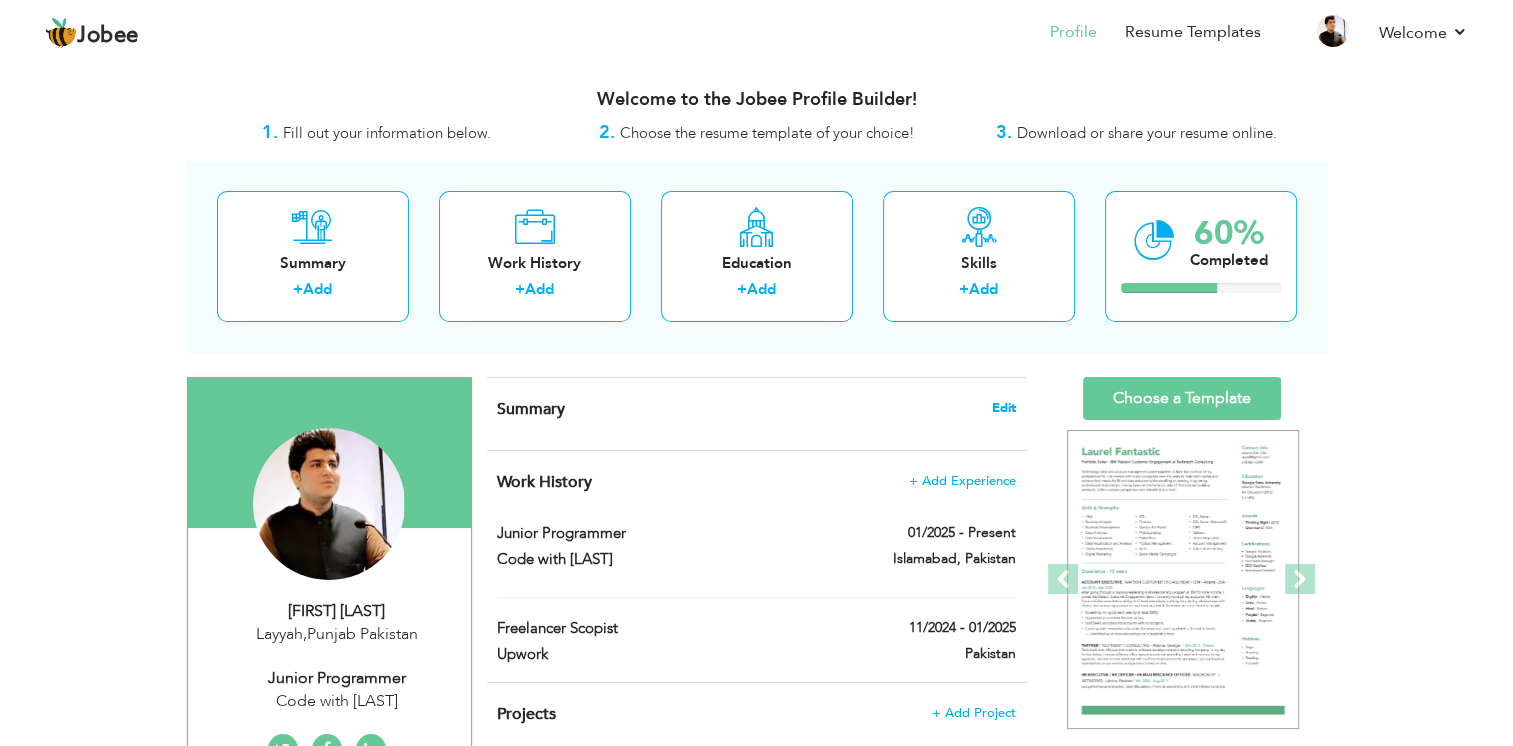 drag, startPoint x: 978, startPoint y: 374, endPoint x: 1003, endPoint y: 403, distance: 38.28838 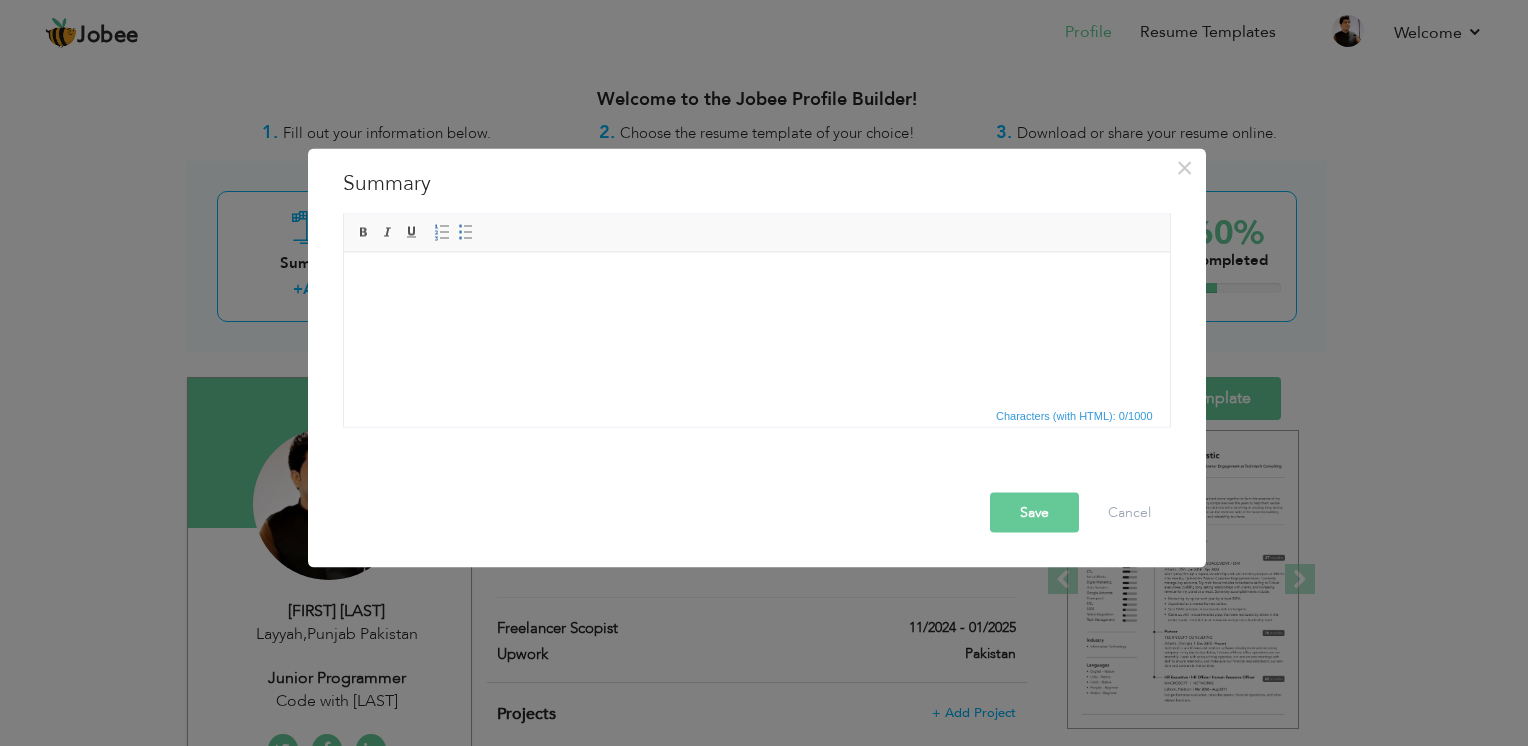 click at bounding box center (756, 282) 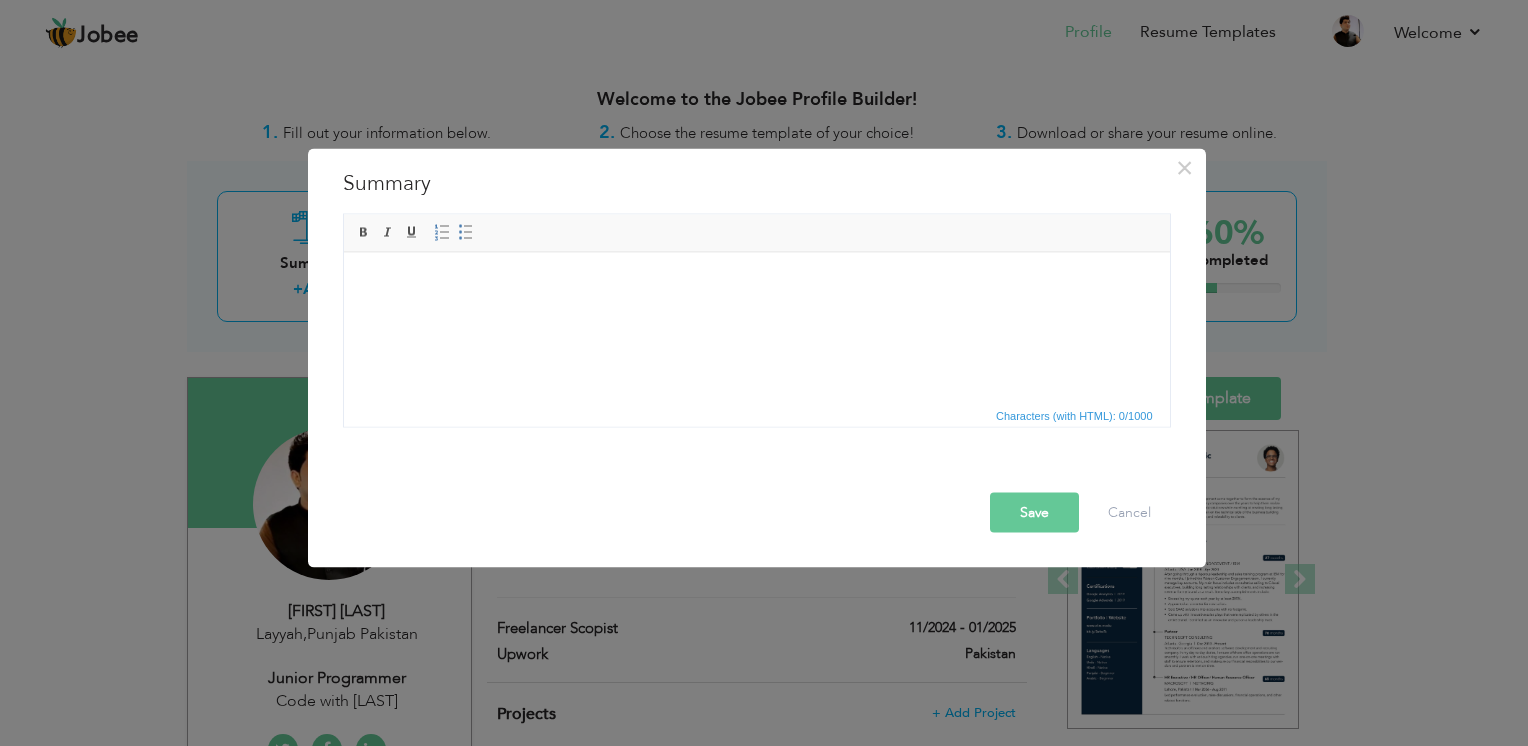 click at bounding box center [756, 282] 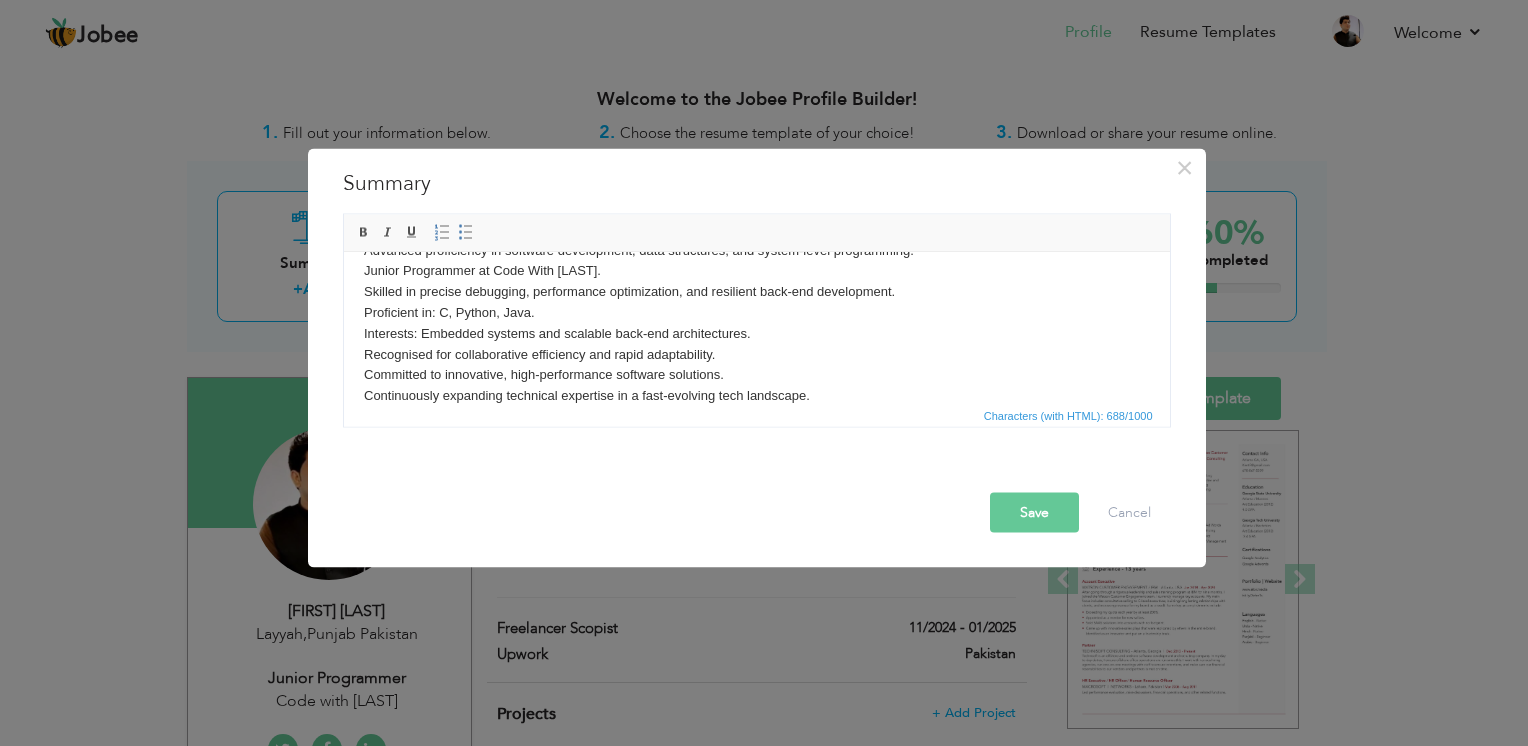 scroll, scrollTop: 0, scrollLeft: 0, axis: both 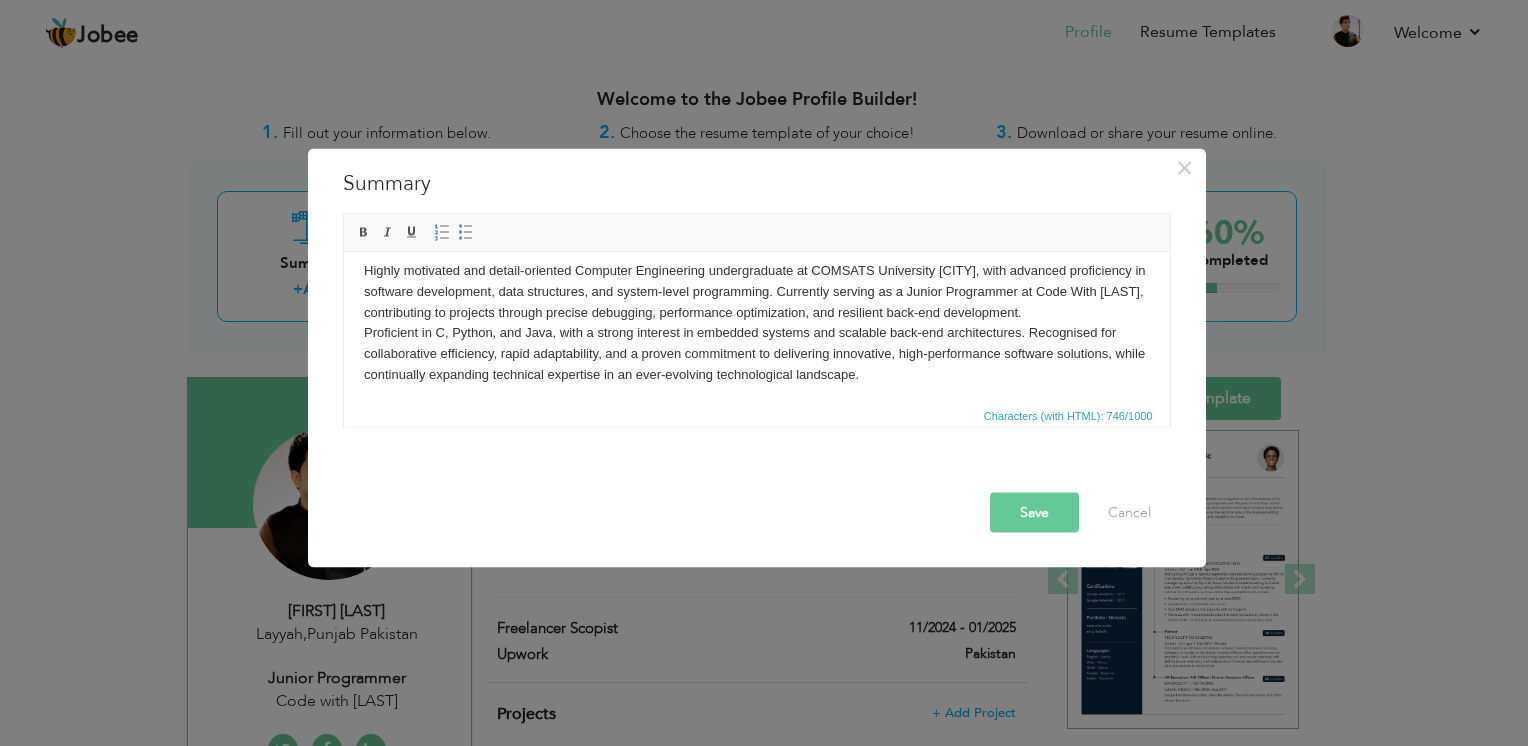 click on "Save" at bounding box center [1034, 513] 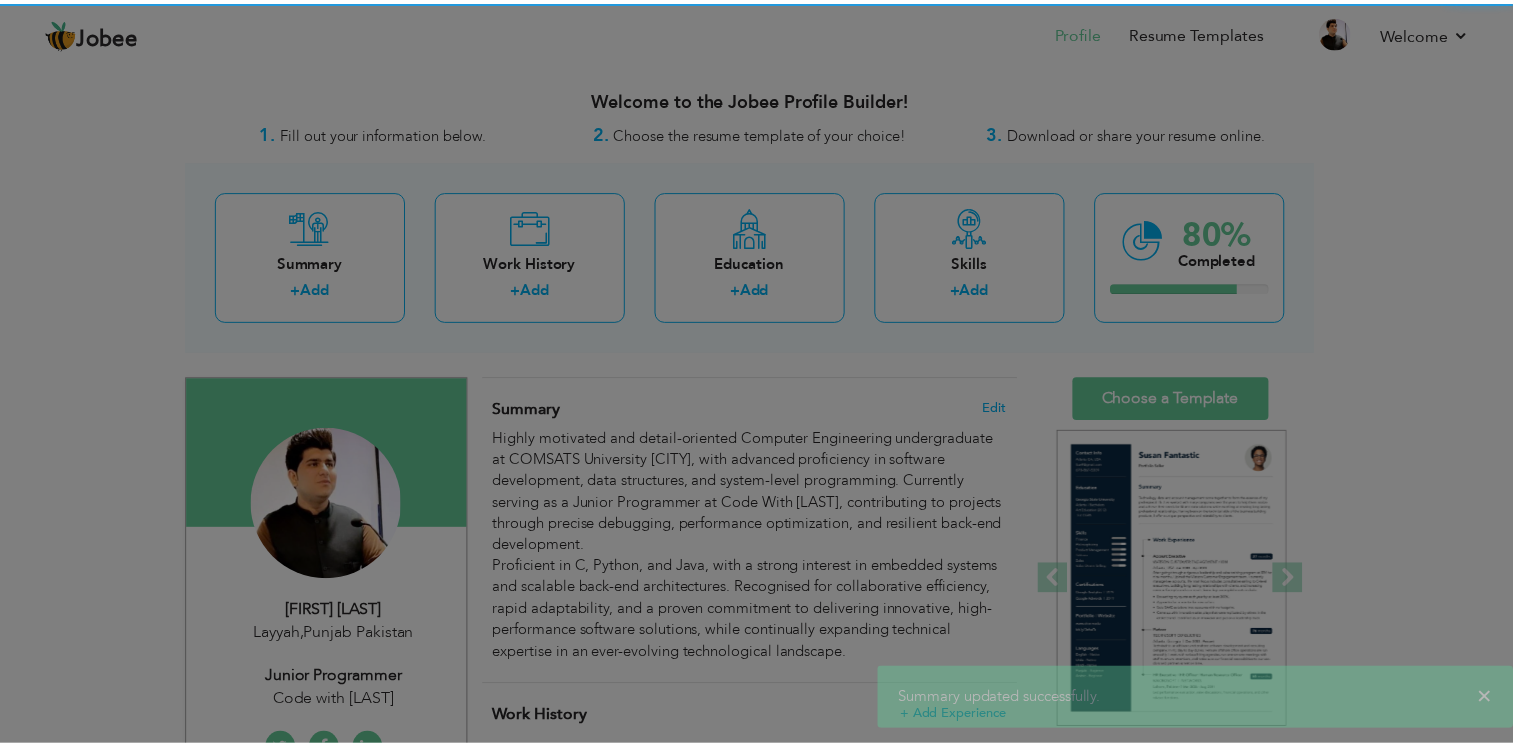 scroll, scrollTop: 0, scrollLeft: 0, axis: both 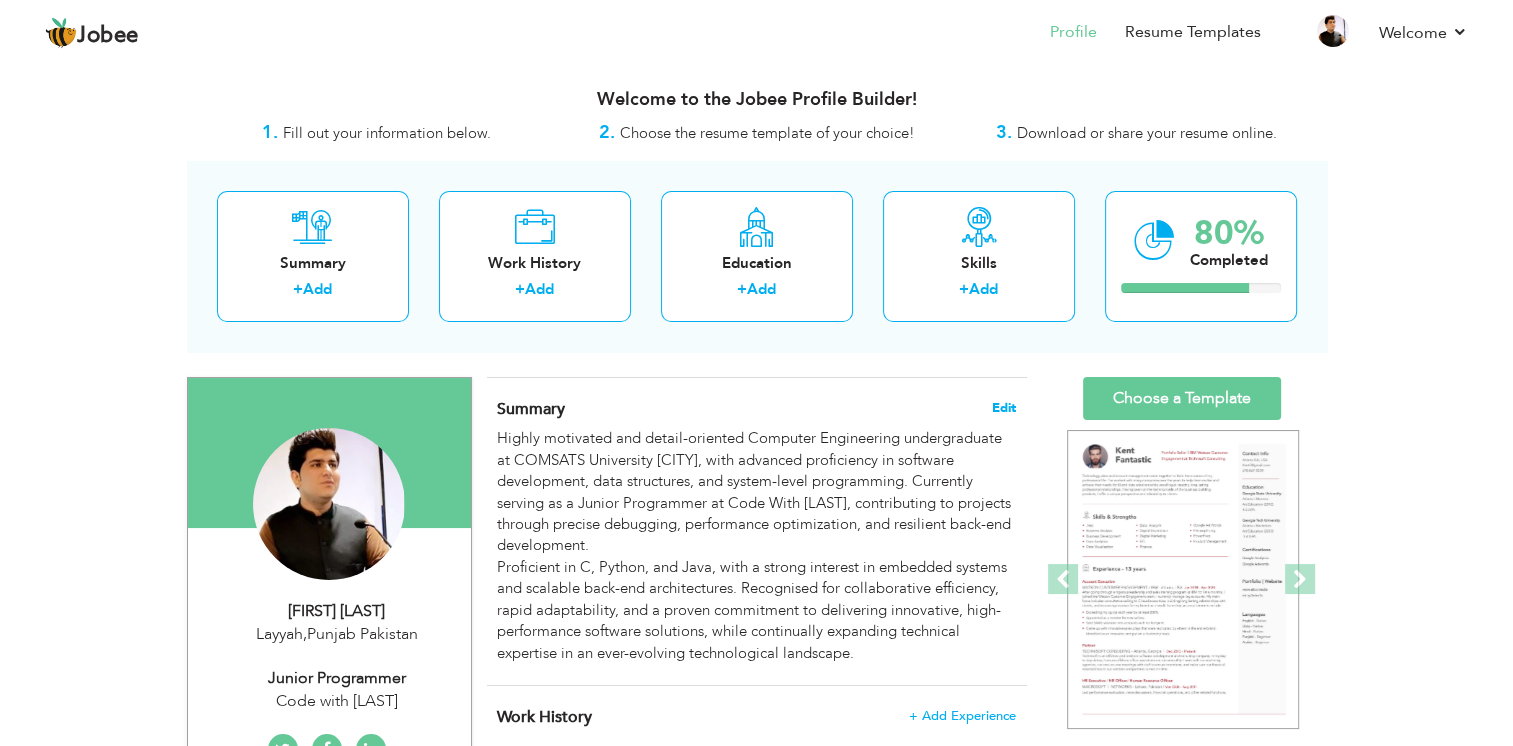 click on "Edit" at bounding box center [1004, 408] 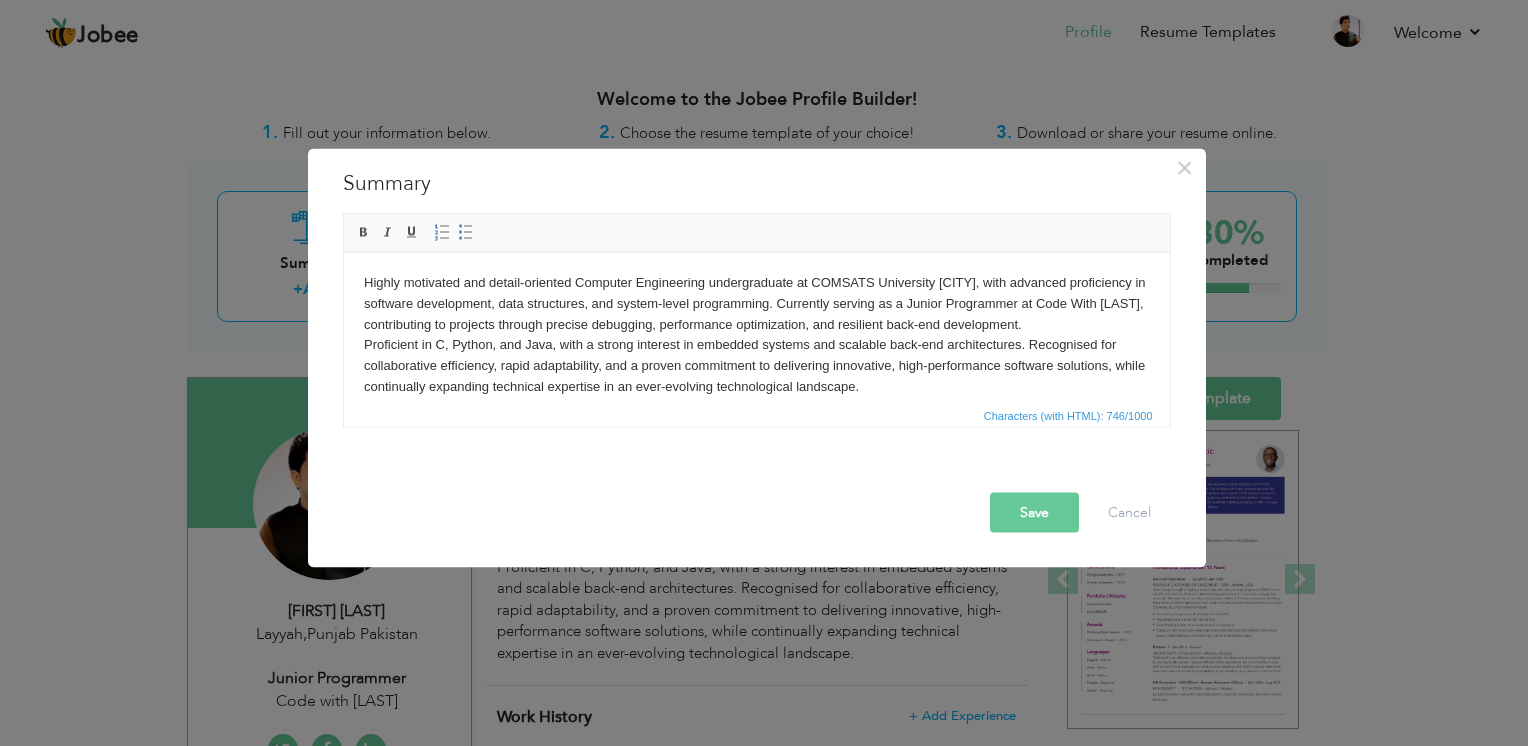drag, startPoint x: 364, startPoint y: 281, endPoint x: 442, endPoint y: 351, distance: 104.80458 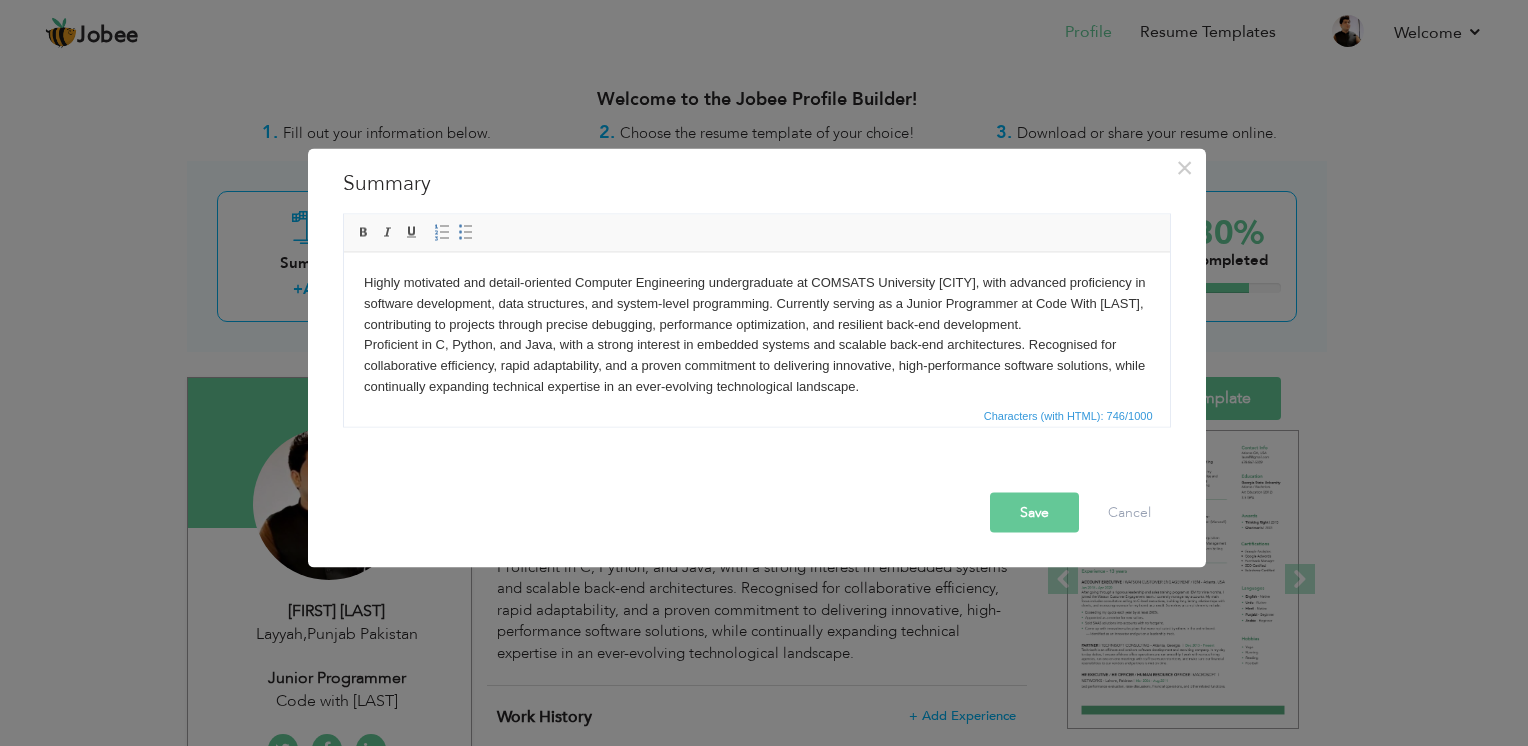 click on "Highly motivated and detail-oriented Computer Engineering undergraduate at COMSATS University Islamabad, with advanced proficiency in software development, data structures, and system-level programming. Currently serving as a Junior Programmer at Code With Abdullah Khan, contributing to projects through precise debugging, performance optimization, and resilient back-end development. Proficient in C, Python, and Java, with a strong interest in embedded systems and scalable back-end architectures. Recognised for collaborative efficiency, rapid adaptability, and a proven commitment to delivering innovative, high-performance software solutions, while continually expanding technical expertise in an ever-evolving technological landscape." at bounding box center (756, 334) 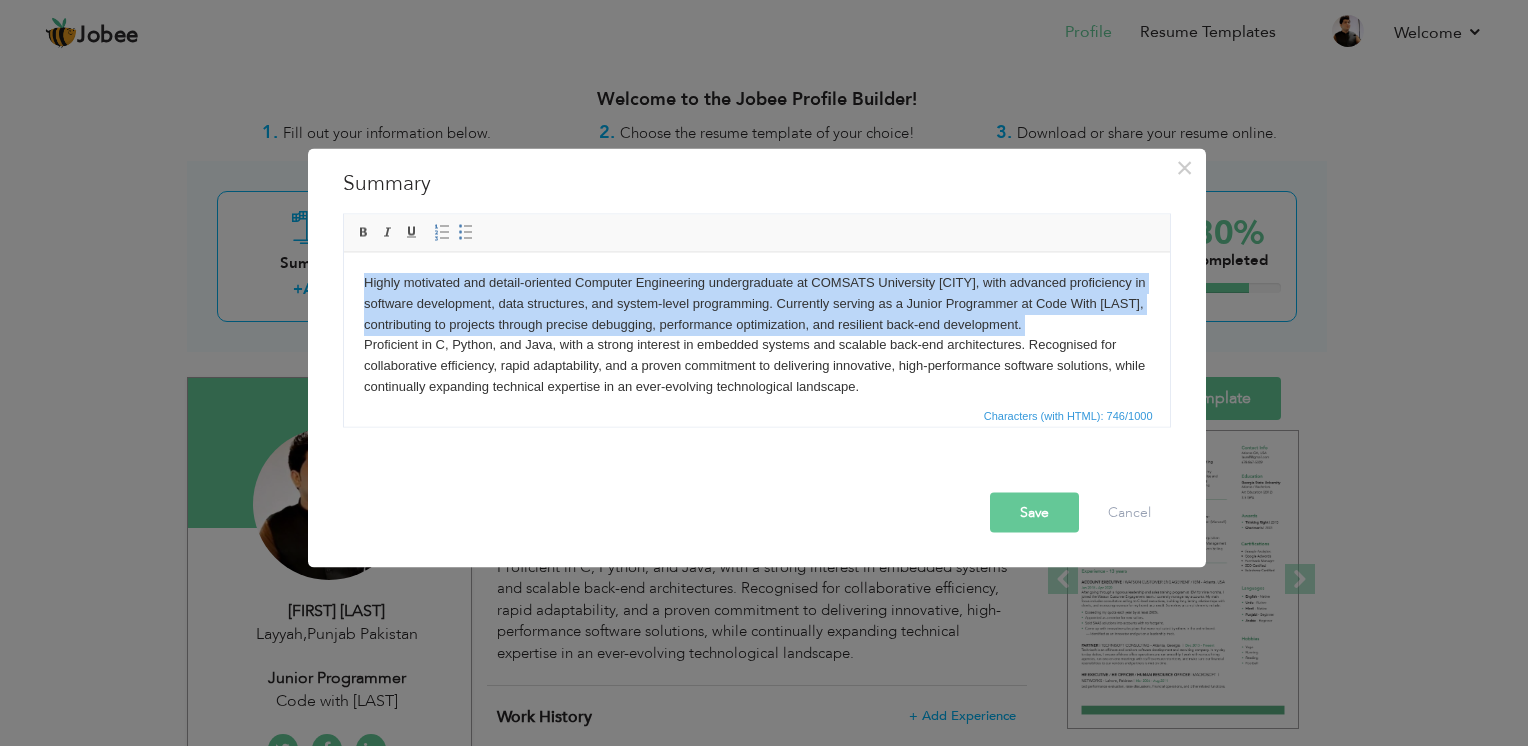 drag, startPoint x: 443, startPoint y: 344, endPoint x: 346, endPoint y: 251, distance: 134.38005 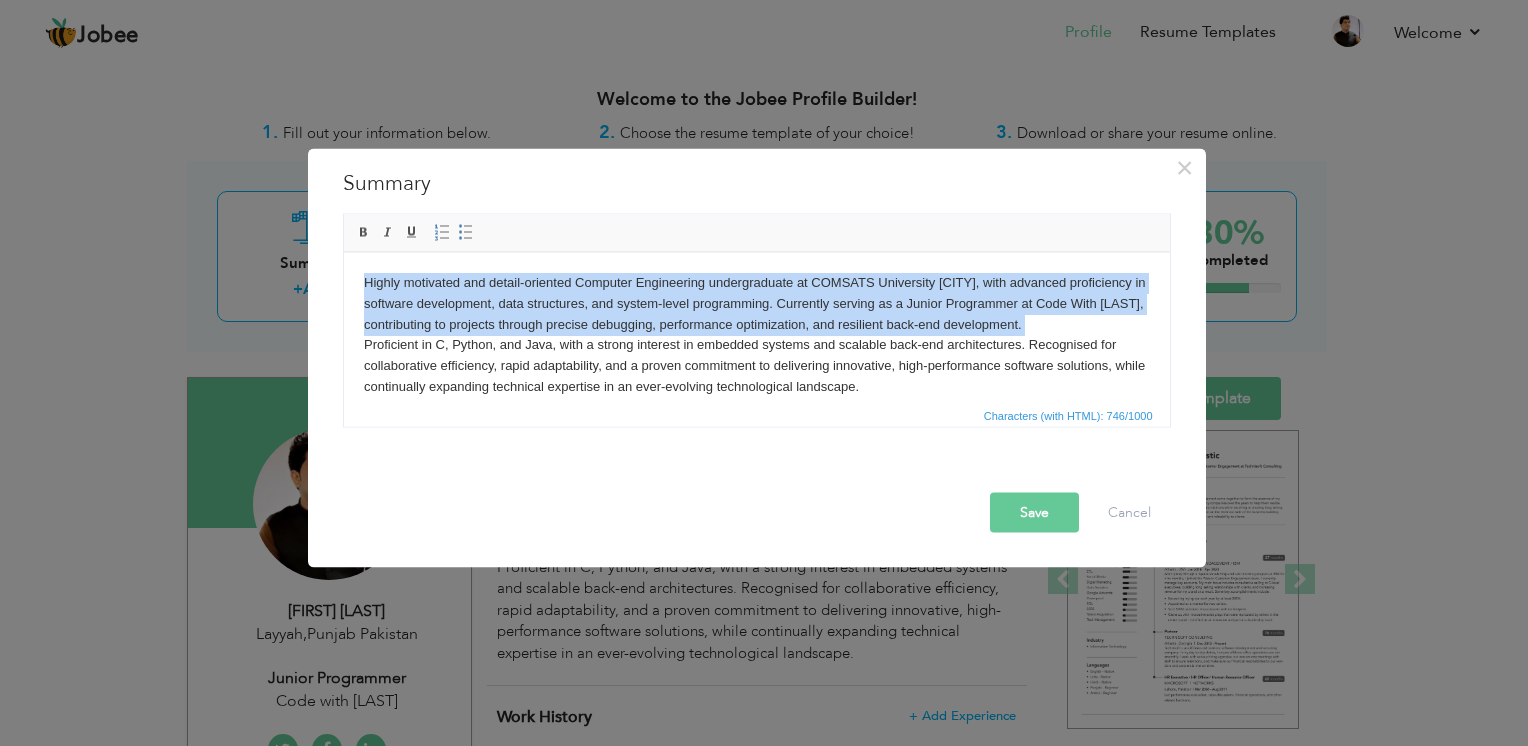 click on "Highly motivated and detail-oriented Computer Engineering undergraduate at COMSATS University Islamabad, with advanced proficiency in software development, data structures, and system-level programming. Currently serving as a Junior Programmer at Code With Abdullah Khan, contributing to projects through precise debugging, performance optimization, and resilient back-end development. Proficient in C, Python, and Java, with a strong interest in embedded systems and scalable back-end architectures. Recognised for collaborative efficiency, rapid adaptability, and a proven commitment to delivering innovative, high-performance software solutions, while continually expanding technical expertise in an ever-evolving technological landscape." at bounding box center [756, 334] 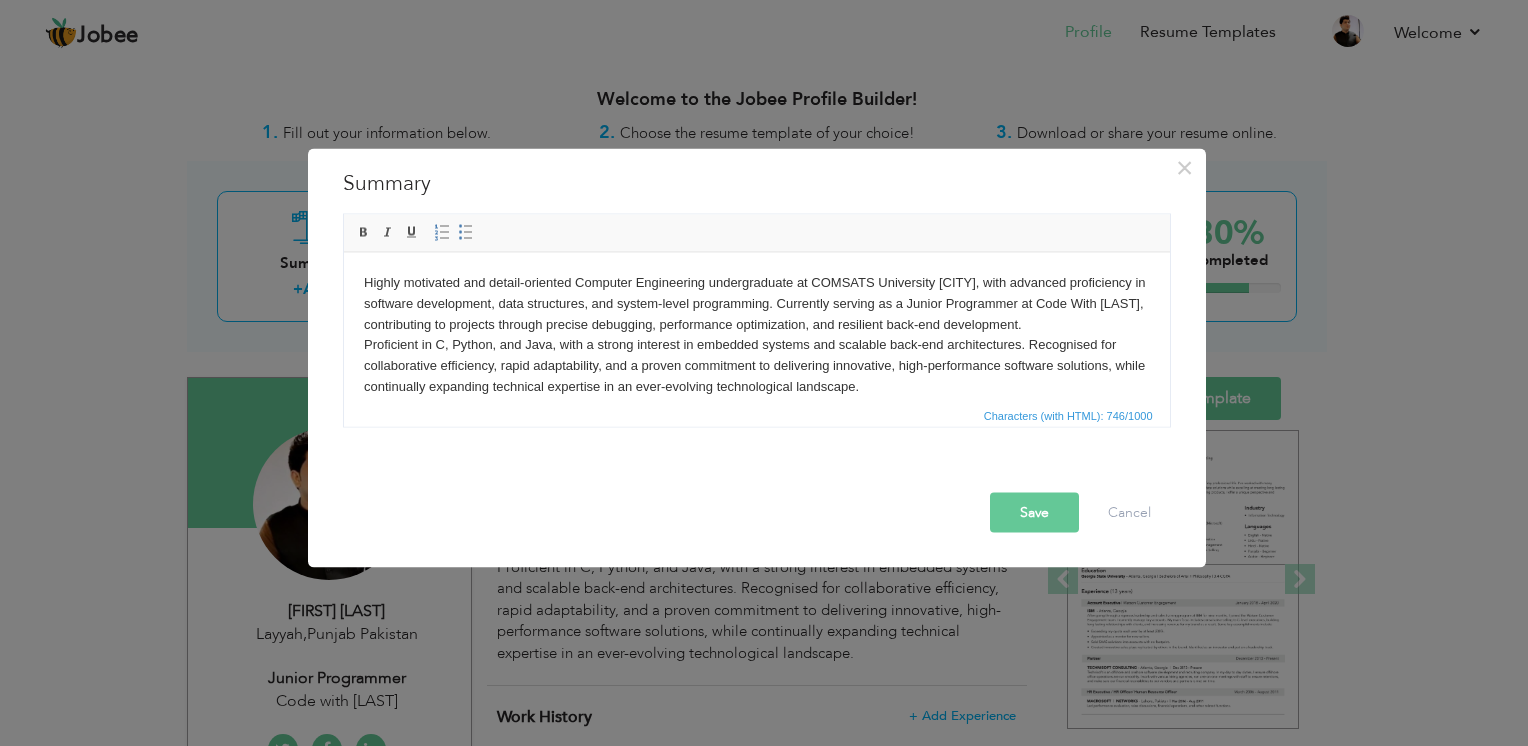 drag, startPoint x: 446, startPoint y: 349, endPoint x: 356, endPoint y: 280, distance: 113.40635 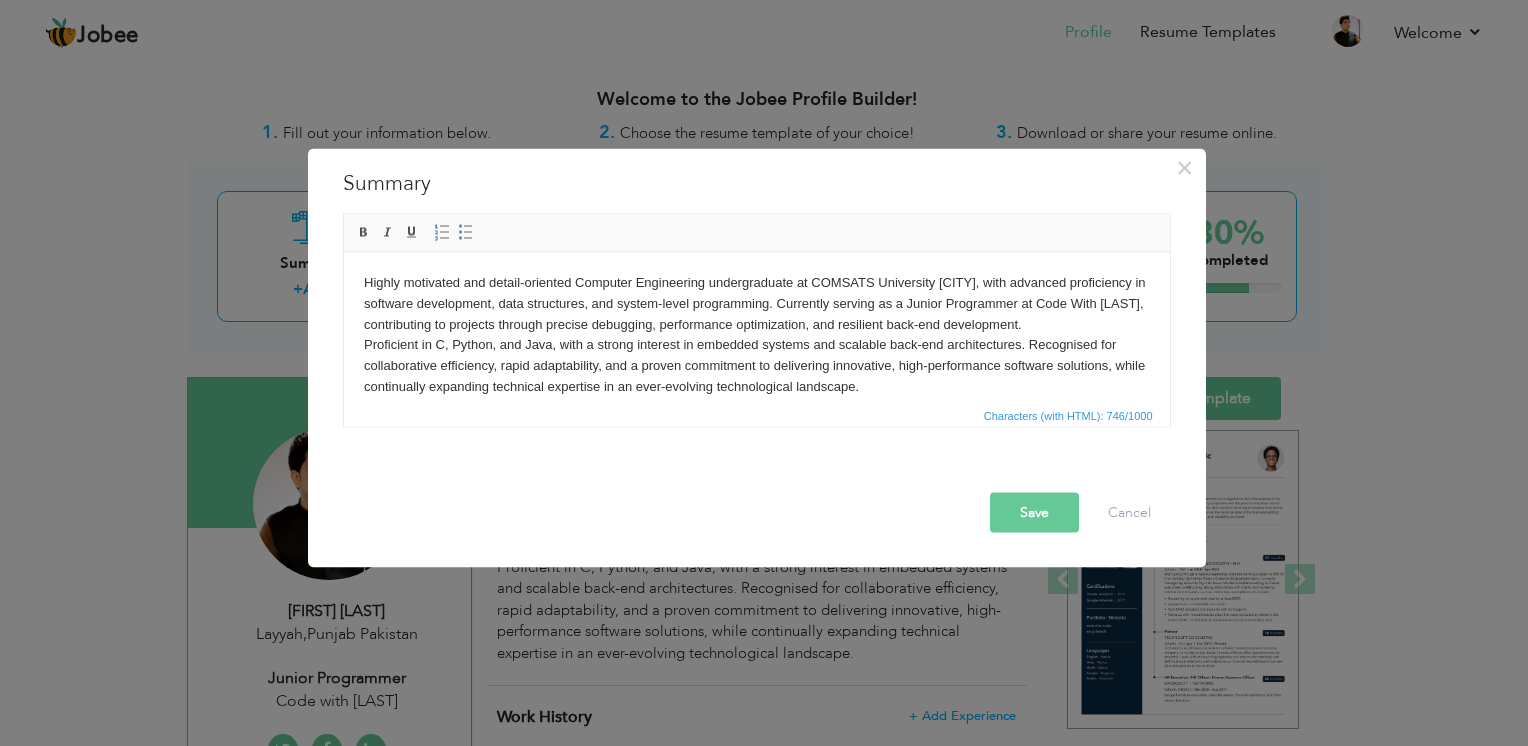 type 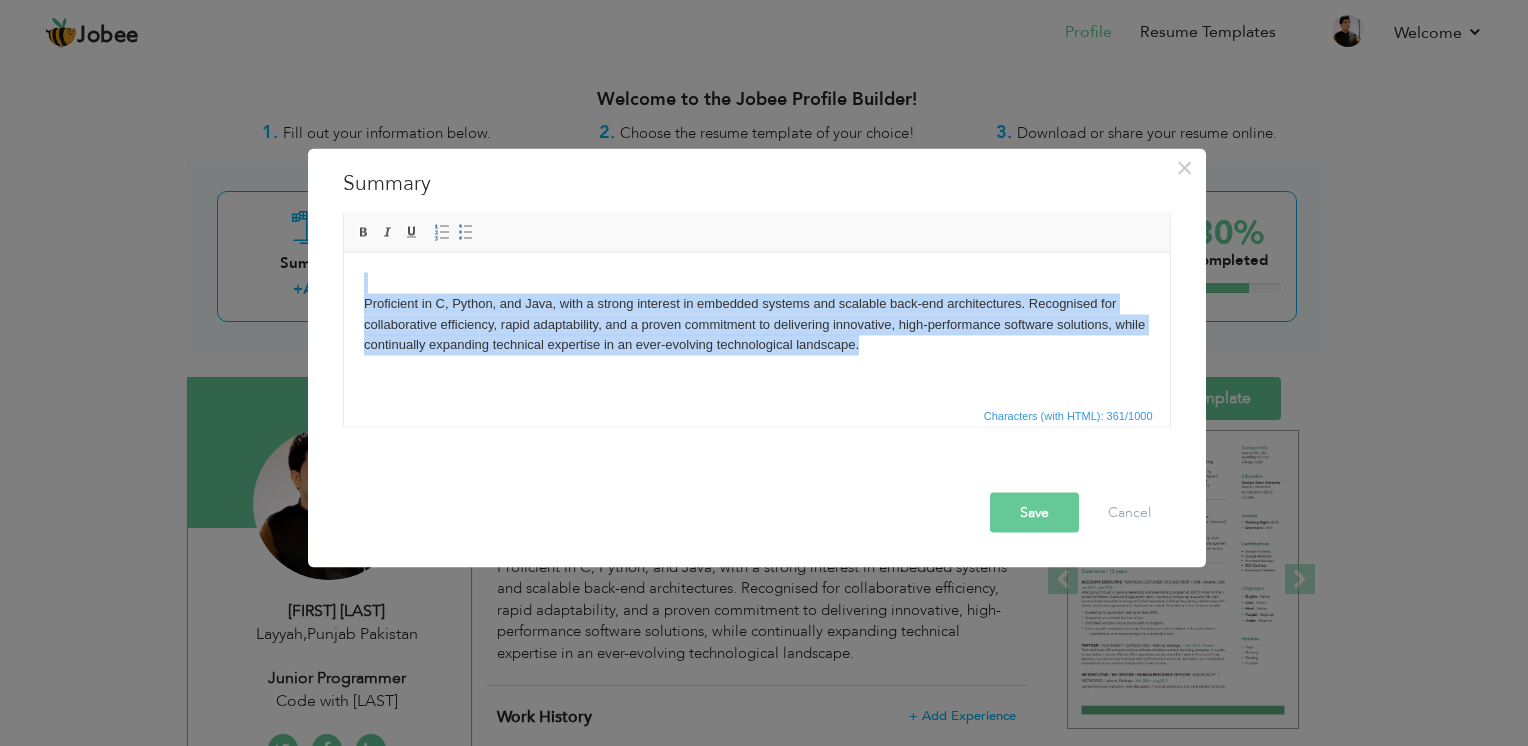 drag, startPoint x: 882, startPoint y: 392, endPoint x: 183, endPoint y: 187, distance: 728.4408 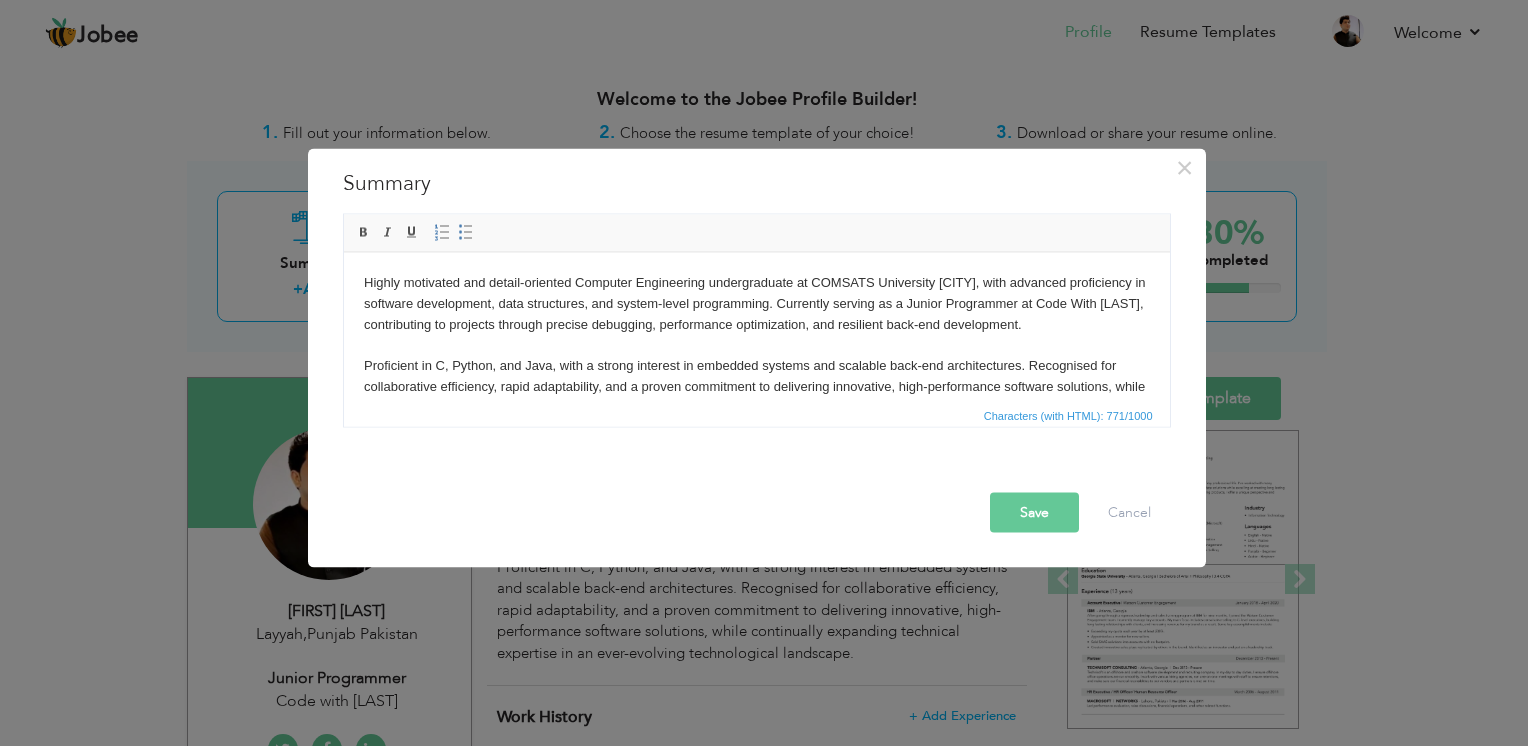 click on "Highly motivated and detail-oriented Computer Engineering undergraduate at COMSATS University Islamabad, with advanced proficiency in software development, data structures, and system-level programming. Currently serving as a Junior Programmer at Code With Abdullah Khan, contributing to projects through precise debugging, performance optimization, and resilient back-end development.      Proficient in C, Python, and Java, with a strong interest in embedded systems and scalable back-end architectures. Recognised for collaborative efficiency, rapid adaptability, and a proven commitment to delivering innovative, high-performance software solutions, while continually expanding technical expertise in an ever-evolving technological landscape." at bounding box center (756, 345) 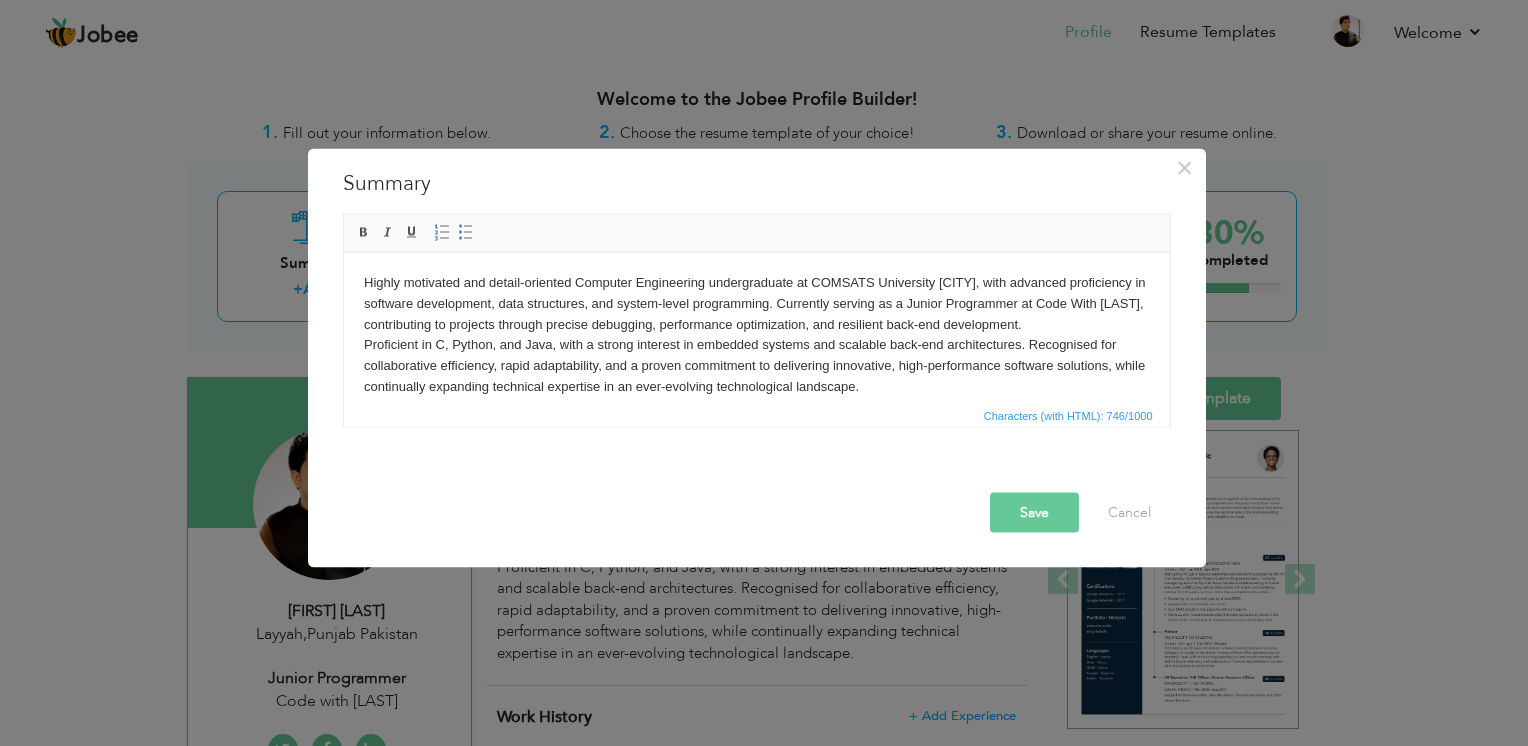 click on "Highly motivated and detail-oriented Computer Engineering undergraduate at COMSATS University Islamabad, with advanced proficiency in software development, data structures, and system-level programming. Currently serving as a Junior Programmer at Code With Abdullah Khan, contributing to projects through precise debugging, performance optimization, and resilient back-end development. Proficient in C, Python, and Java, with a strong interest in embedded systems and scalable back-end architectures. Recognised for collaborative efficiency, rapid adaptability, and a proven commitment to delivering innovative, high-performance software solutions, while continually expanding technical expertise in an ever-evolving technological landscape." at bounding box center (756, 334) 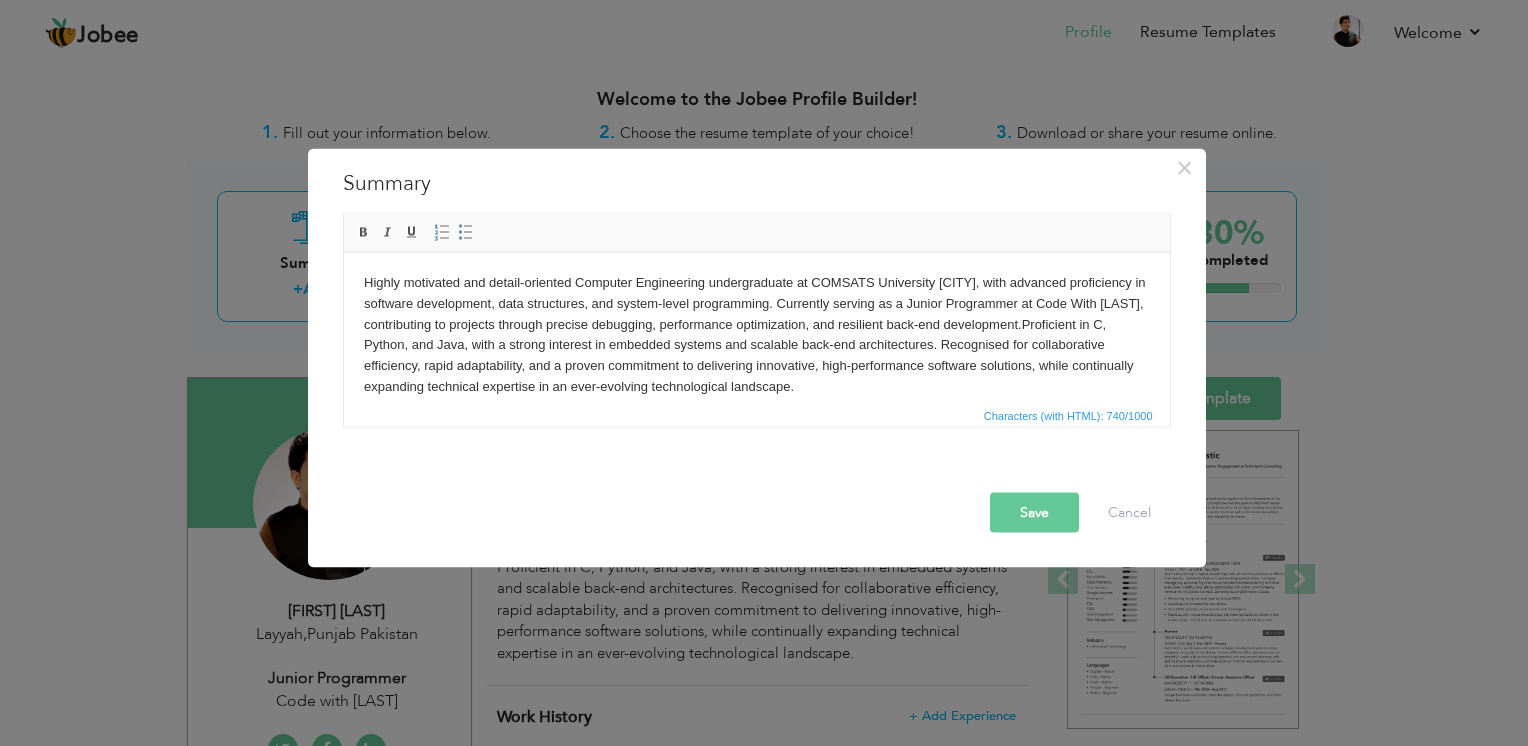 click on "Highly motivated and detail-oriented Computer Engineering undergraduate at COMSATS University Islamabad, with advanced proficiency in software development, data structures, and system-level programming. Currently serving as a Junior Programmer at Code With Abdullah Khan, contributing to projects through precise debugging, performance optimization, and resilient back-end development. Proficient in C, Python, and Java, with a strong interest in embedded systems and scalable back-end architectures. Recognised for collaborative efficiency, rapid adaptability, and a proven commitment to delivering innovative, high-performance software solutions, while continually expanding technical expertise in an ever-evolving technological landscape." at bounding box center [756, 334] 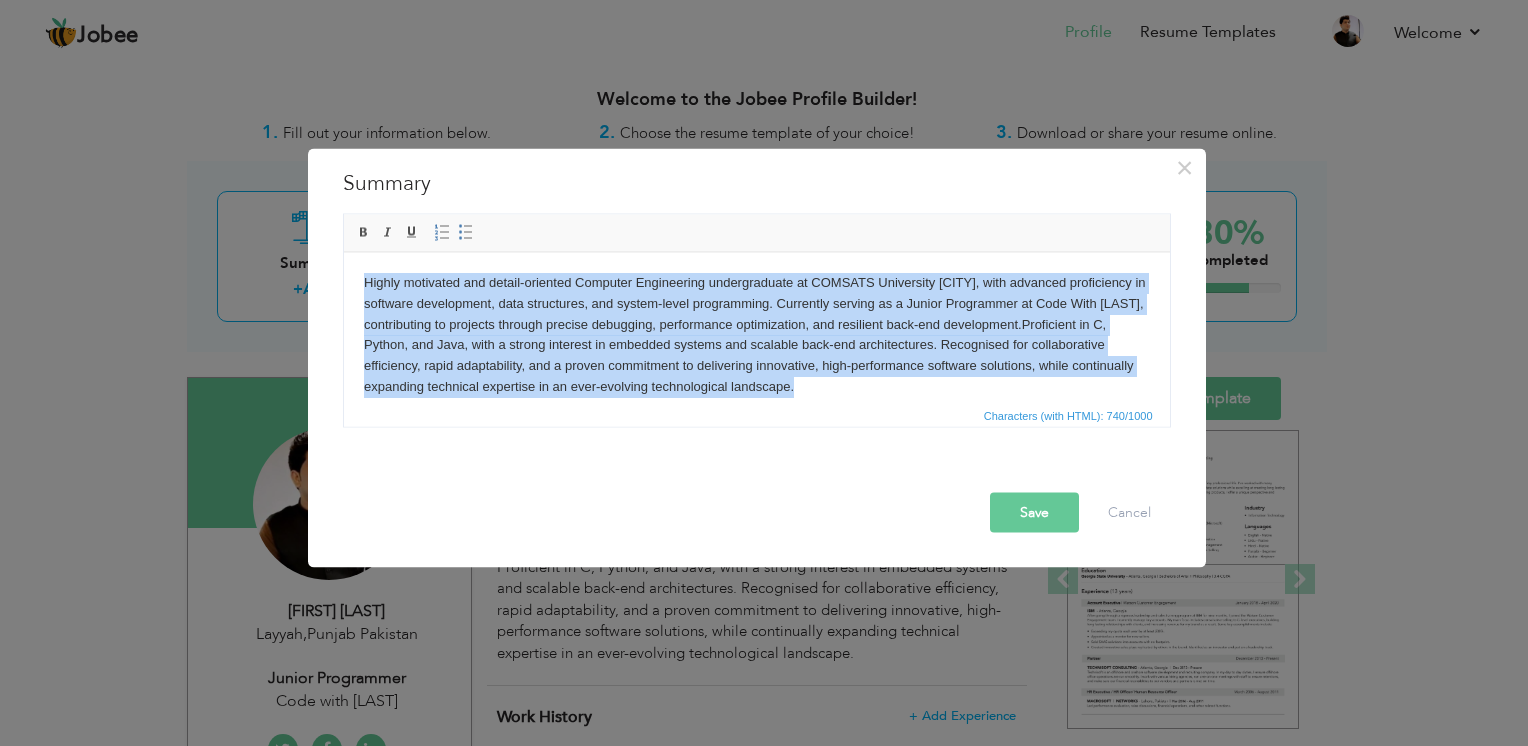 copy on "Highly motivated and detail-oriented Computer Engineering undergraduate at COMSATS University Islamabad, with advanced proficiency in software development, data structures, and system-level programming. Currently serving as a Junior Programmer at Code With Abdullah Khan, contributing to projects through precise debugging, performance optimization, and resilient back-end development. Proficient in C, Python, and Java, with a strong interest in embedded systems and scalable back-end architectures. Recognised for collaborative efficiency, rapid adaptability, and a proven commitment to delivering innovative, high-performance software solutions, while continually expanding technical expertise in an ever-evolving technological landscape." 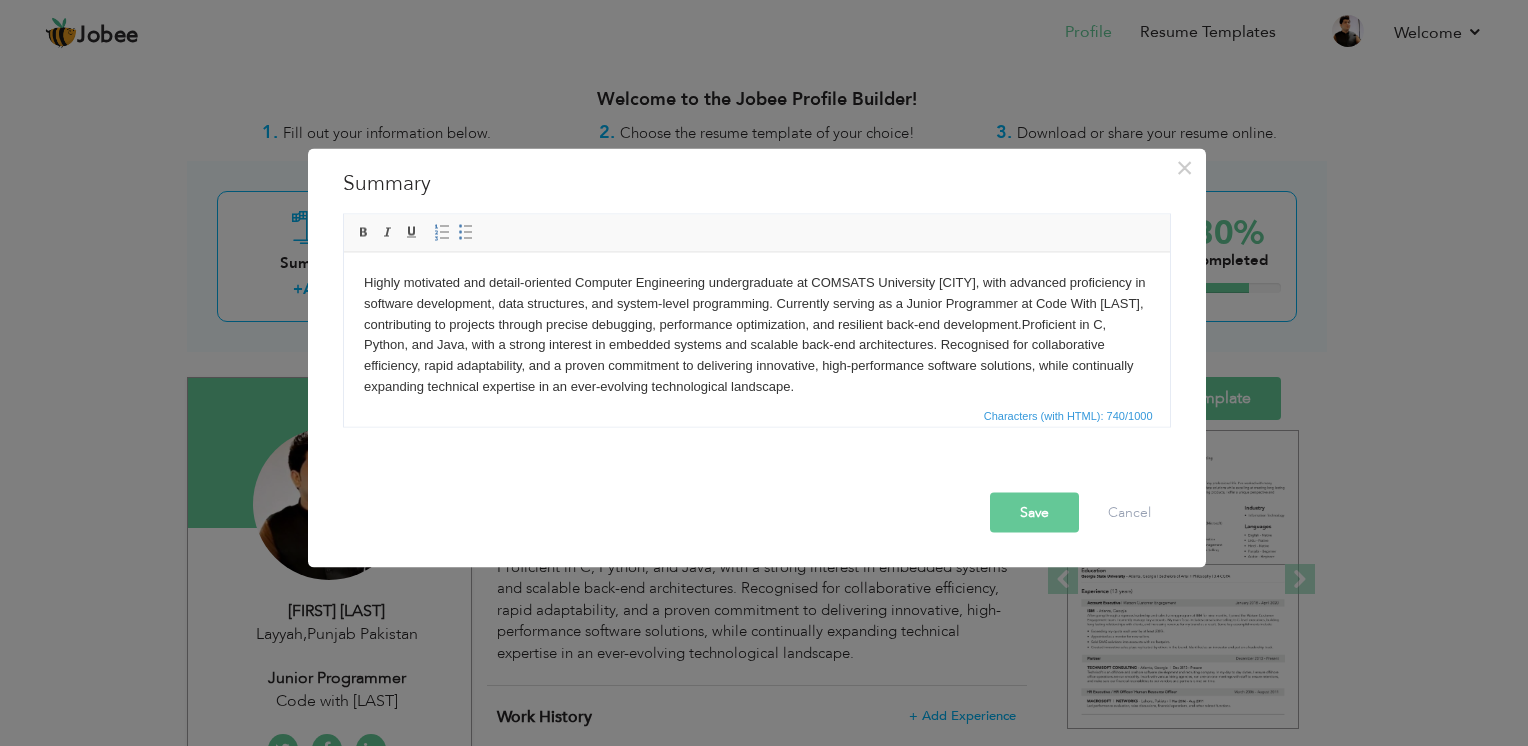 click on "Highly motivated and detail-oriented Computer Engineering undergraduate at COMSATS University Islamabad, with advanced proficiency in software development, data structures, and system-level programming. Currently serving as a Junior Programmer at Code With Abdullah Khan, contributing to projects through precise debugging, performance optimization, and resilient back-end development. Proficient in C, Python, and Java, with a strong interest in embedded systems and scalable back-end architectures. Recognised for collaborative efficiency, rapid adaptability, and a proven commitment to delivering innovative, high-performance software solutions, while continually expanding technical expertise in an ever-evolving technological landscape." at bounding box center (756, 334) 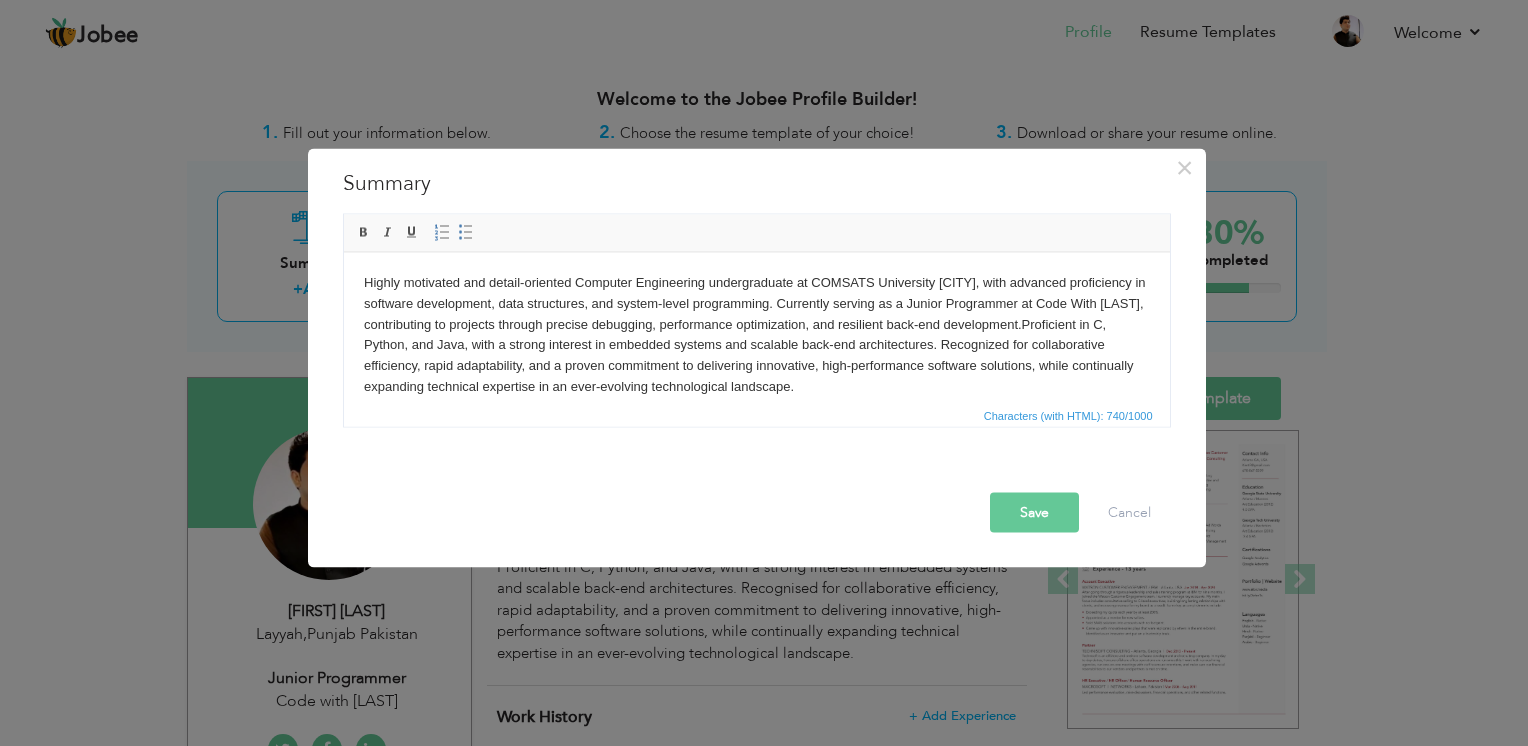click on "Save" at bounding box center [1034, 513] 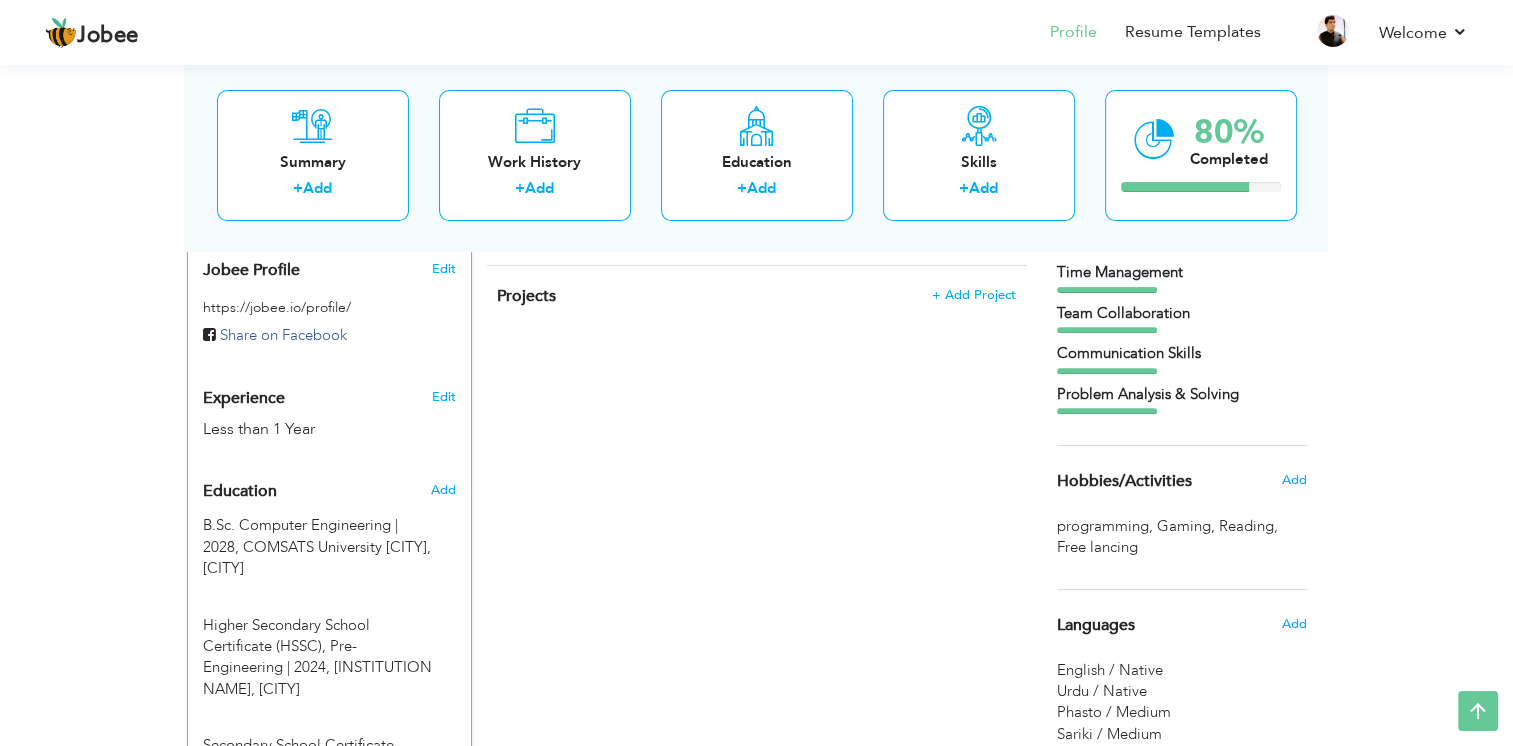 scroll, scrollTop: 633, scrollLeft: 0, axis: vertical 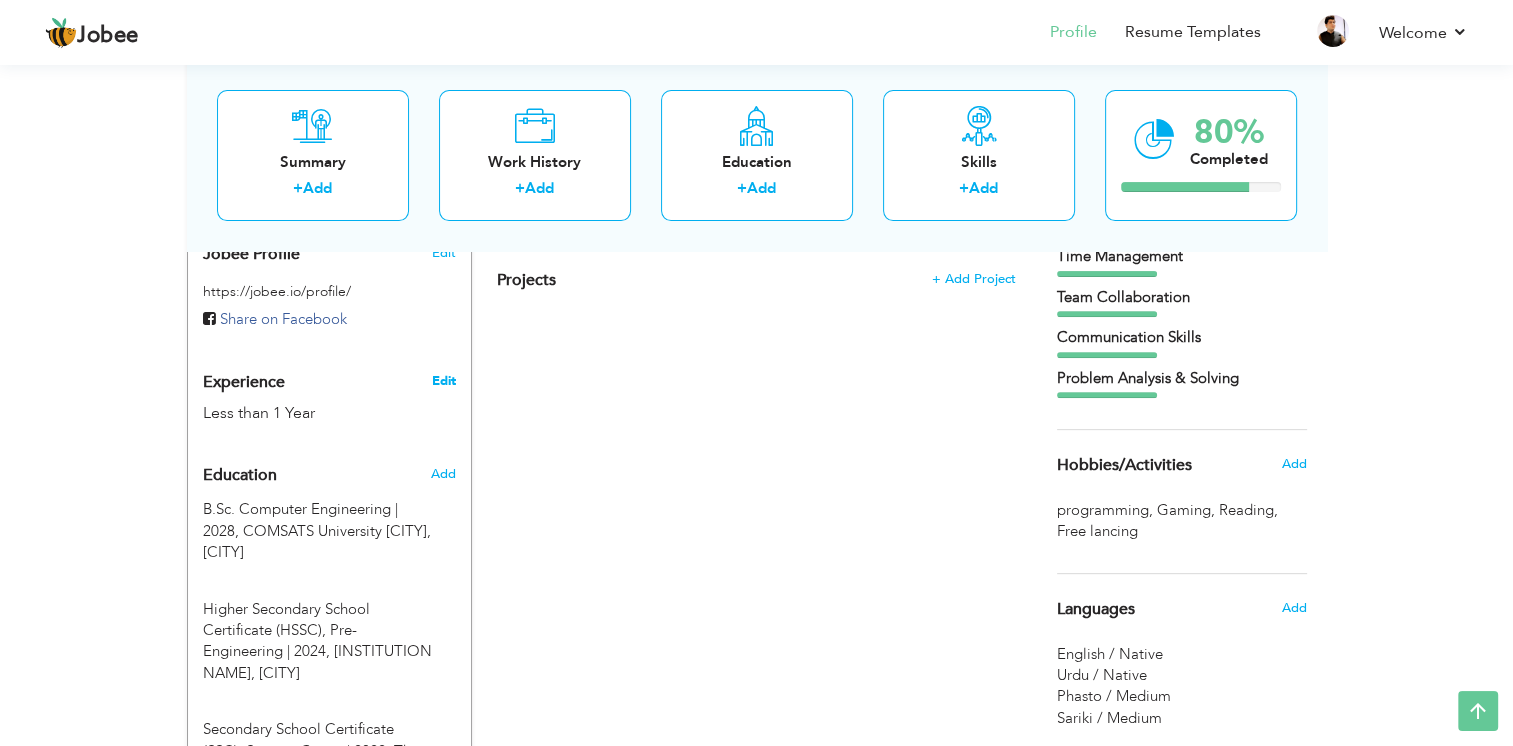 click on "Edit" at bounding box center (443, 381) 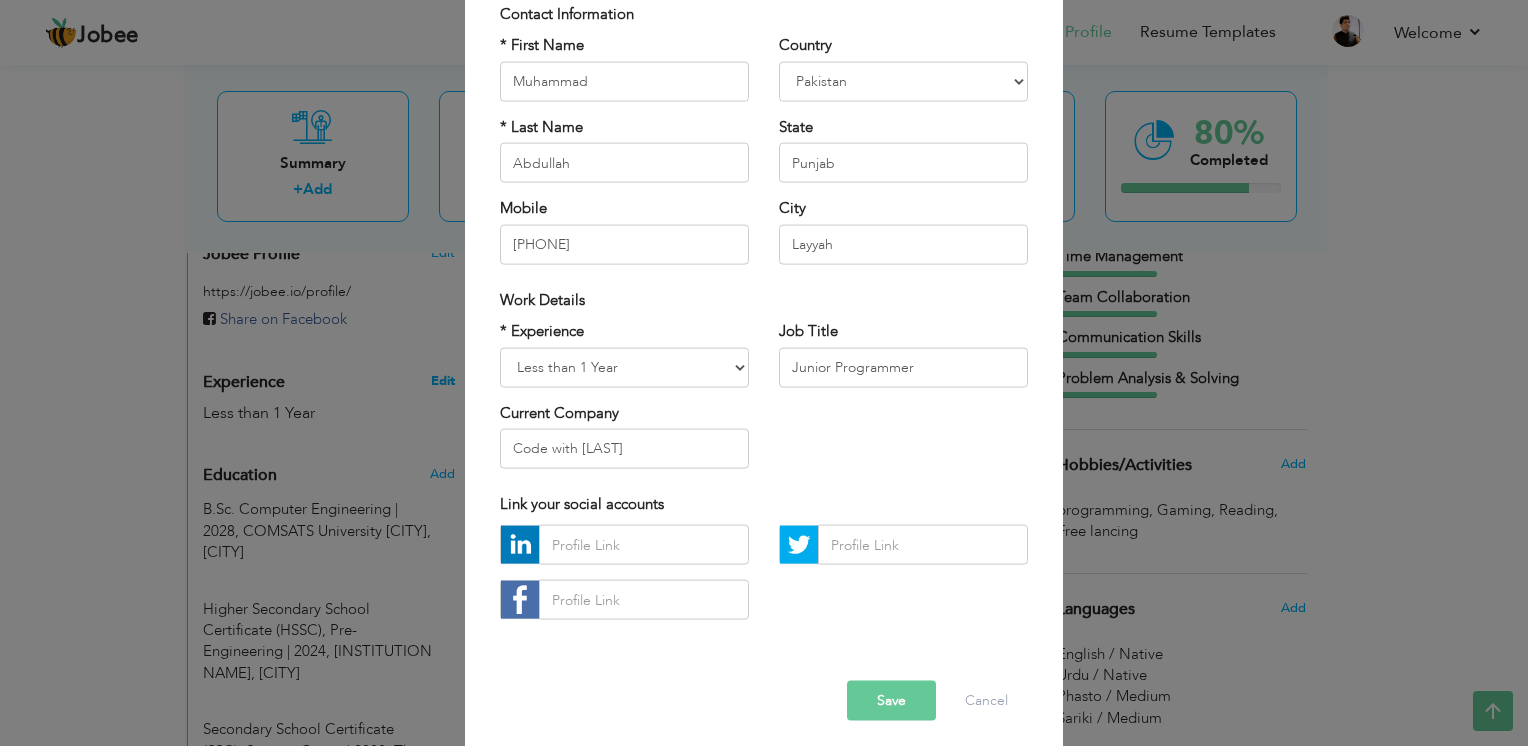 scroll, scrollTop: 0, scrollLeft: 0, axis: both 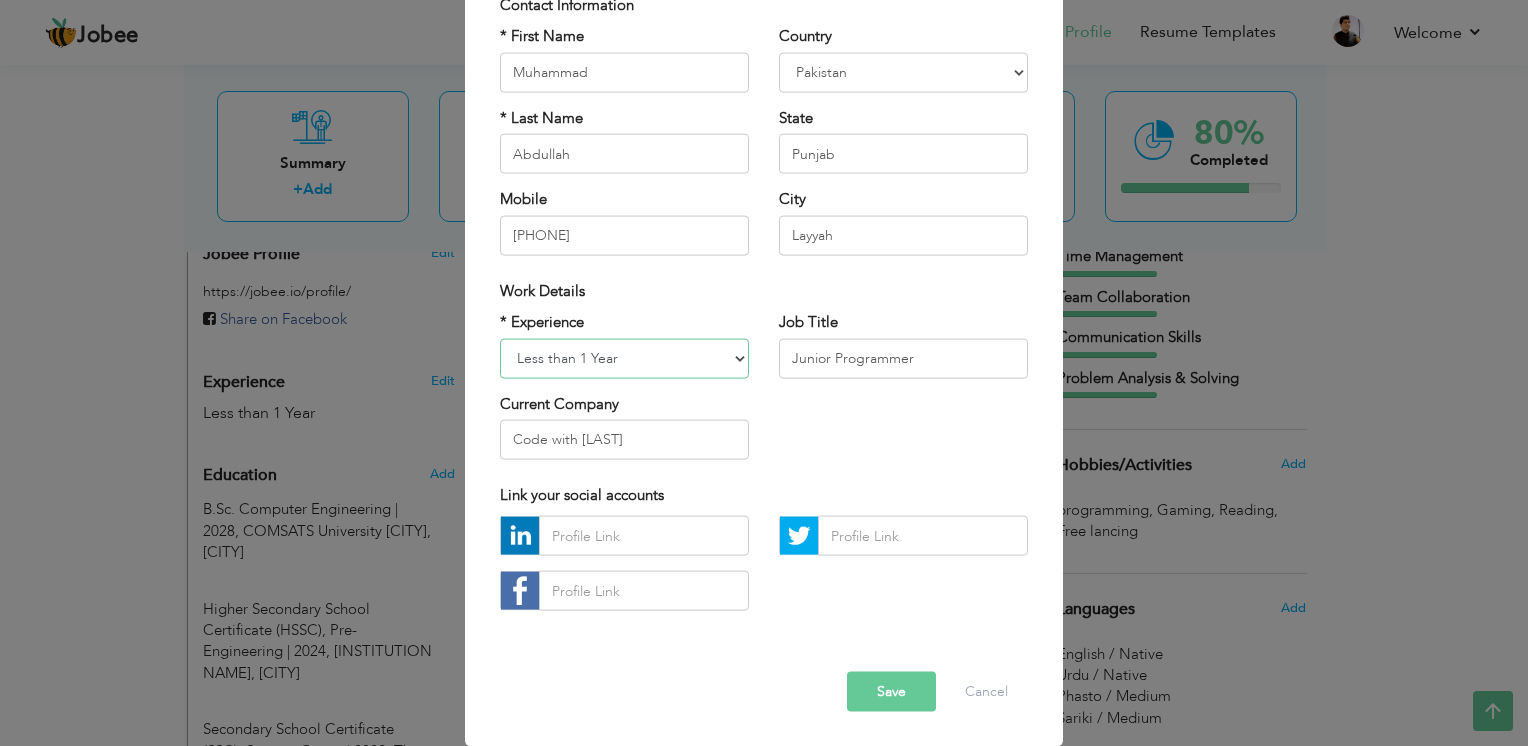 click on "Entry Level Less than 1 Year 1 Year 2 Years 3 Years 4 Years 5 Years 6 Years 7 Years 8 Years 9 Years 10 Years 11 Years 12 Years 13 Years 14 Years 15 Years 16 Years 17 Years 18 Years 19 Years 20 Years 21 Years 22 Years 23 Years 24 Years 25 Years 26 Years 27 Years 28 Years 29 Years 30 Years 31 Years 32 Years 33 Years 34 Years 35 Years More than 35 Years" at bounding box center (624, 358) 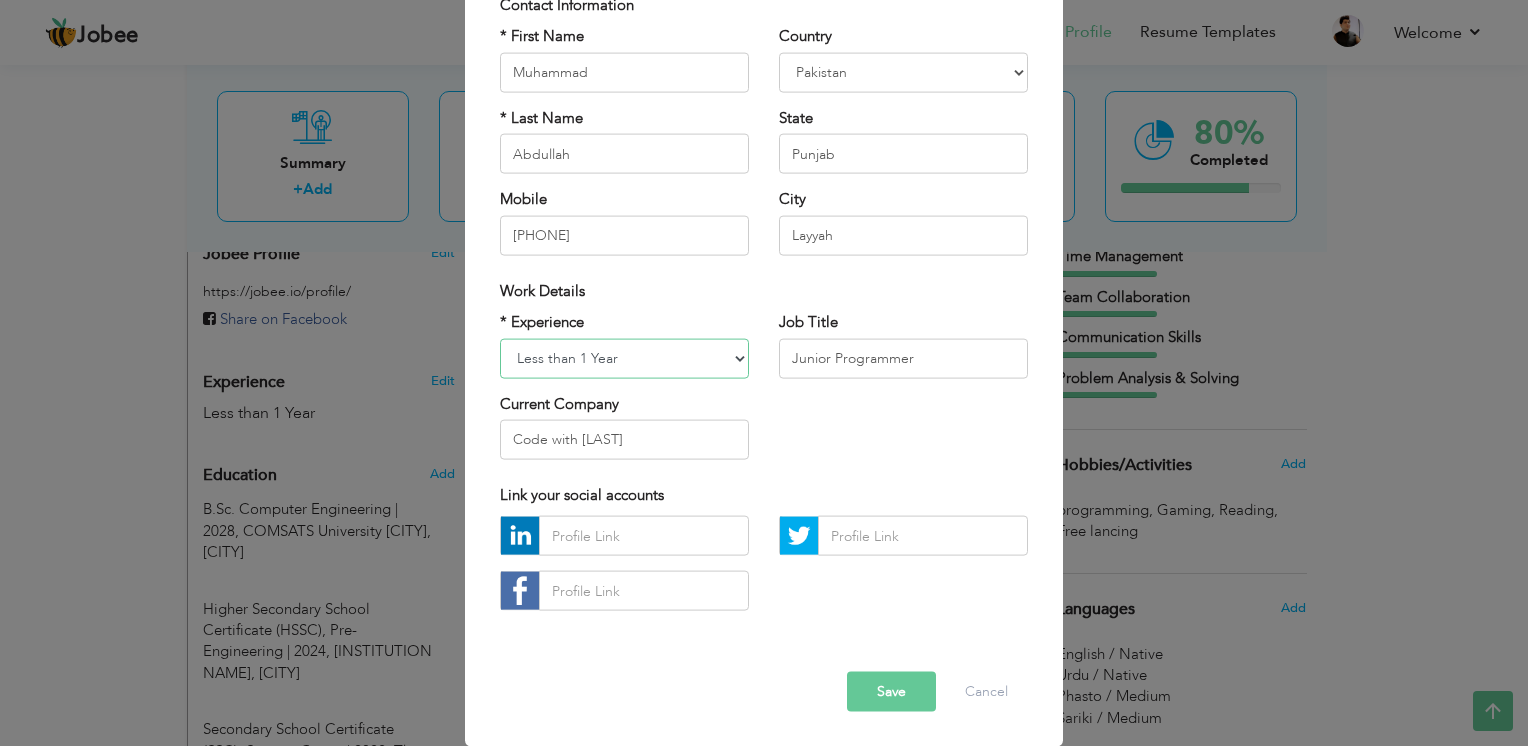 select on "number:3" 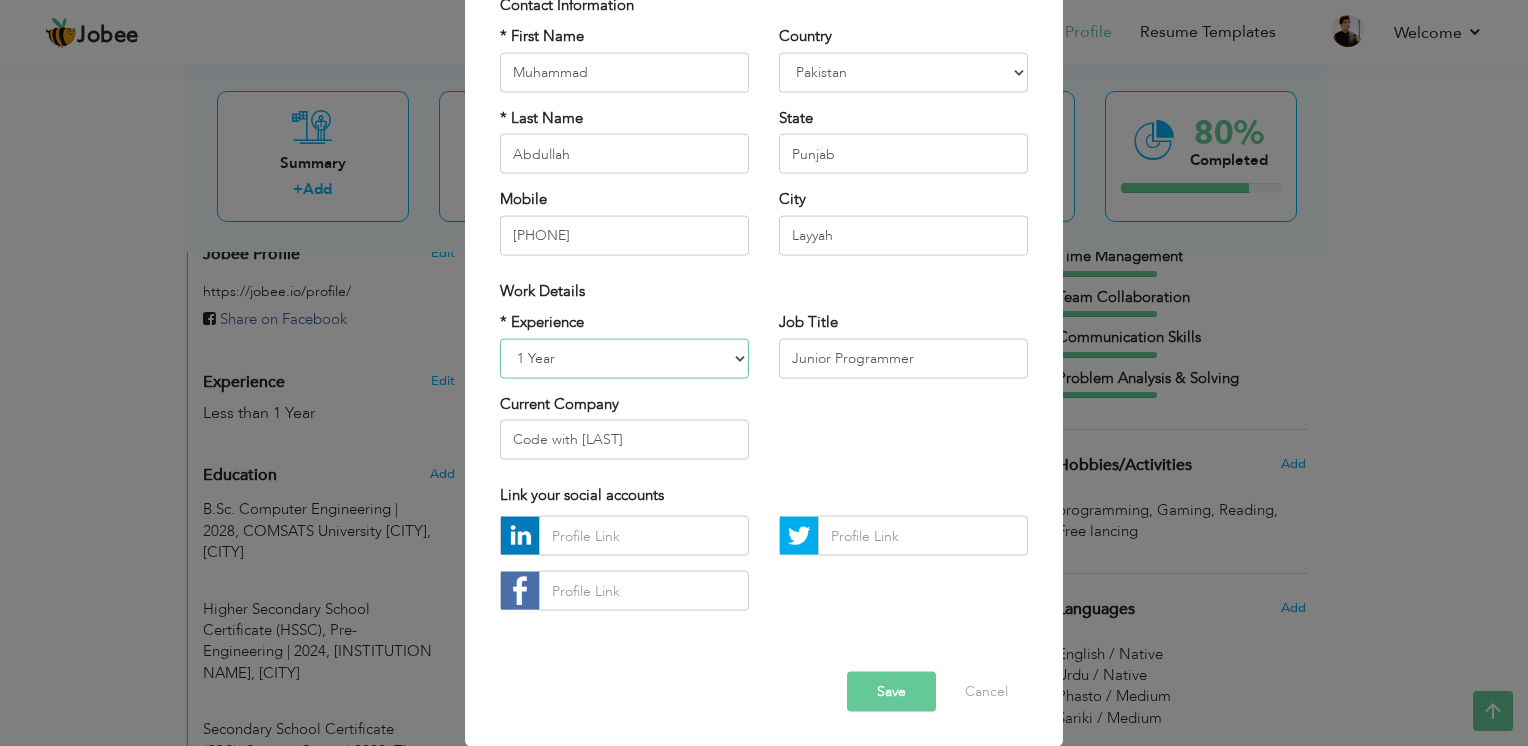 click on "Entry Level Less than 1 Year 1 Year 2 Years 3 Years 4 Years 5 Years 6 Years 7 Years 8 Years 9 Years 10 Years 11 Years 12 Years 13 Years 14 Years 15 Years 16 Years 17 Years 18 Years 19 Years 20 Years 21 Years 22 Years 23 Years 24 Years 25 Years 26 Years 27 Years 28 Years 29 Years 30 Years 31 Years 32 Years 33 Years 34 Years 35 Years More than 35 Years" at bounding box center (624, 358) 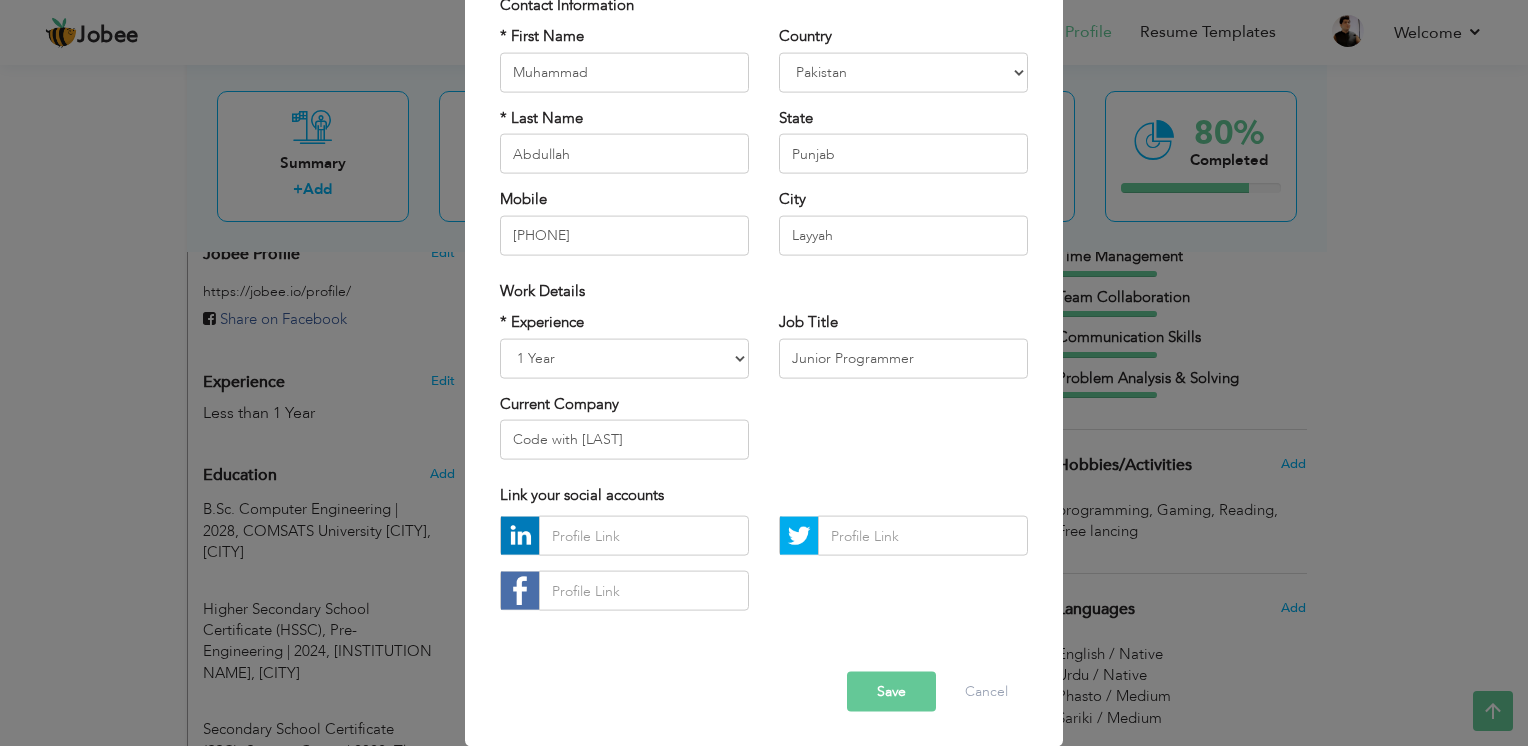click on "Save" at bounding box center [891, 692] 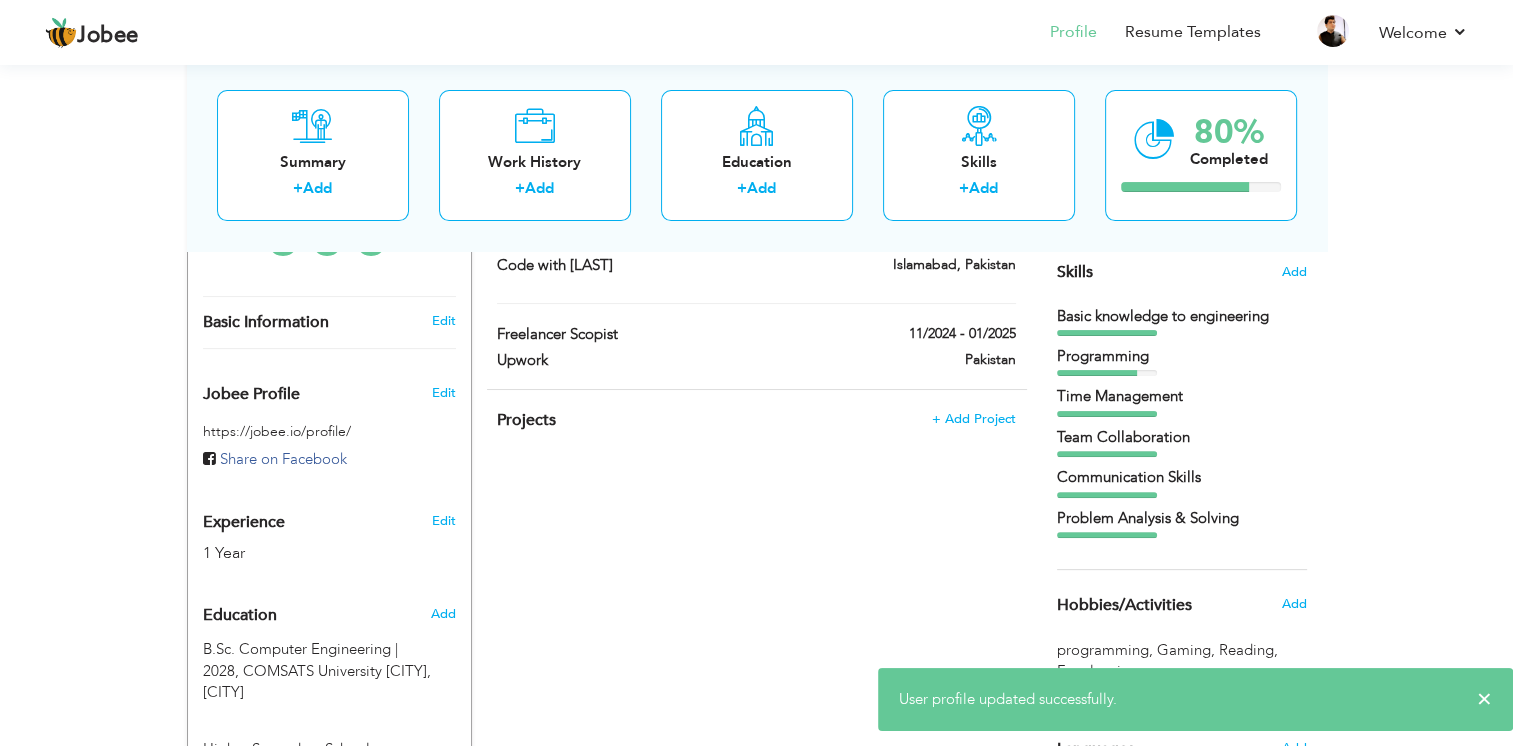 scroll, scrollTop: 488, scrollLeft: 0, axis: vertical 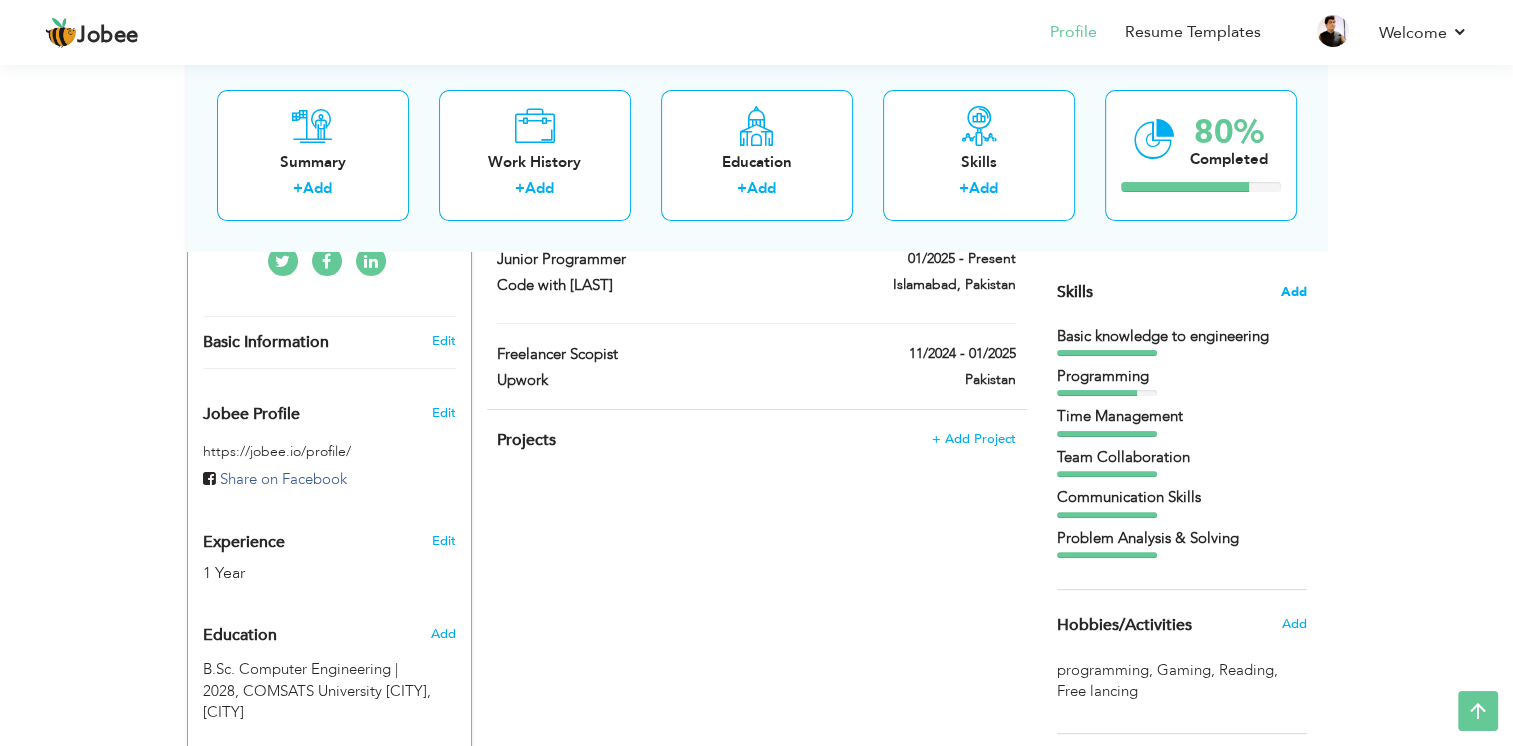click on "Add" at bounding box center [1294, 292] 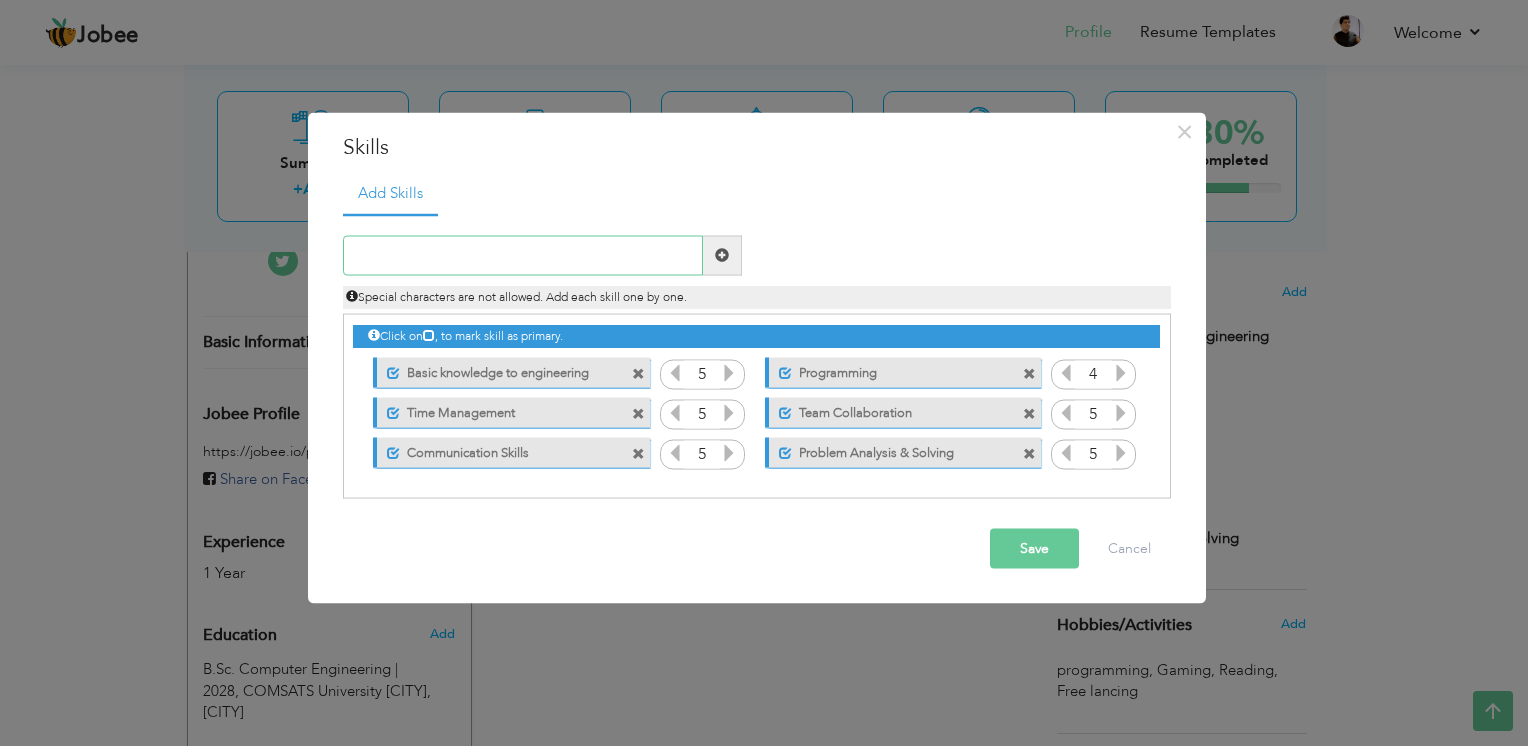 click at bounding box center [523, 255] 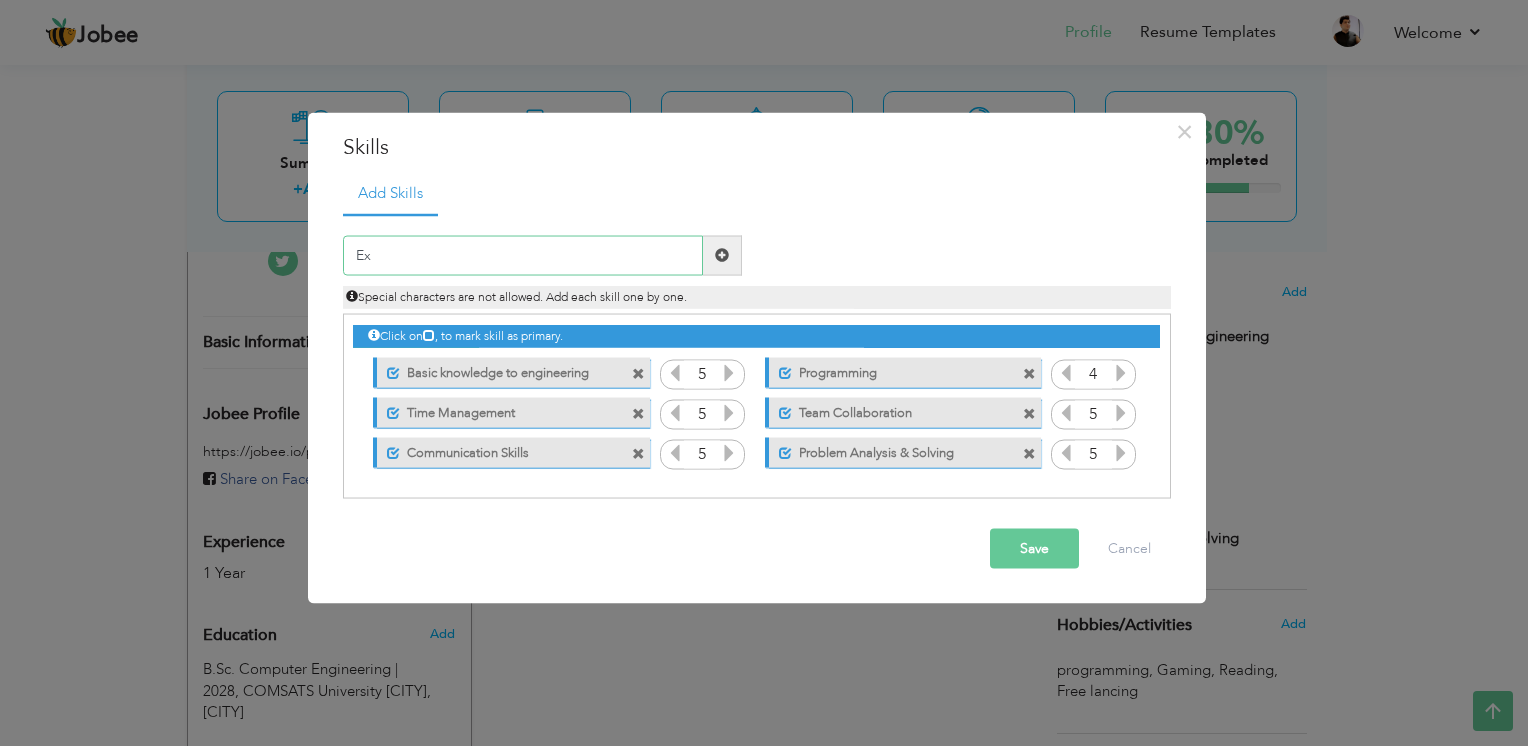 type on "E" 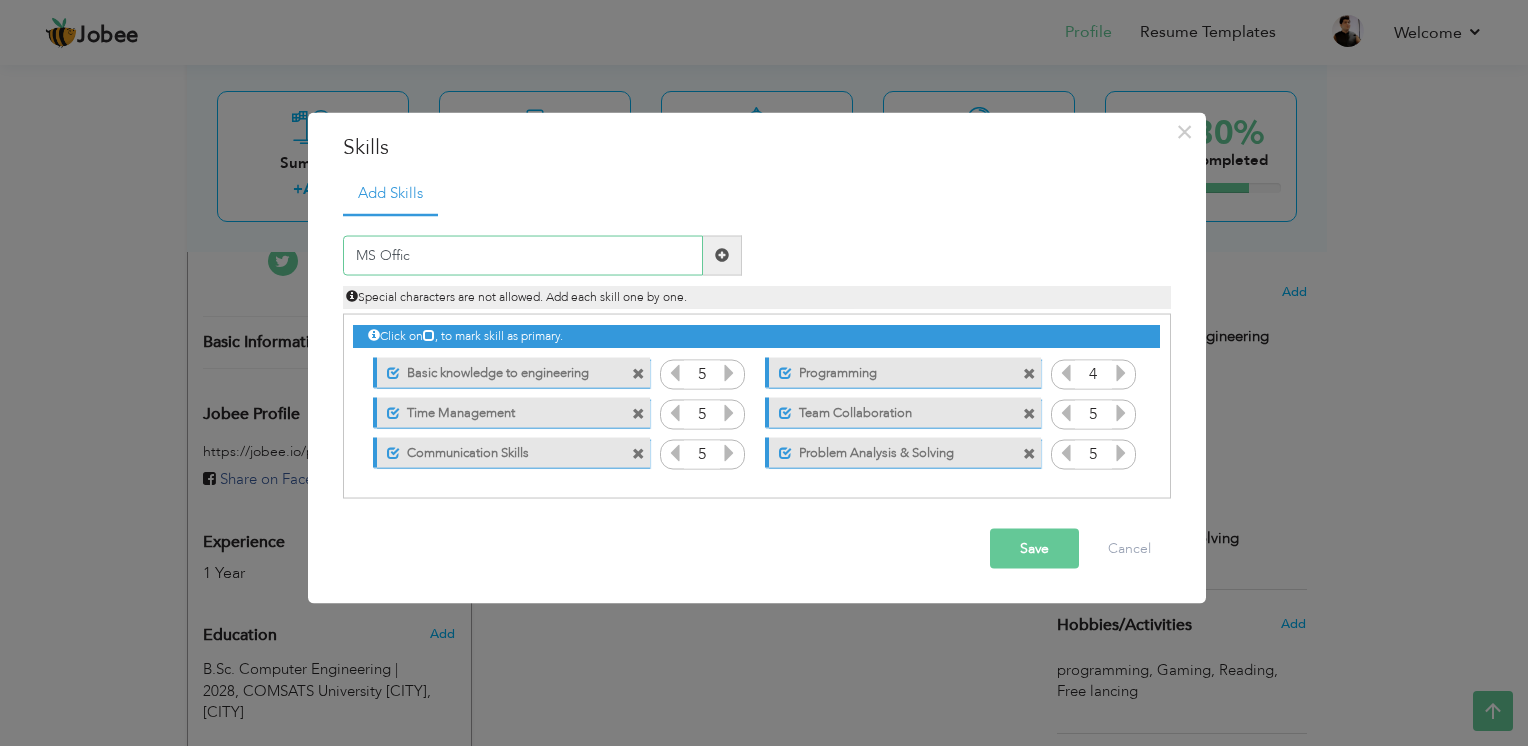type on "MS Office" 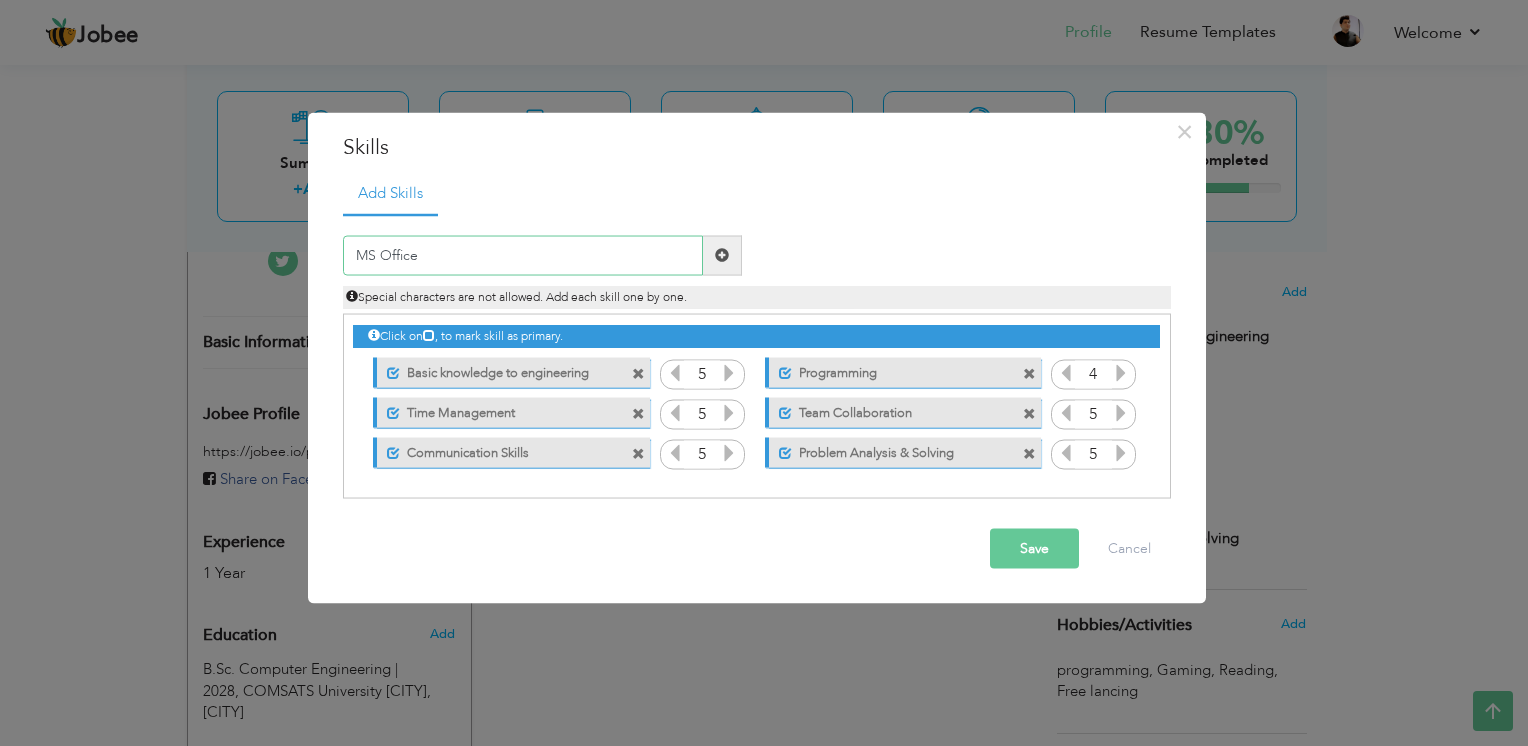 type 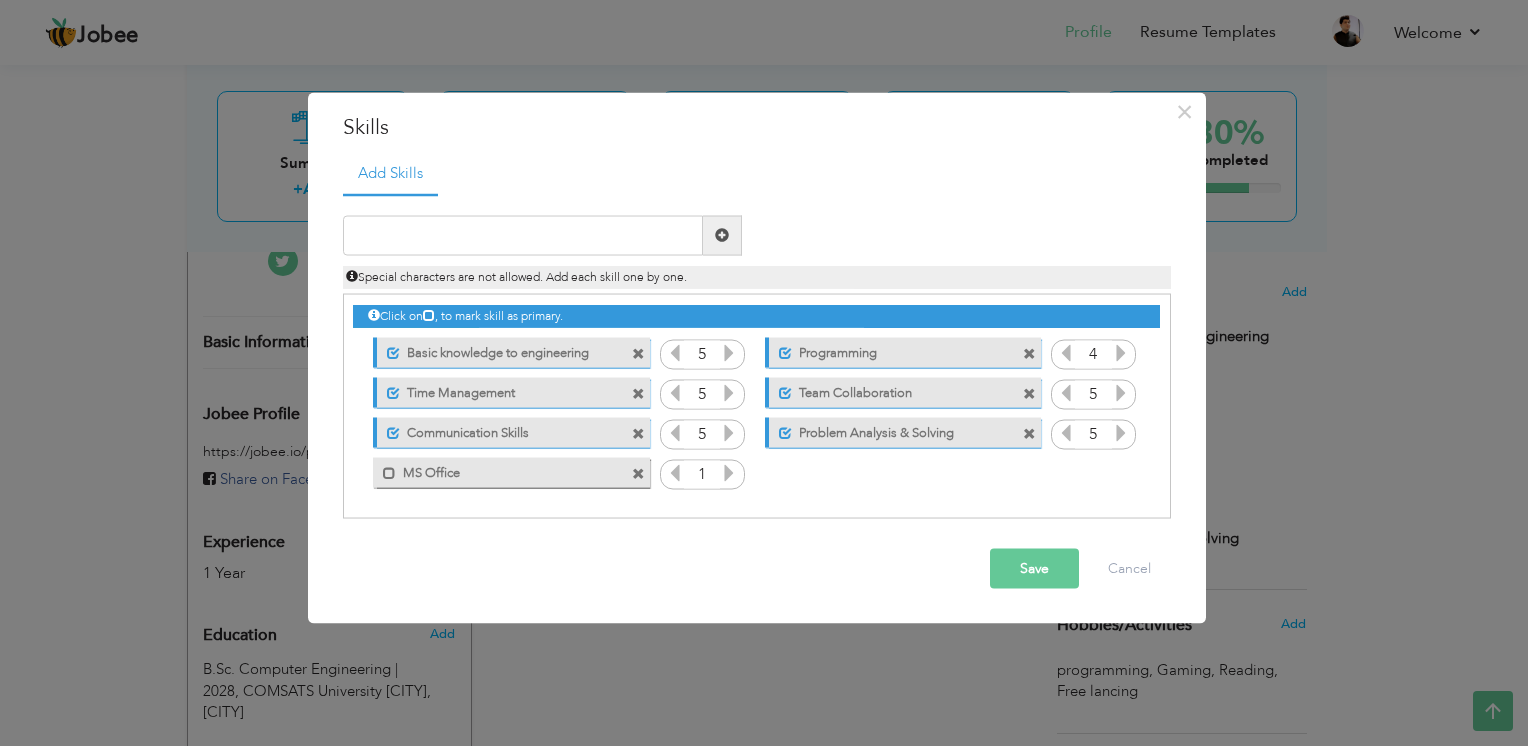 click at bounding box center [729, 472] 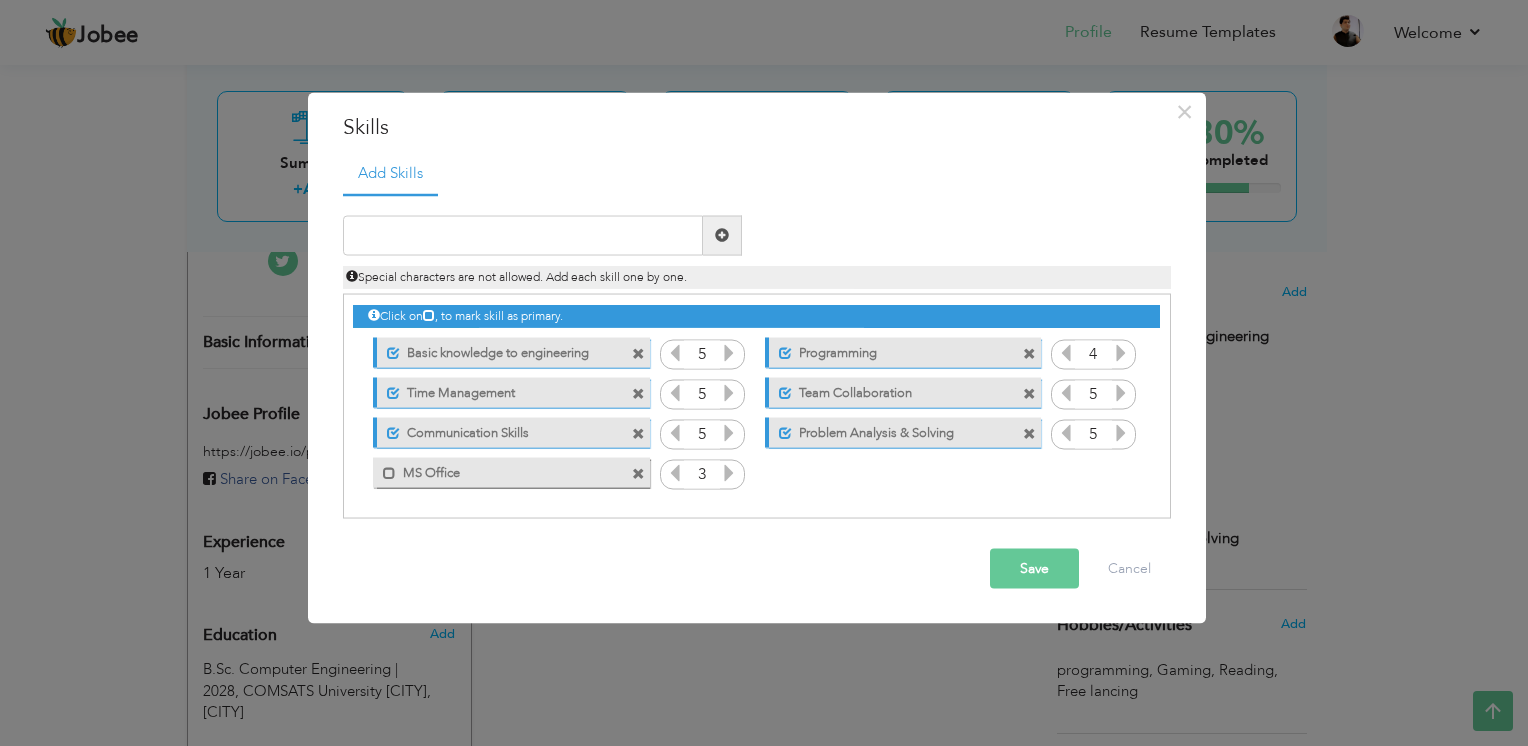 click at bounding box center [729, 472] 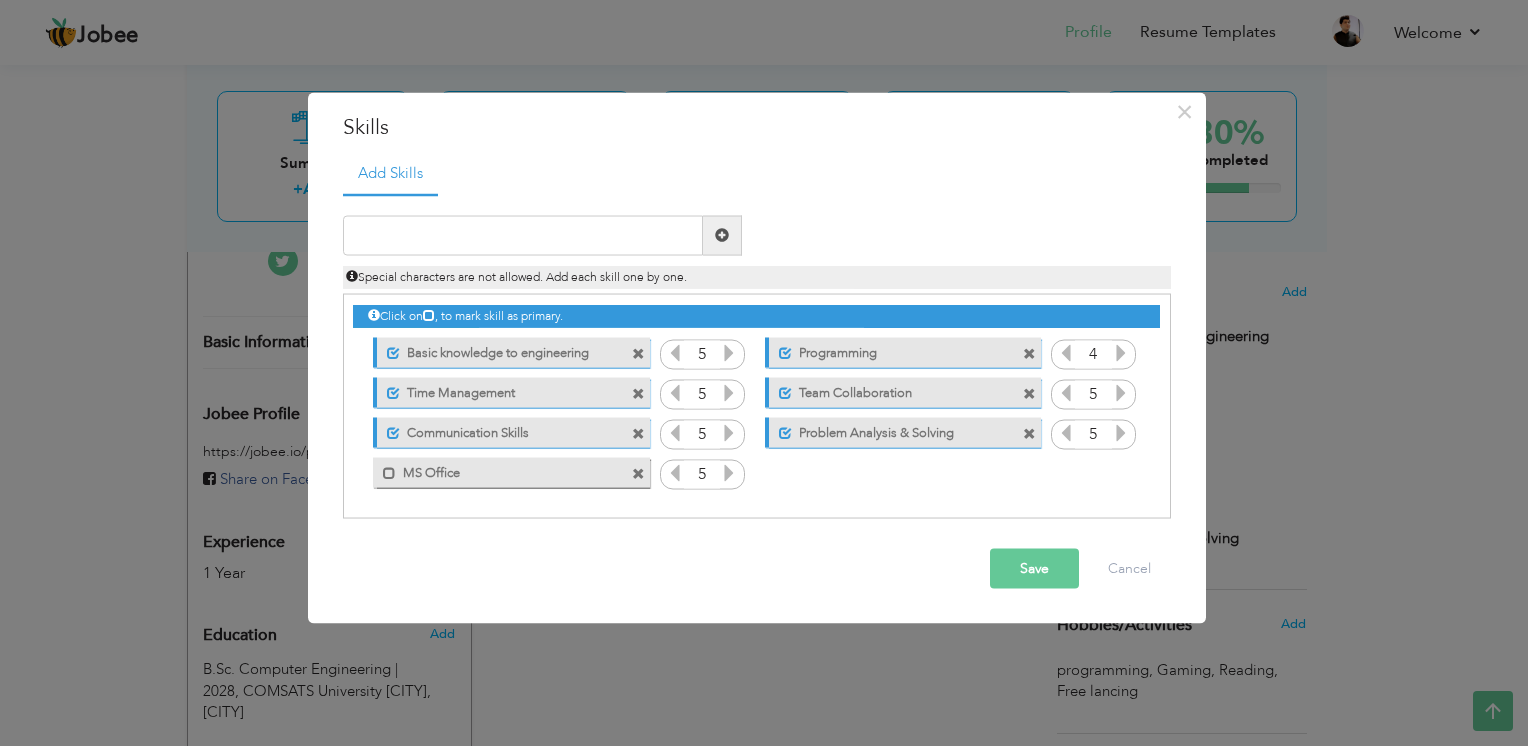 click at bounding box center [729, 472] 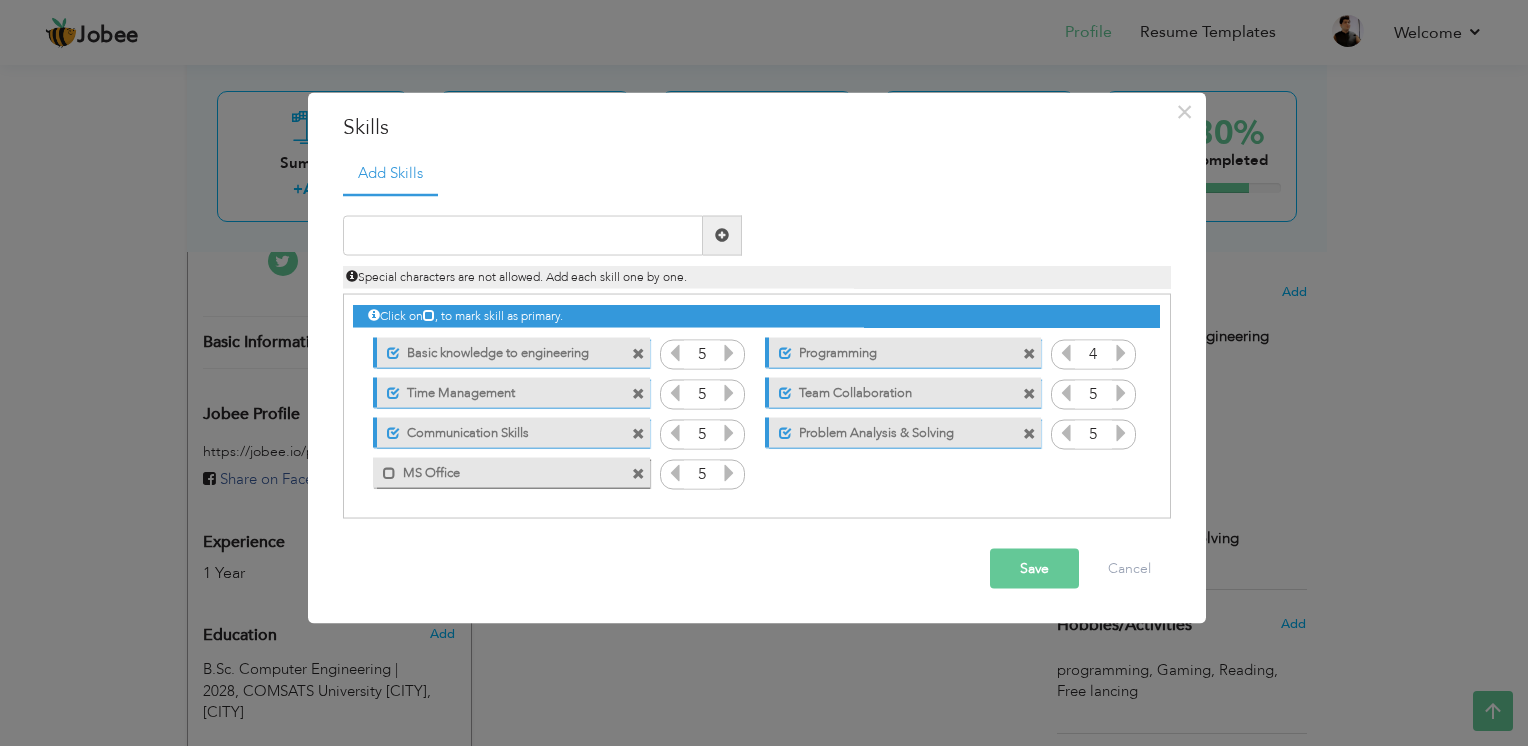 click at bounding box center [1121, 352] 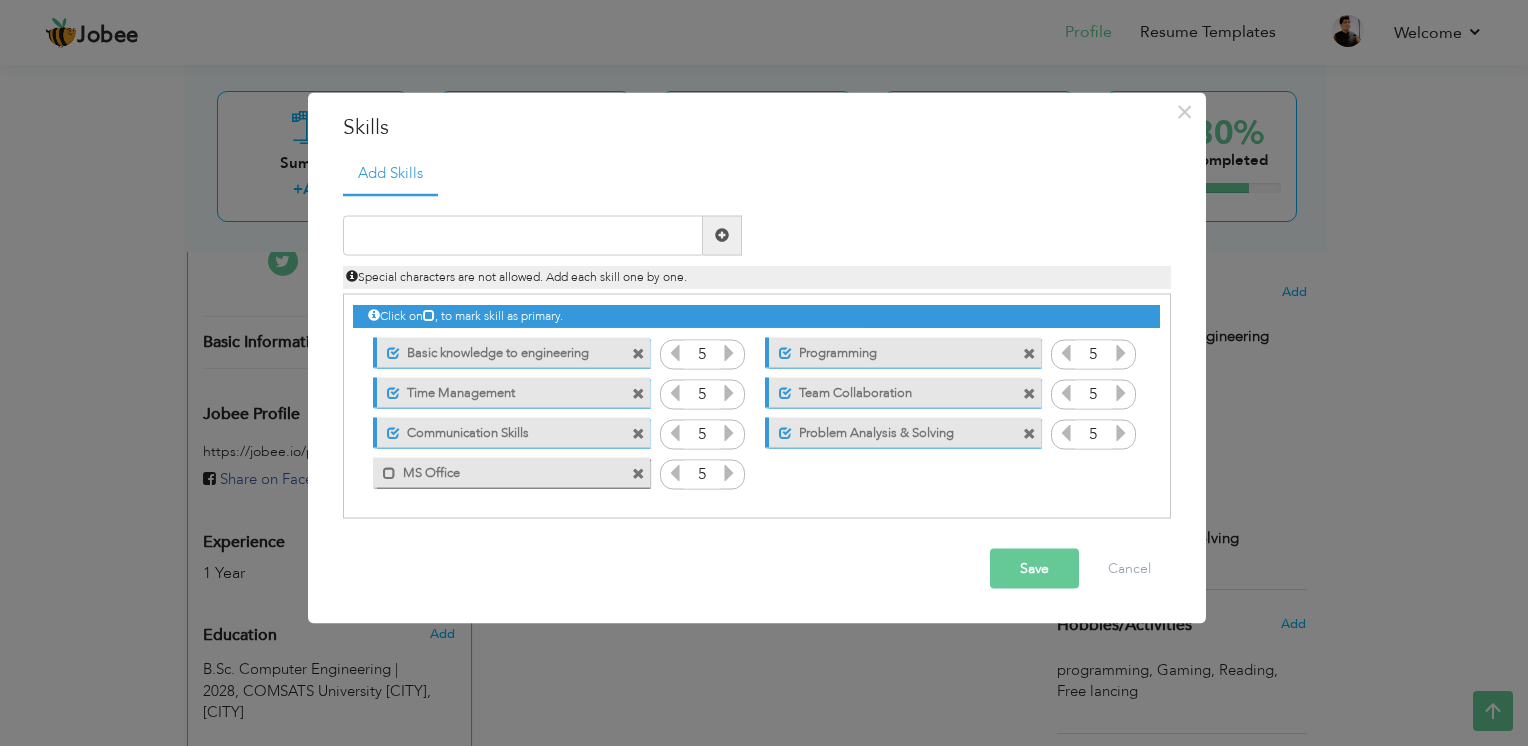 click on "Save" at bounding box center (1034, 568) 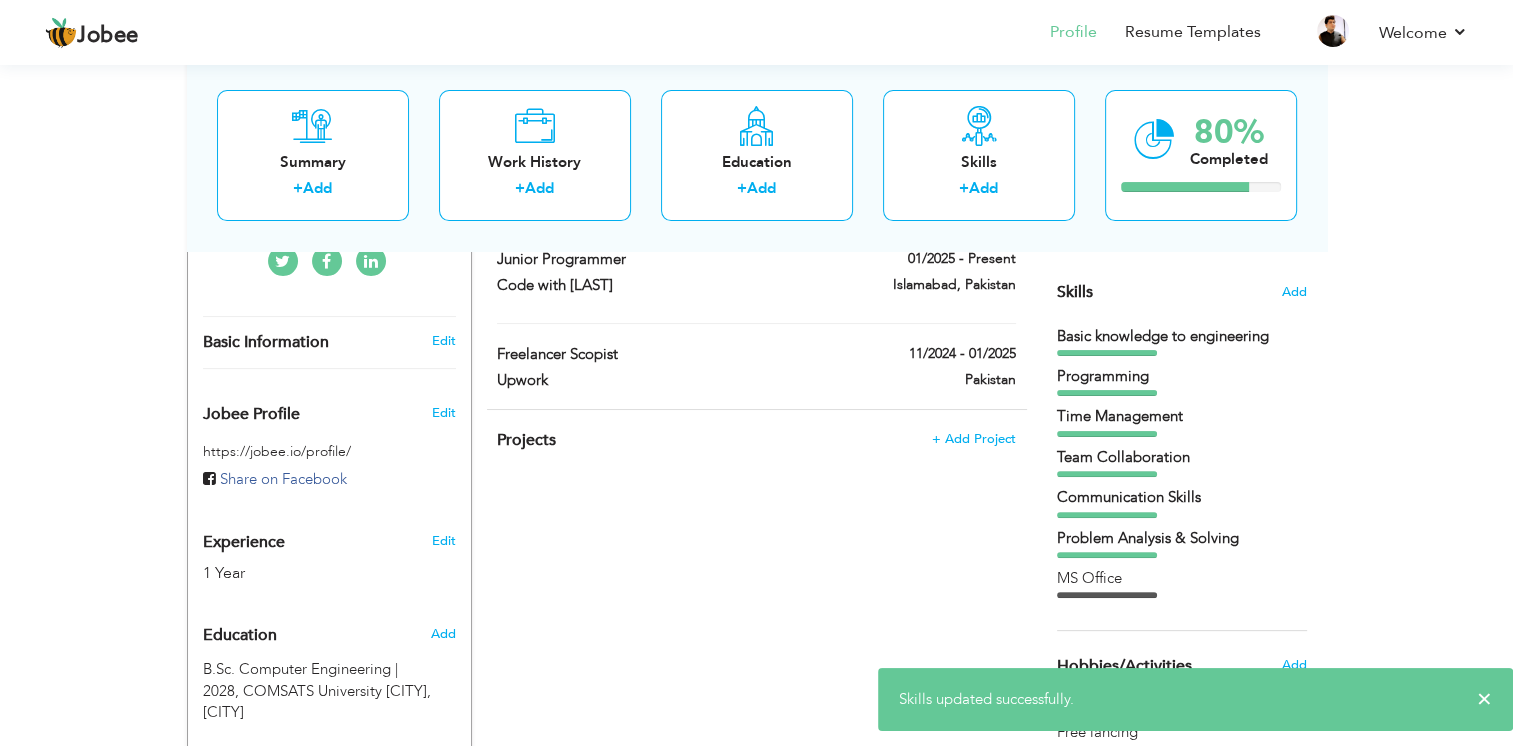 drag, startPoint x: 1510, startPoint y: 435, endPoint x: 1520, endPoint y: 461, distance: 27.856777 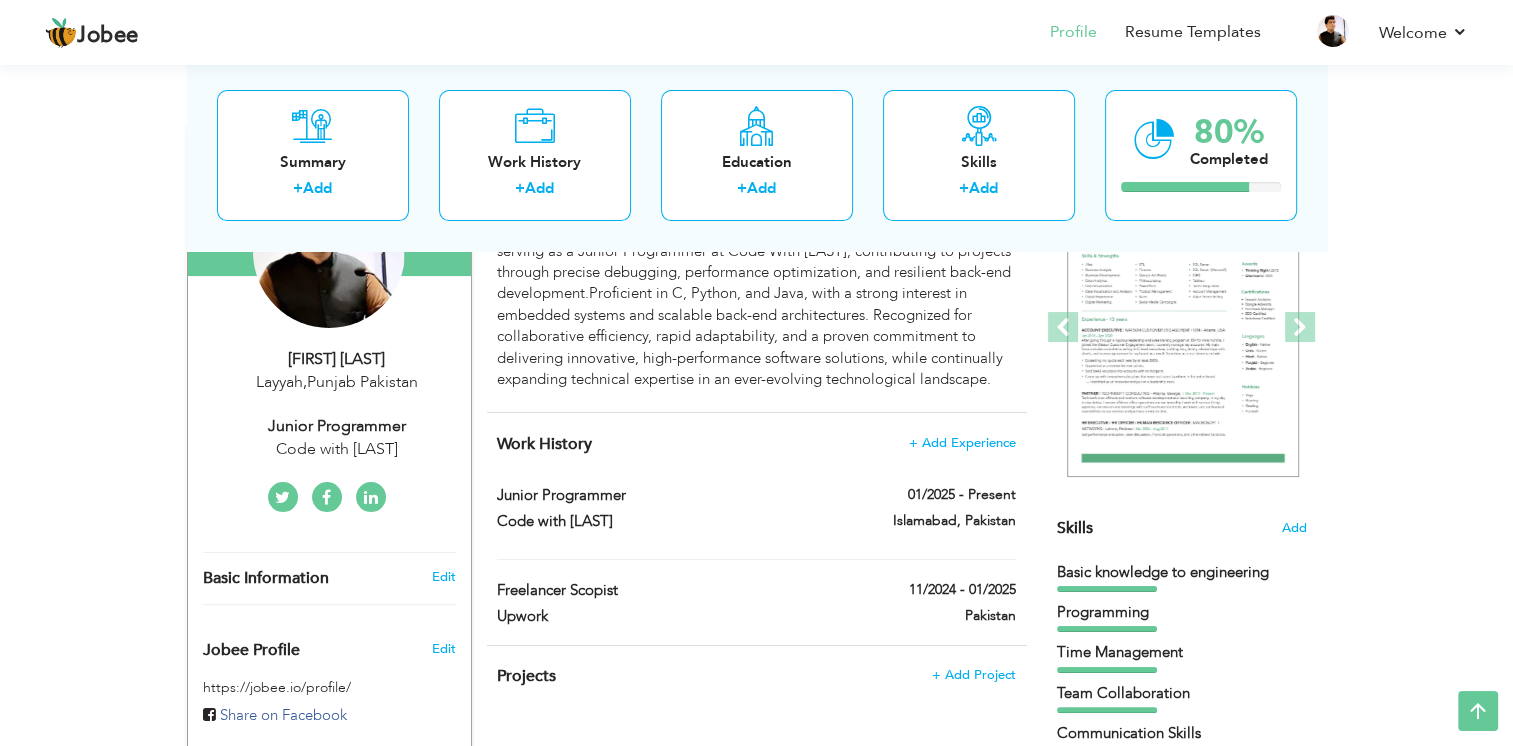 scroll, scrollTop: 256, scrollLeft: 0, axis: vertical 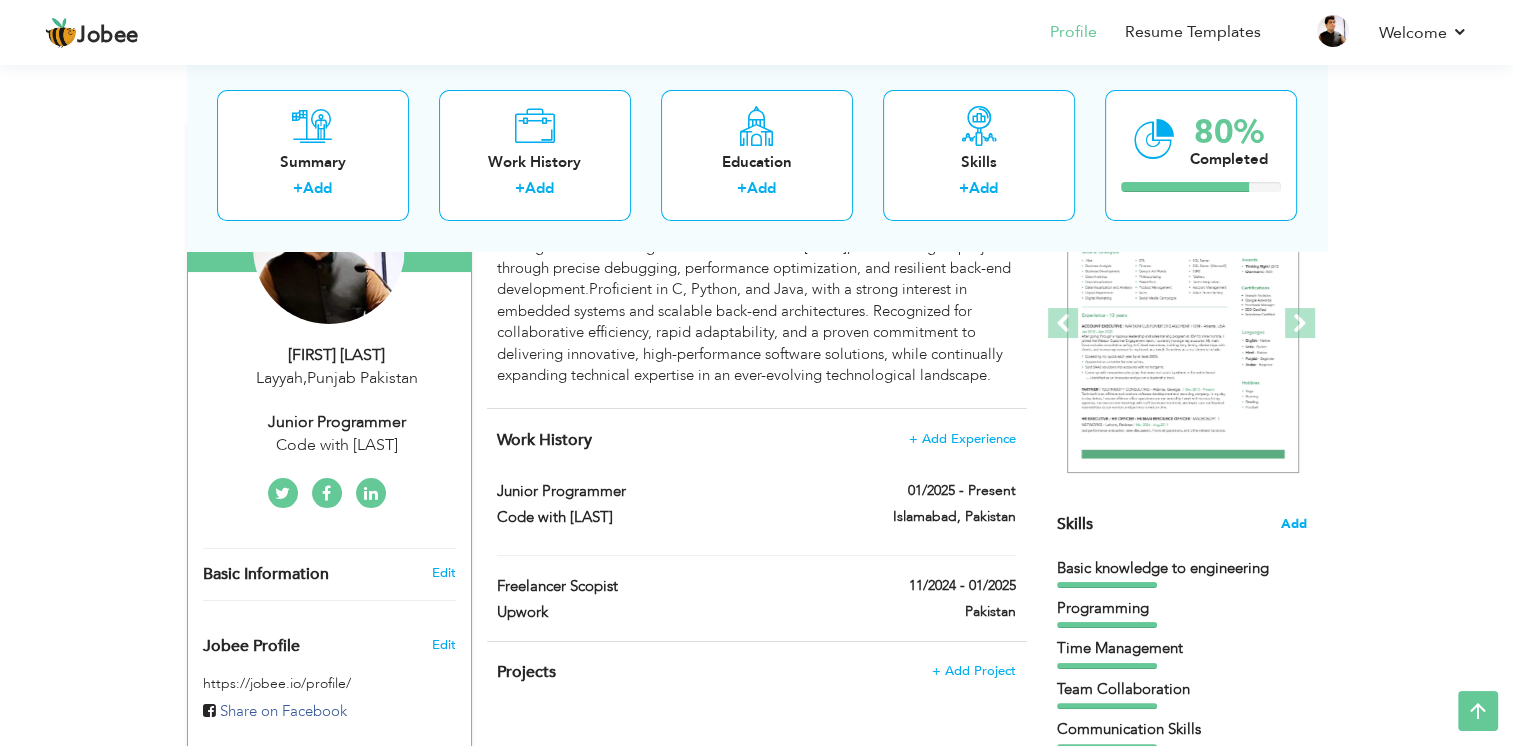click on "Add" at bounding box center (1294, 524) 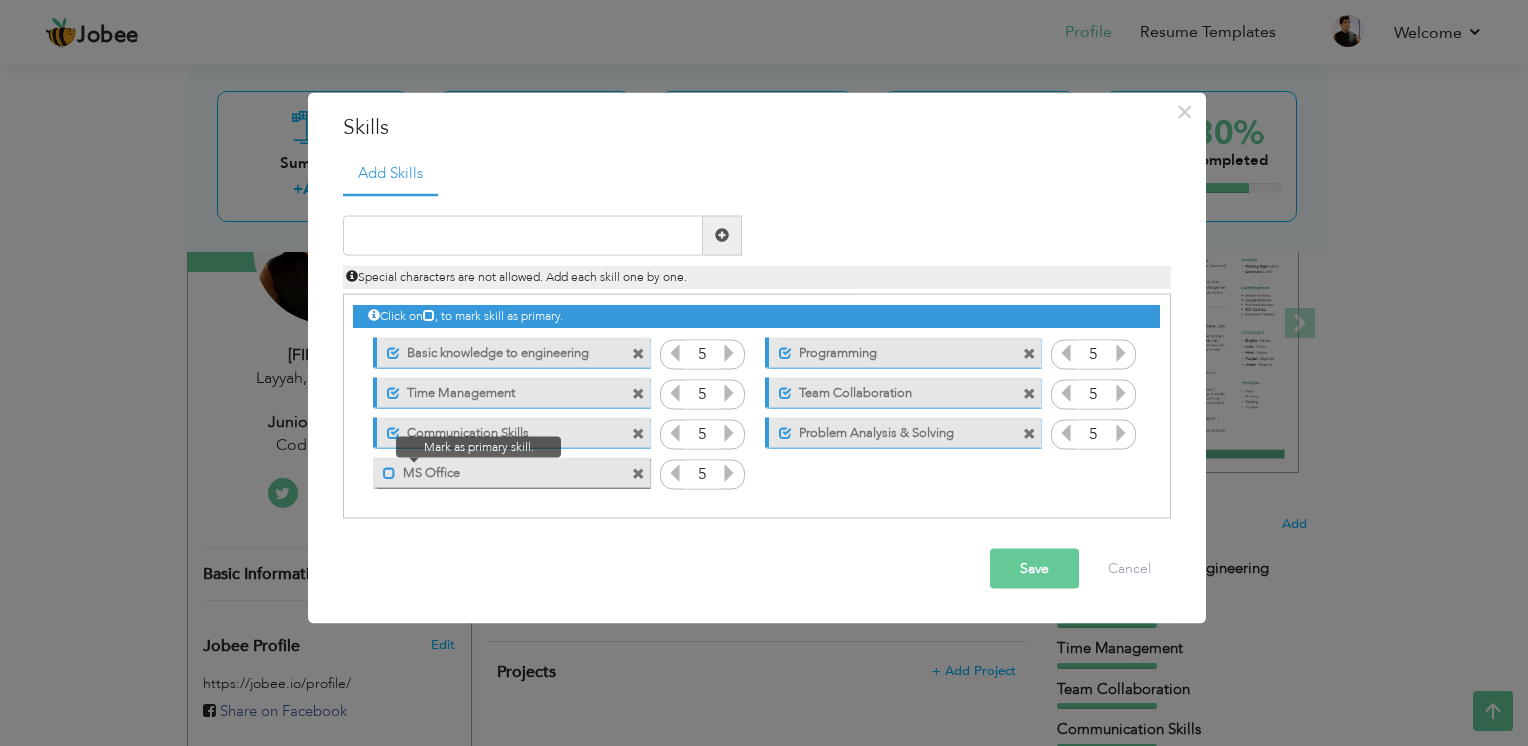 click at bounding box center (389, 473) 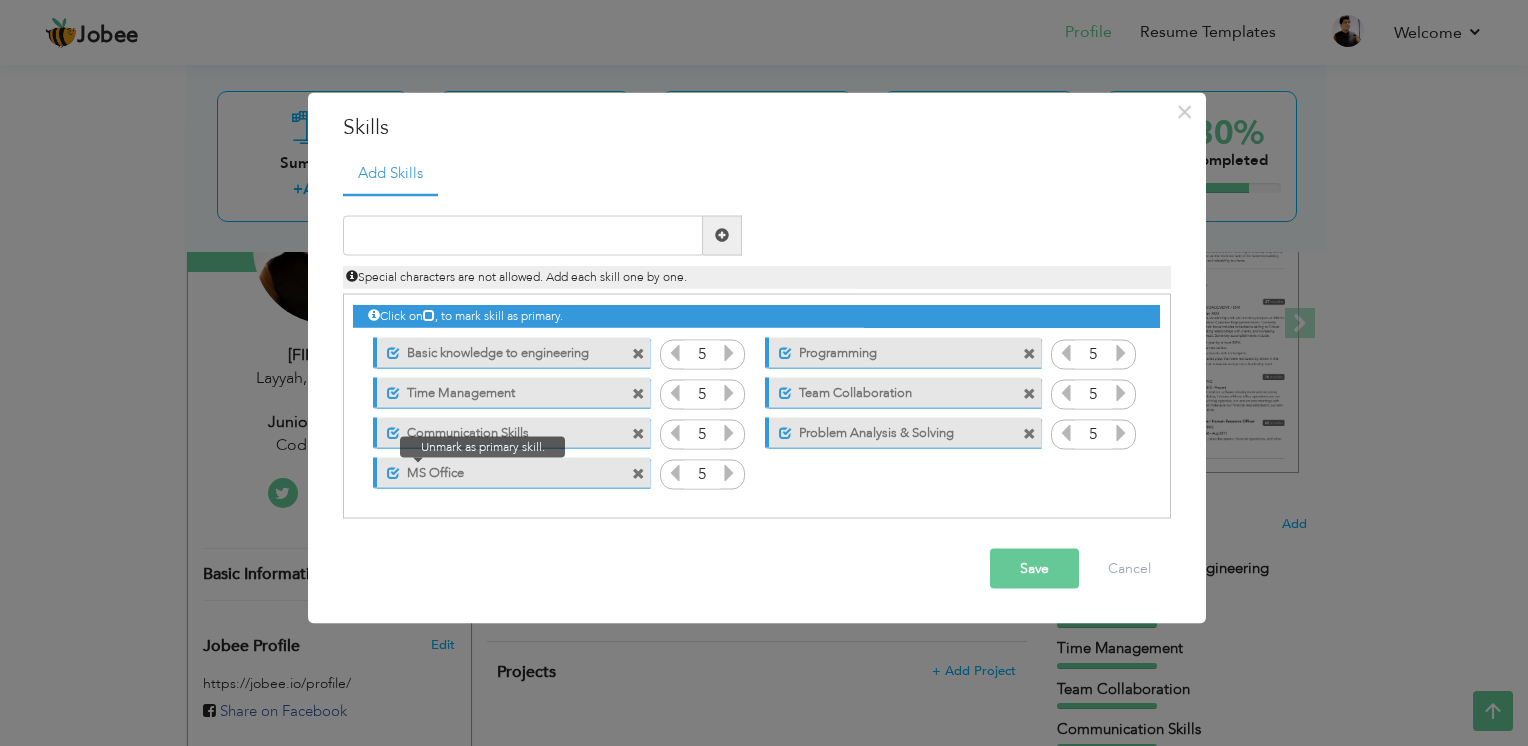 click at bounding box center (393, 473) 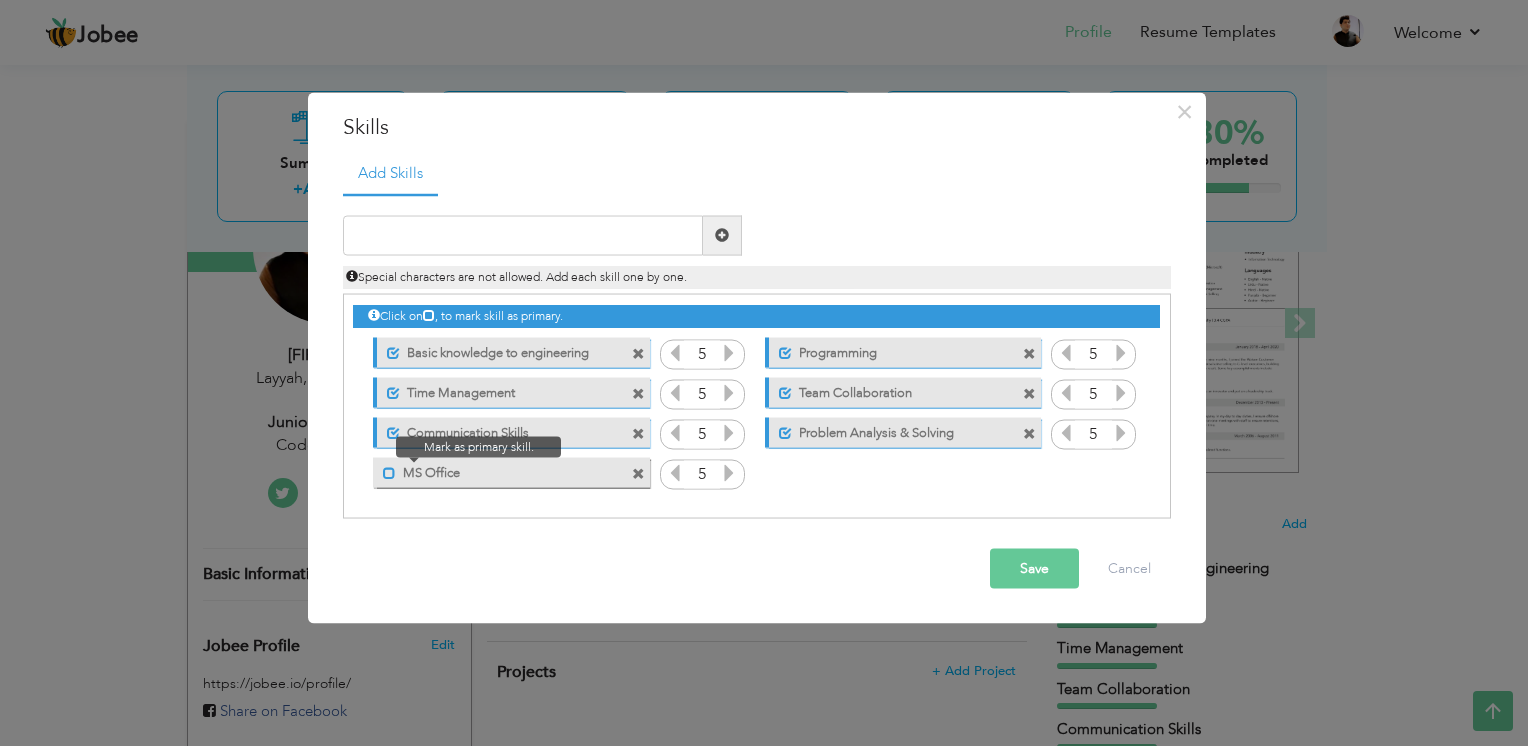 click at bounding box center (389, 473) 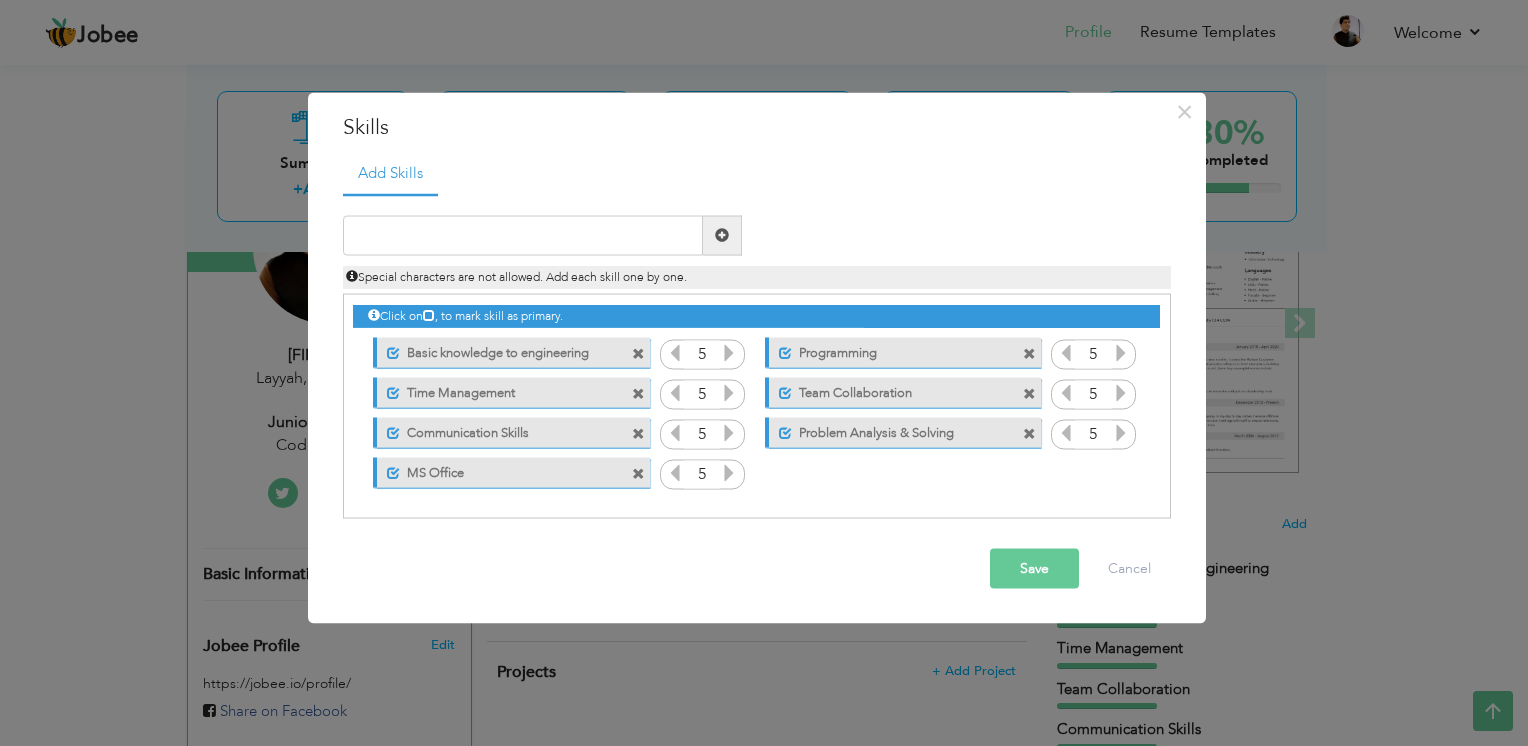 click on "Save" at bounding box center [1034, 568] 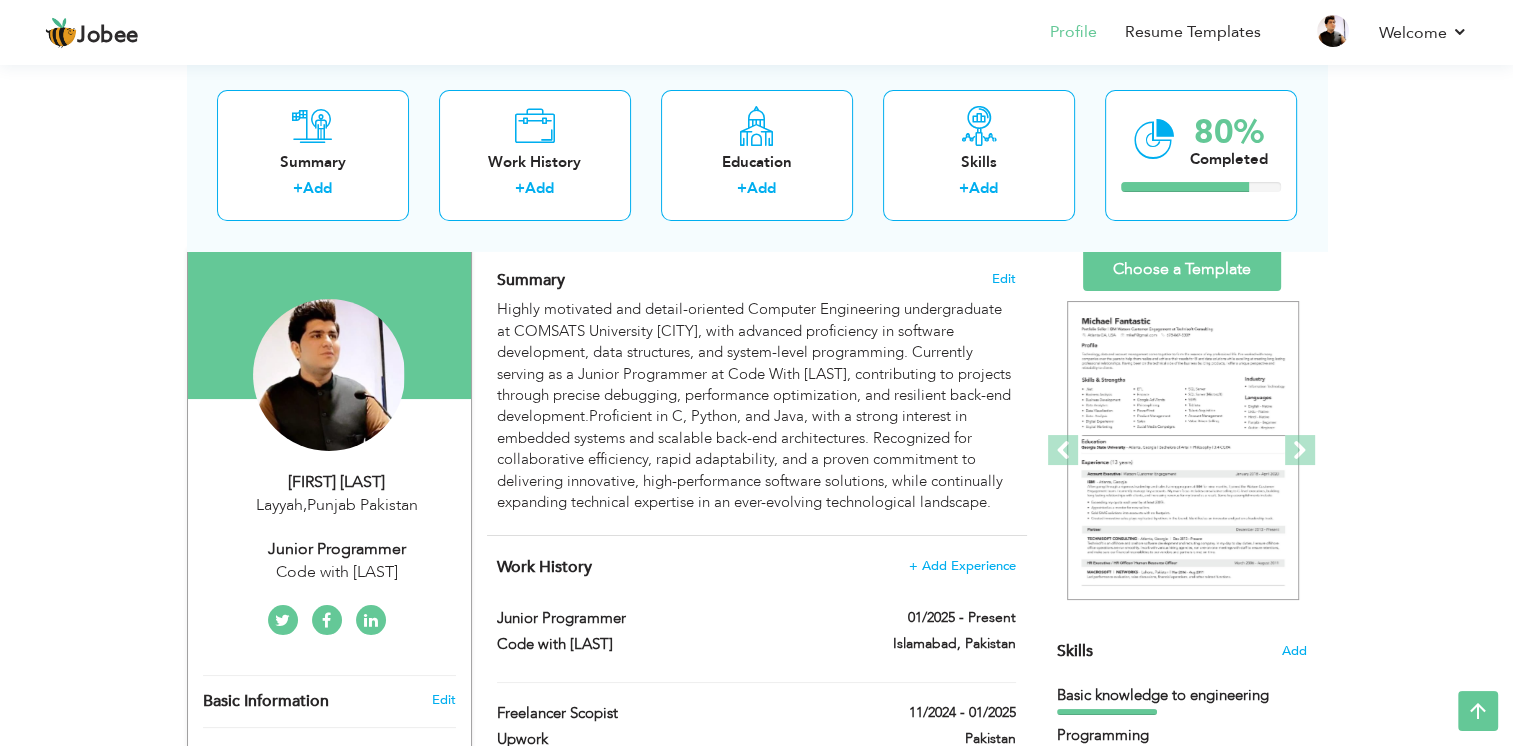 scroll, scrollTop: 127, scrollLeft: 0, axis: vertical 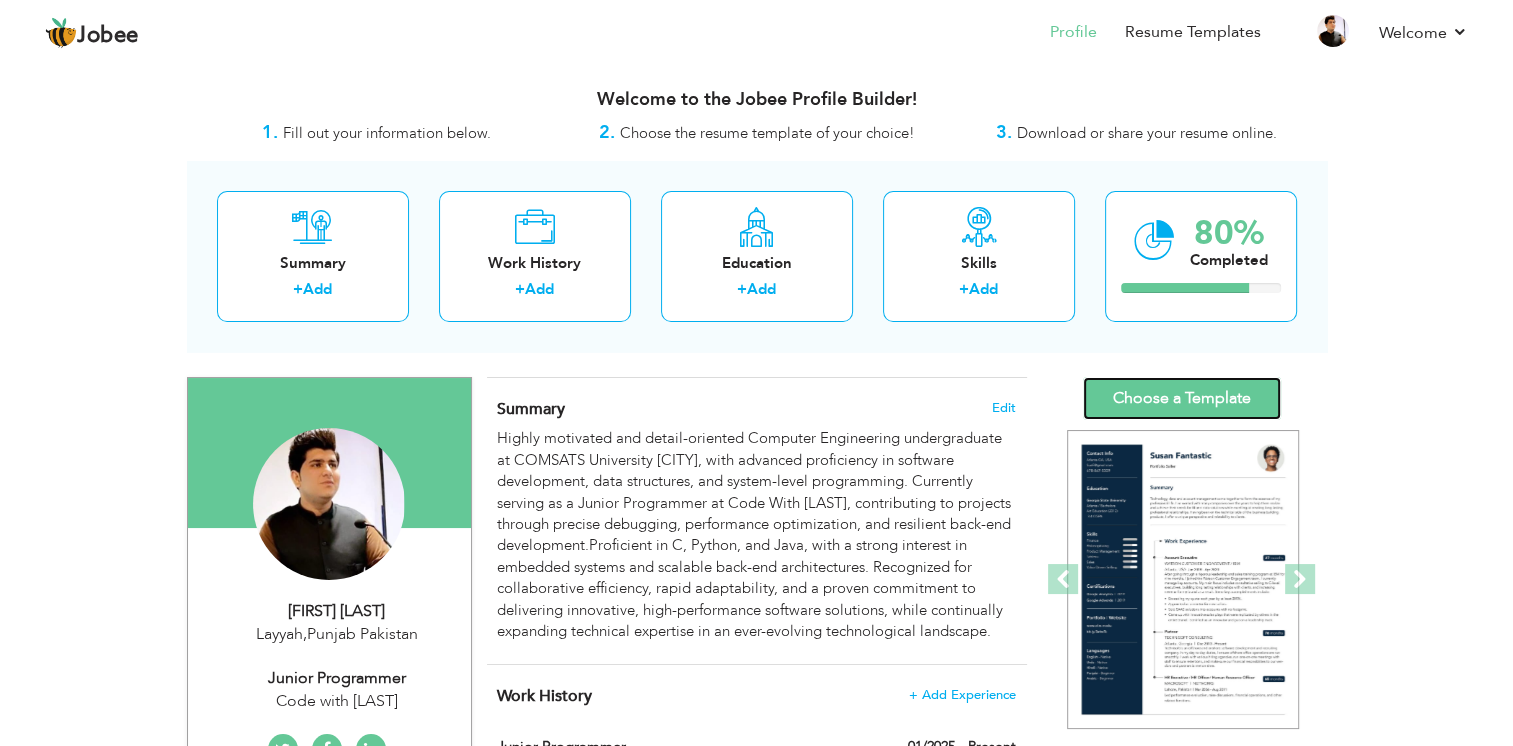click on "Choose a Template" at bounding box center (1182, 398) 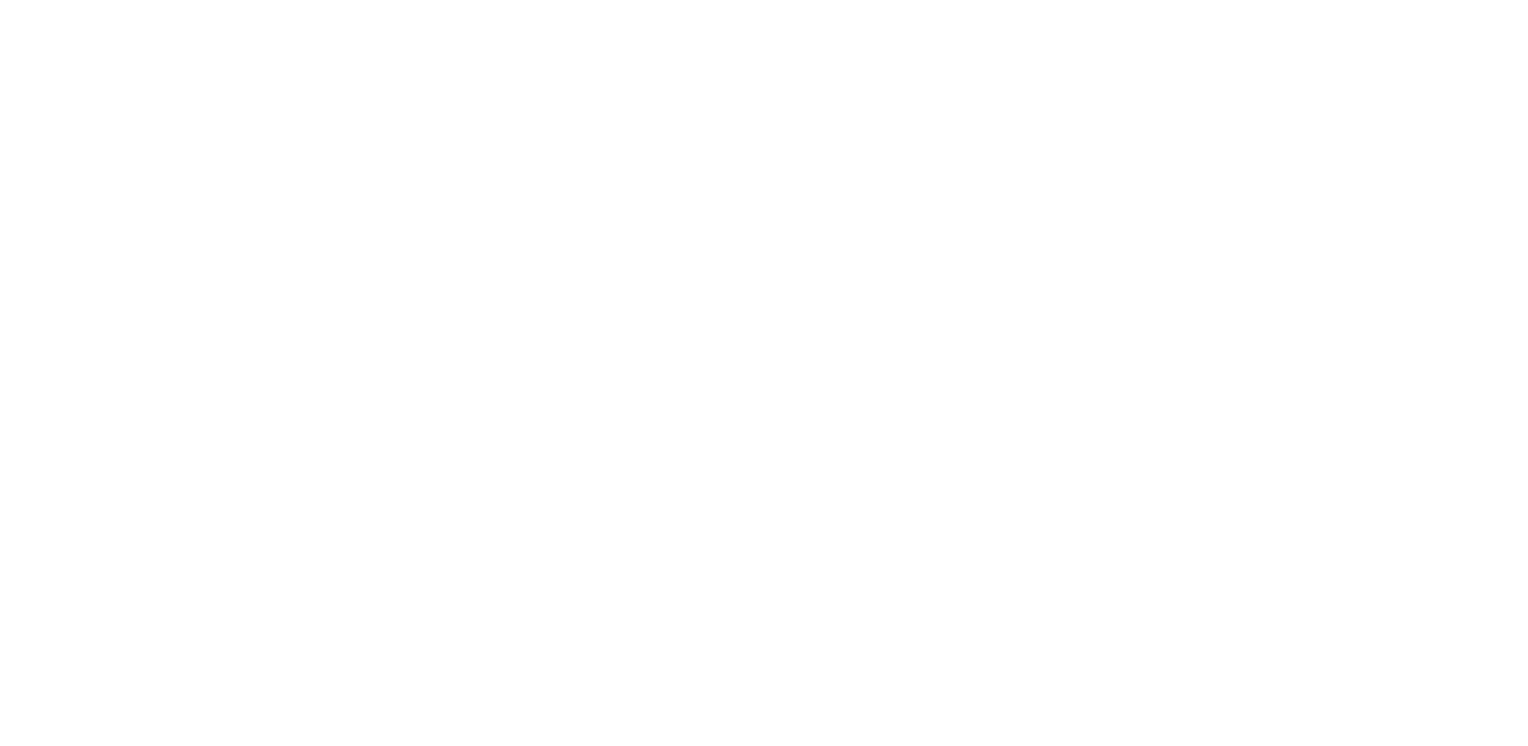scroll, scrollTop: 0, scrollLeft: 0, axis: both 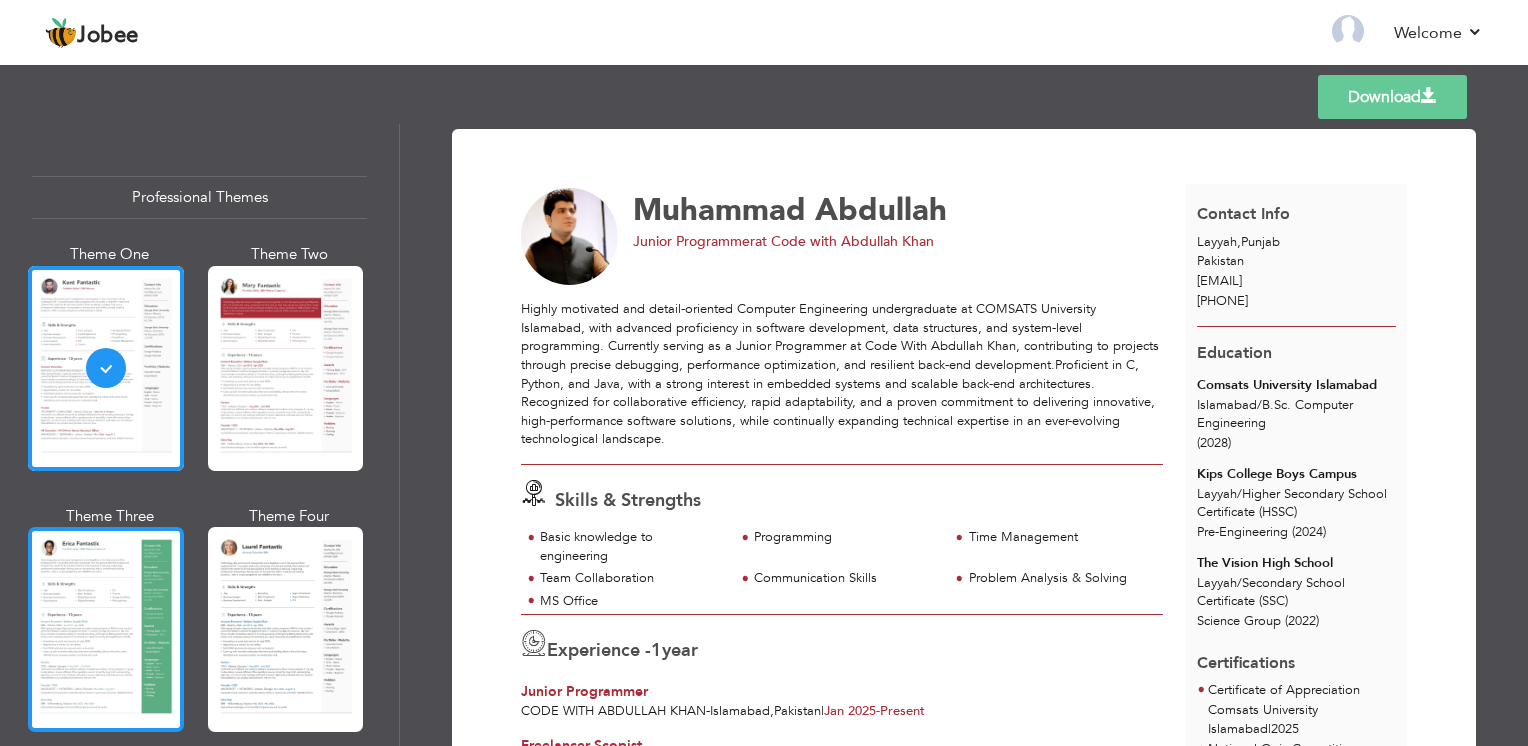 click at bounding box center (106, 629) 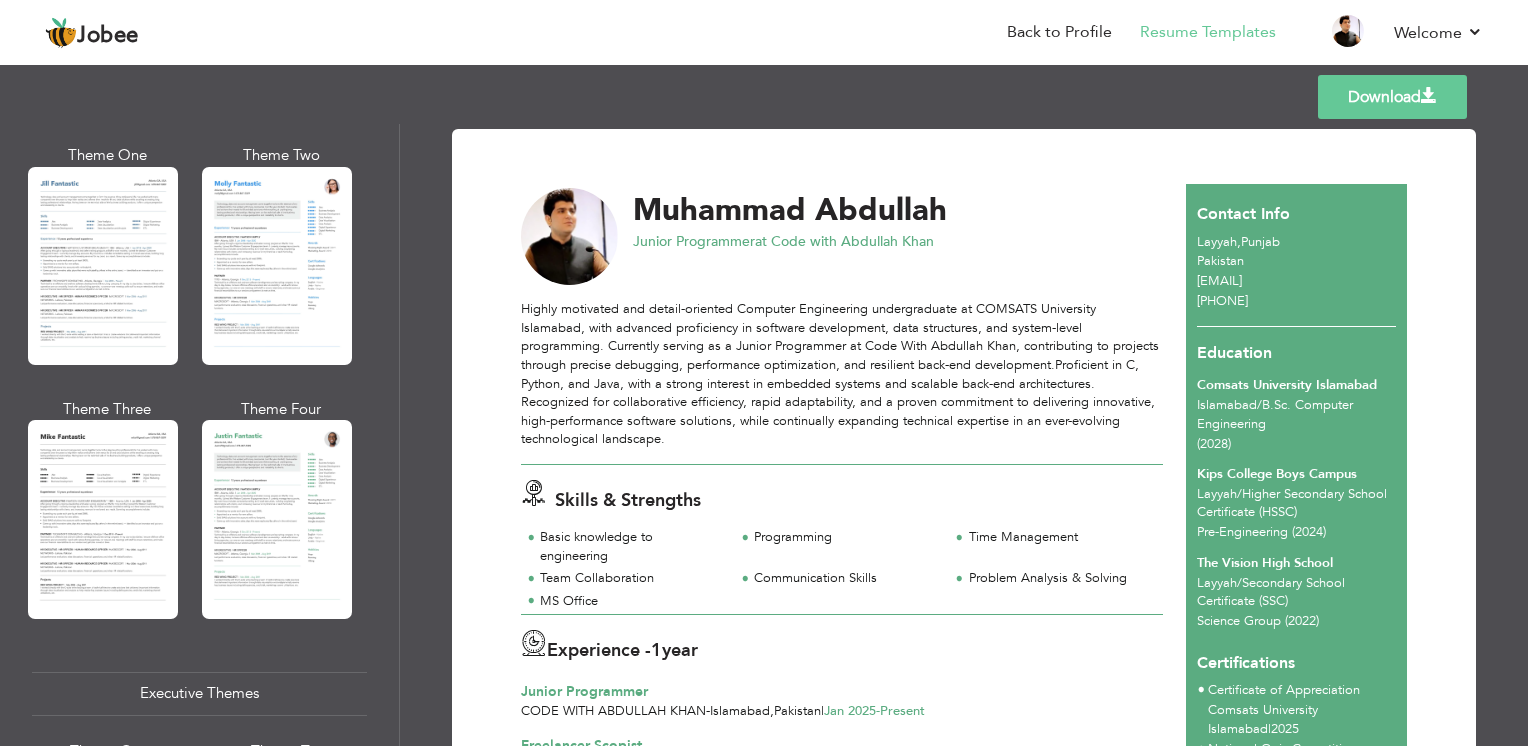 scroll, scrollTop: 992, scrollLeft: 0, axis: vertical 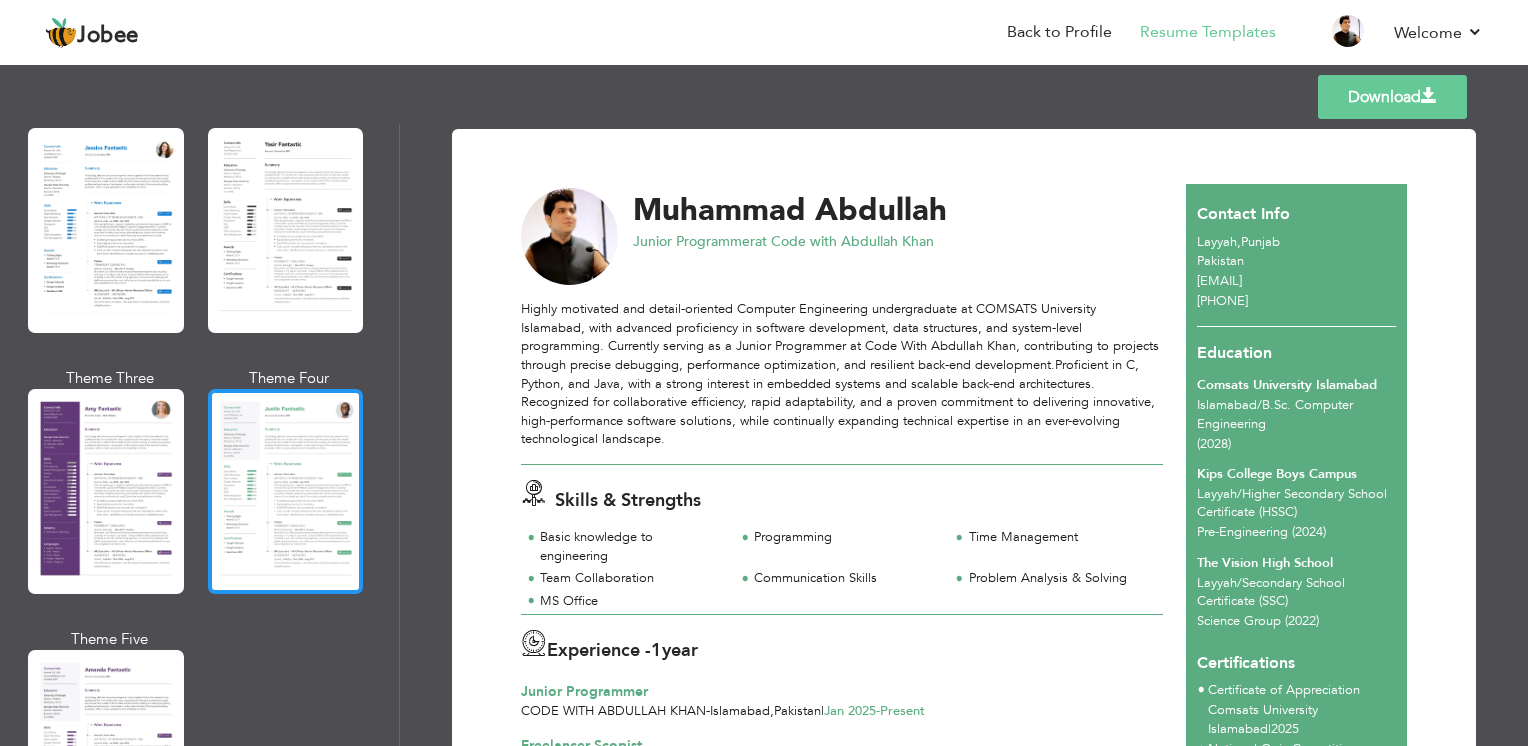 click at bounding box center (286, 491) 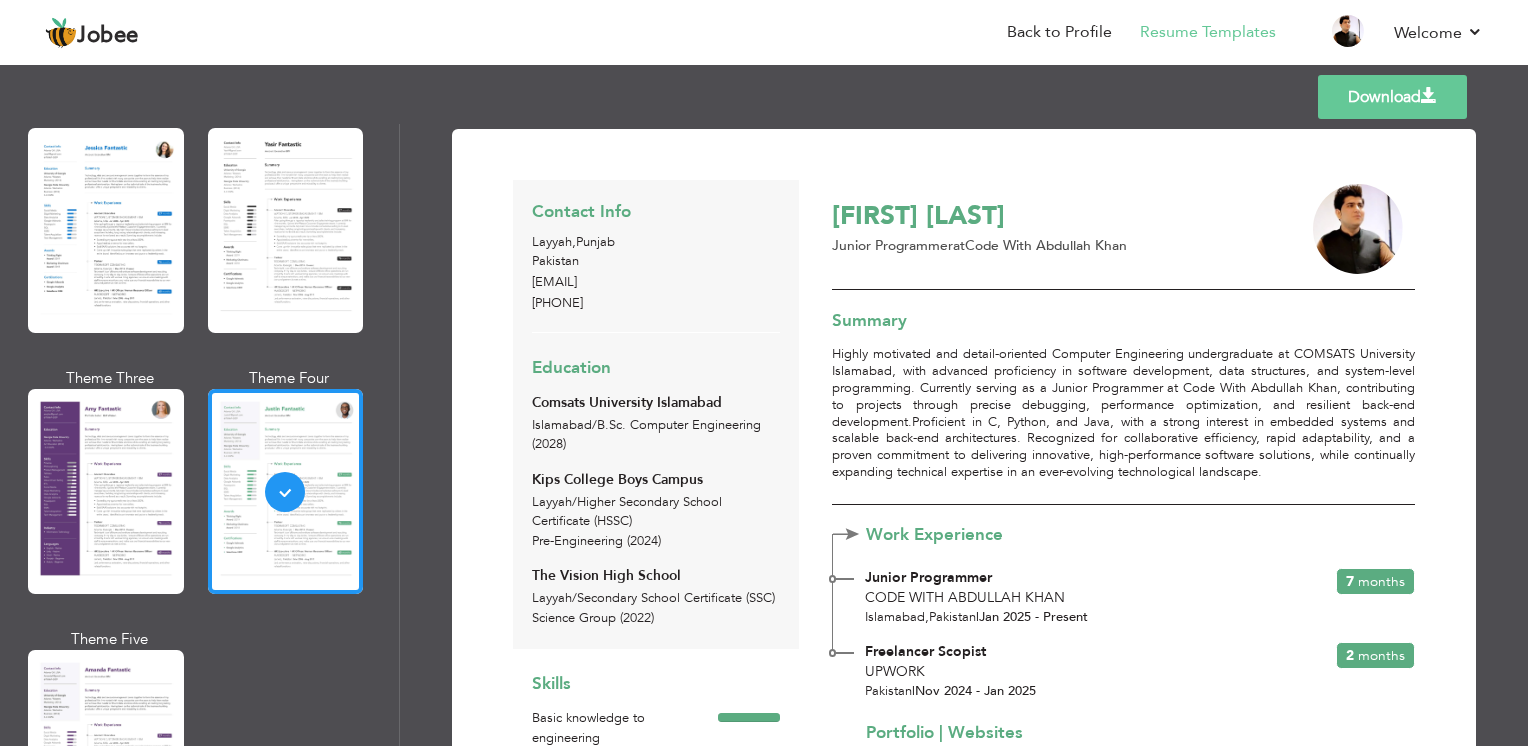 drag, startPoint x: 382, startPoint y: 438, endPoint x: 398, endPoint y: 417, distance: 26.400757 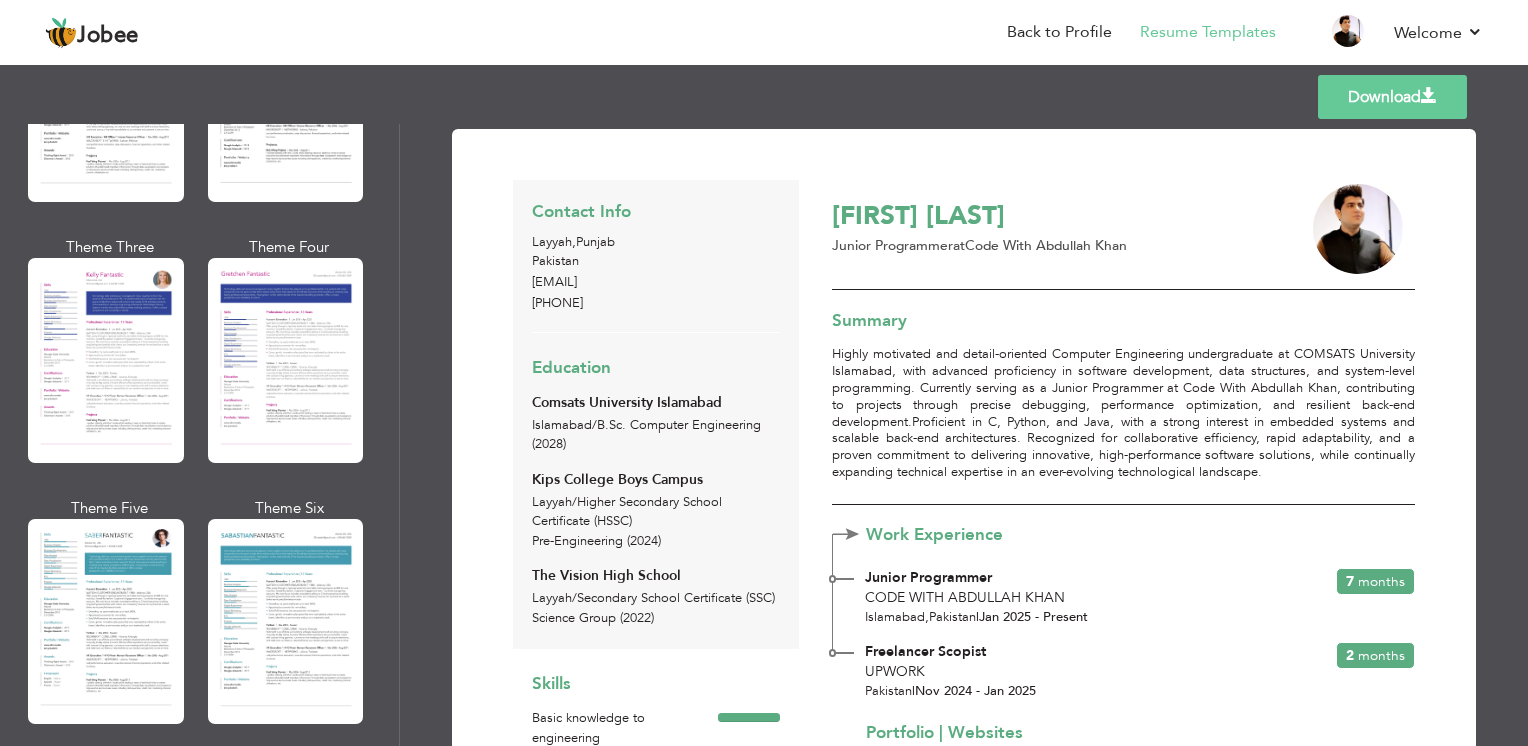 scroll, scrollTop: 2624, scrollLeft: 0, axis: vertical 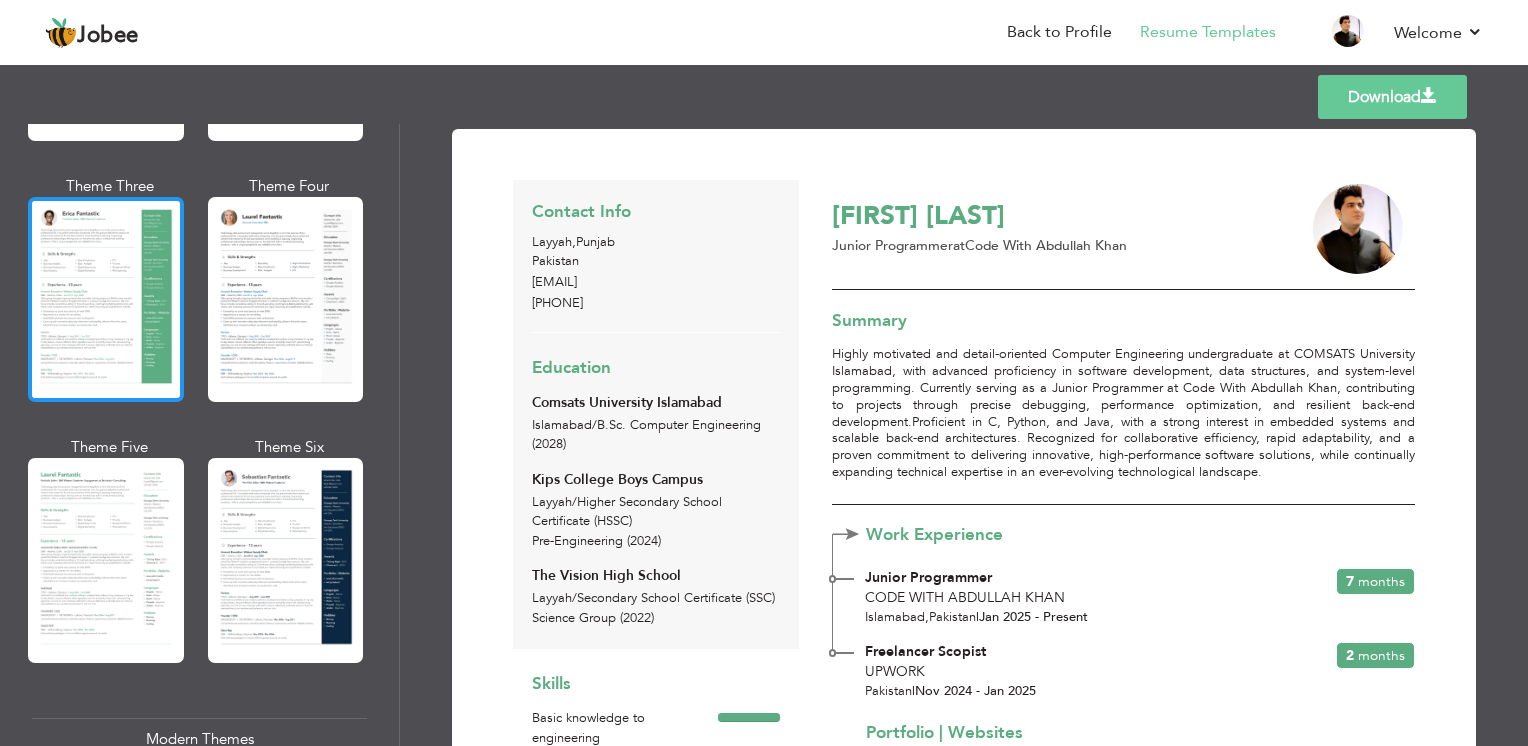click at bounding box center (106, 299) 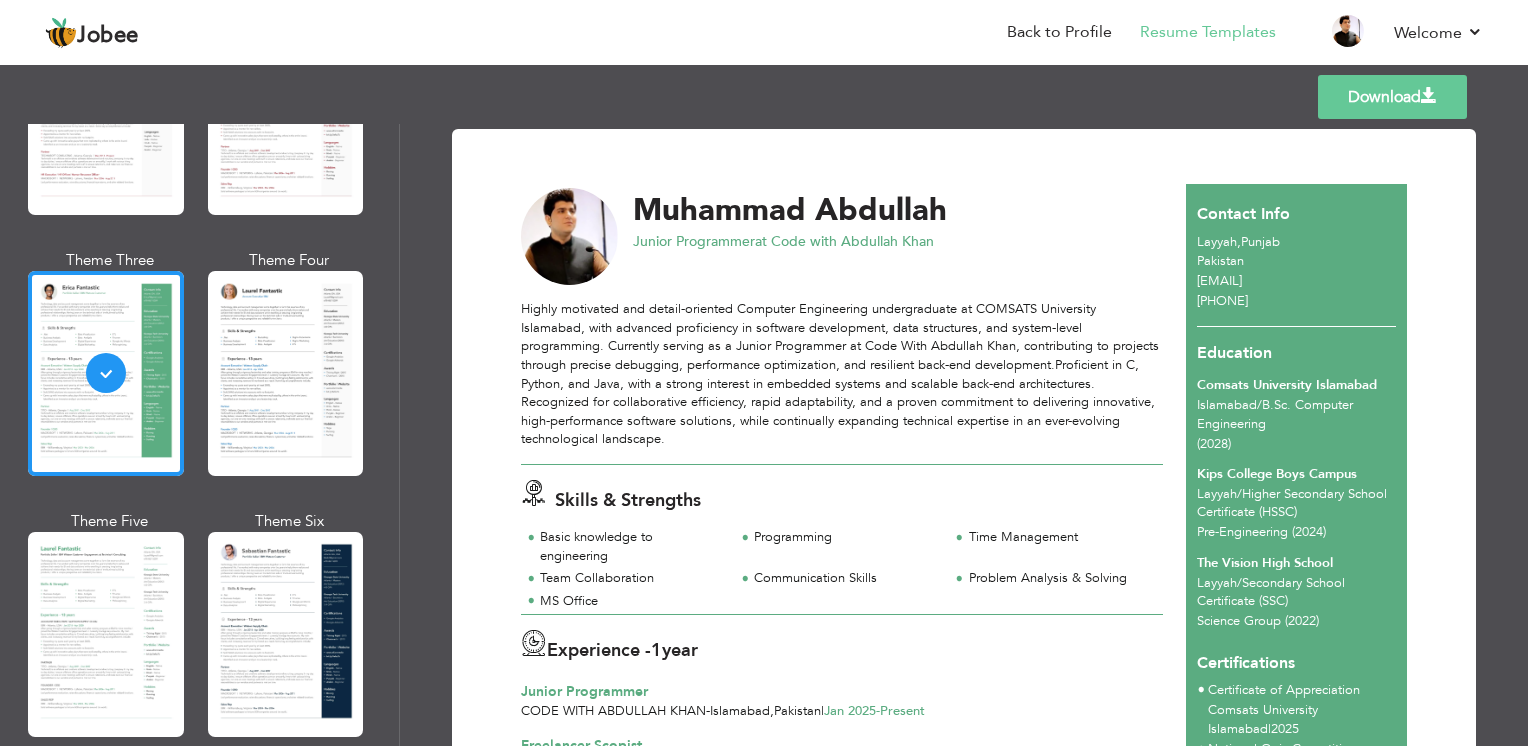 scroll, scrollTop: 0, scrollLeft: 0, axis: both 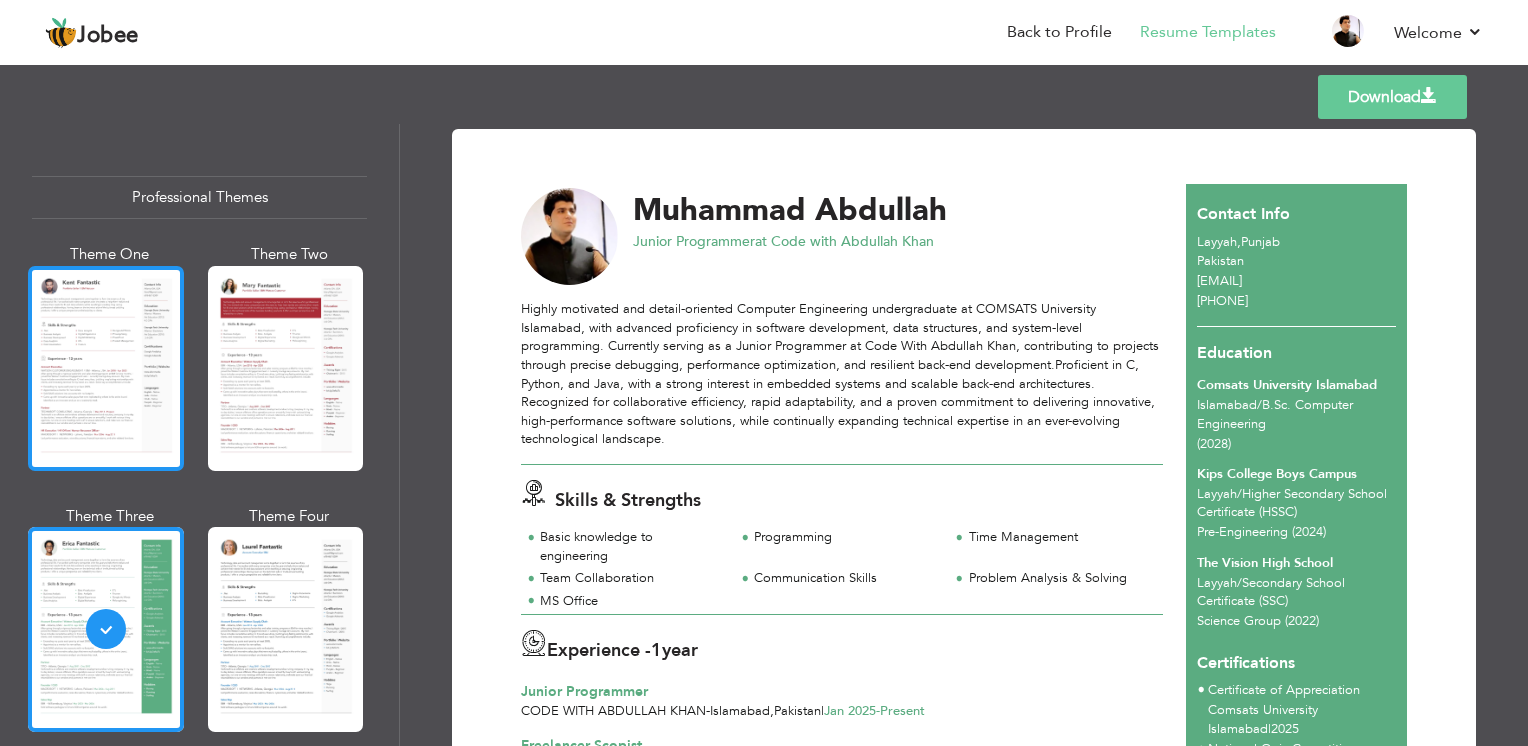 click at bounding box center (106, 368) 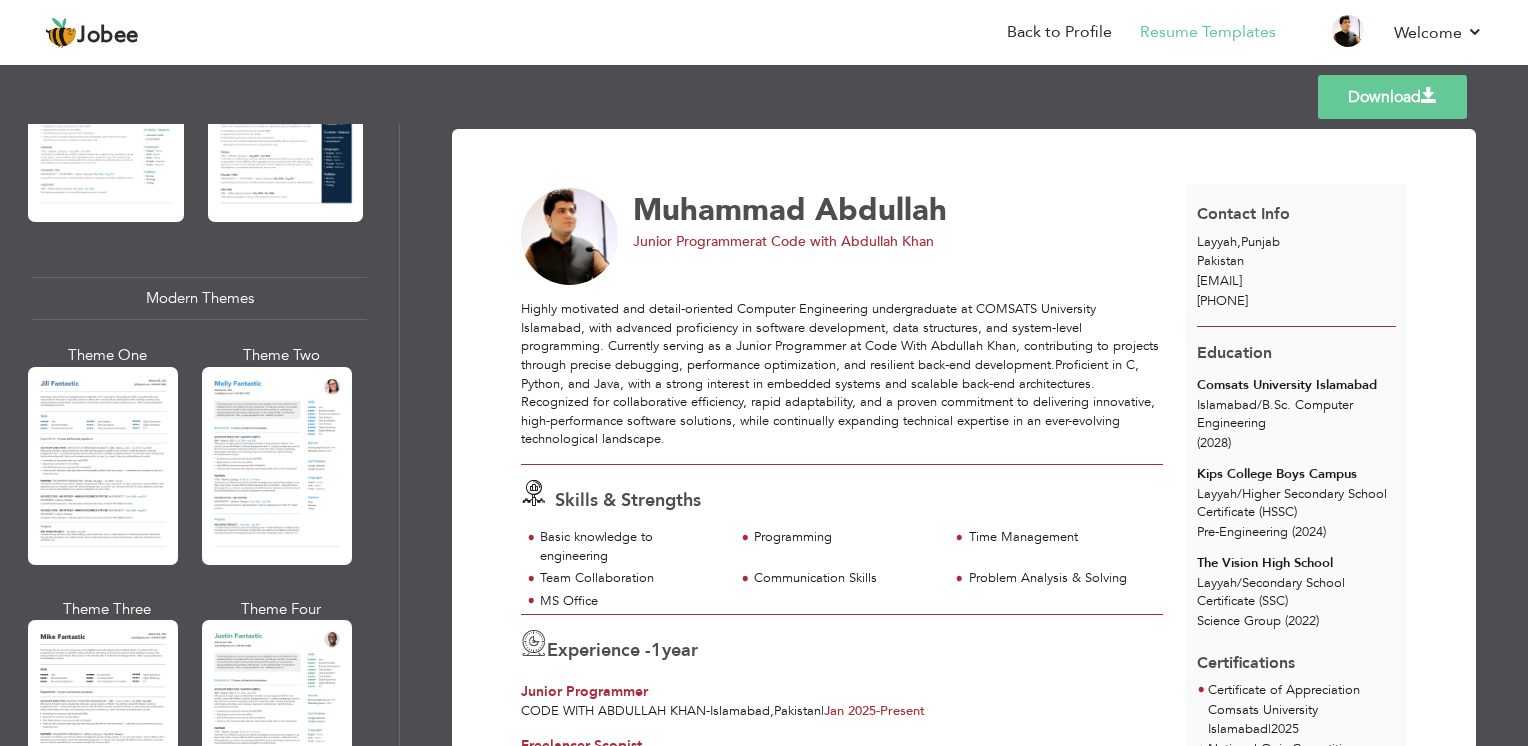 scroll, scrollTop: 871, scrollLeft: 0, axis: vertical 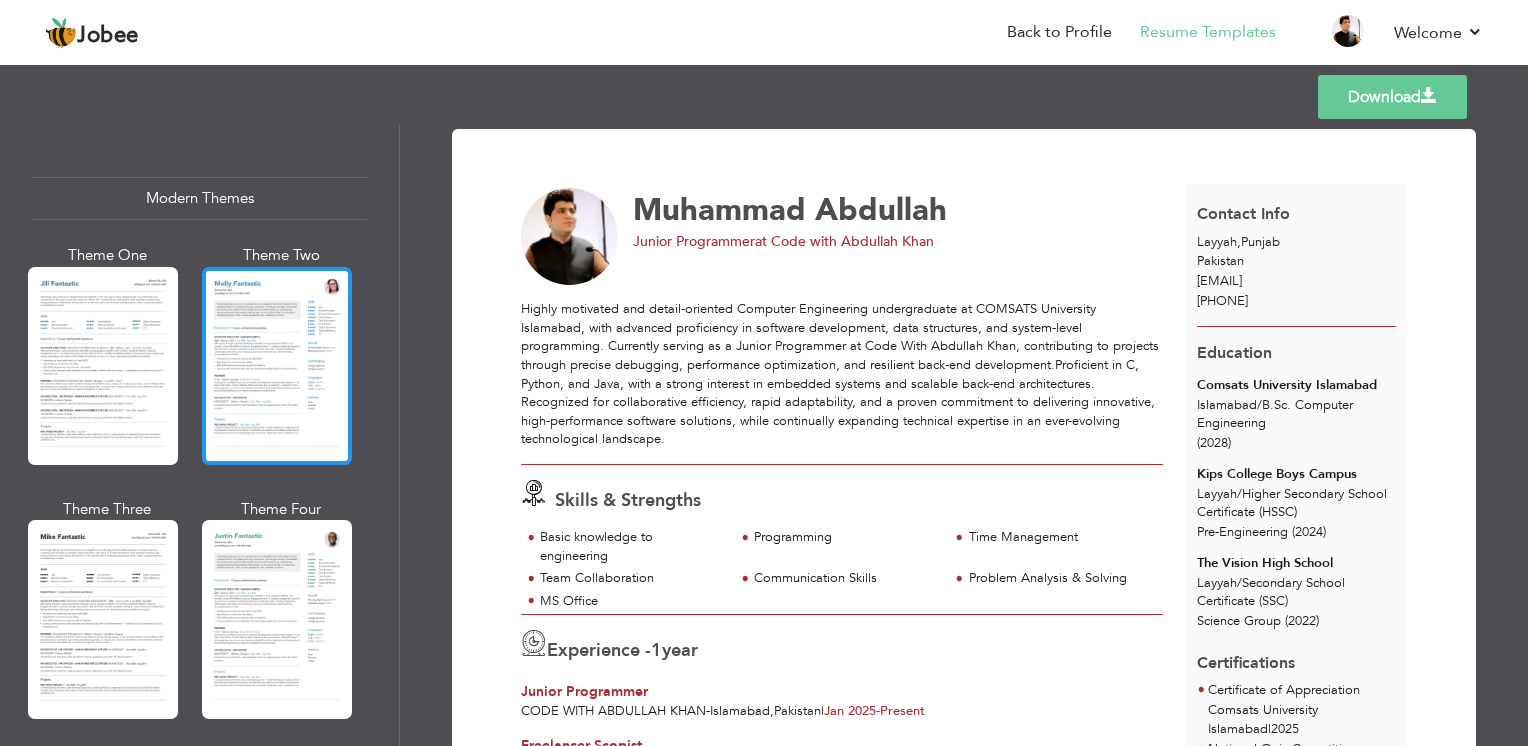 click at bounding box center [277, 366] 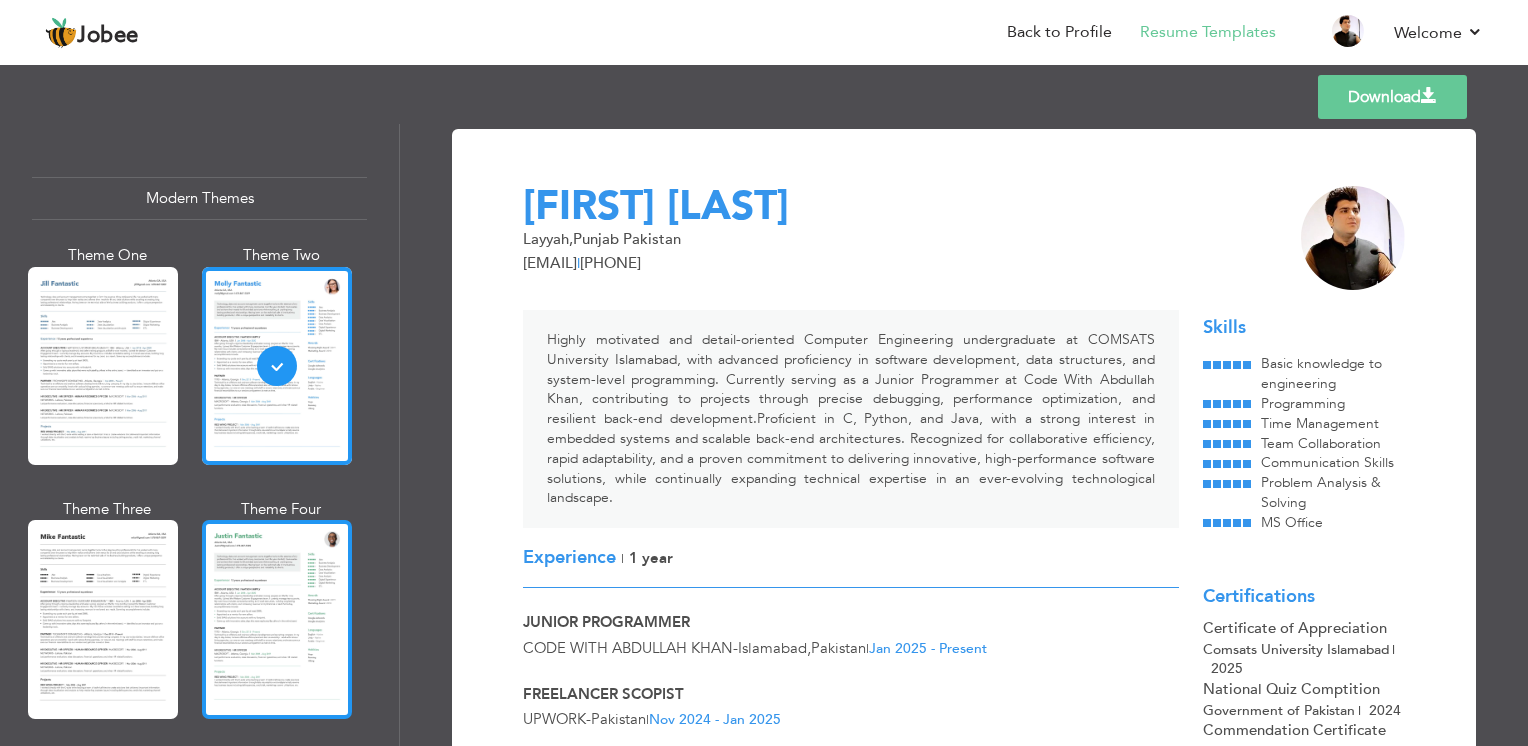 click at bounding box center (277, 619) 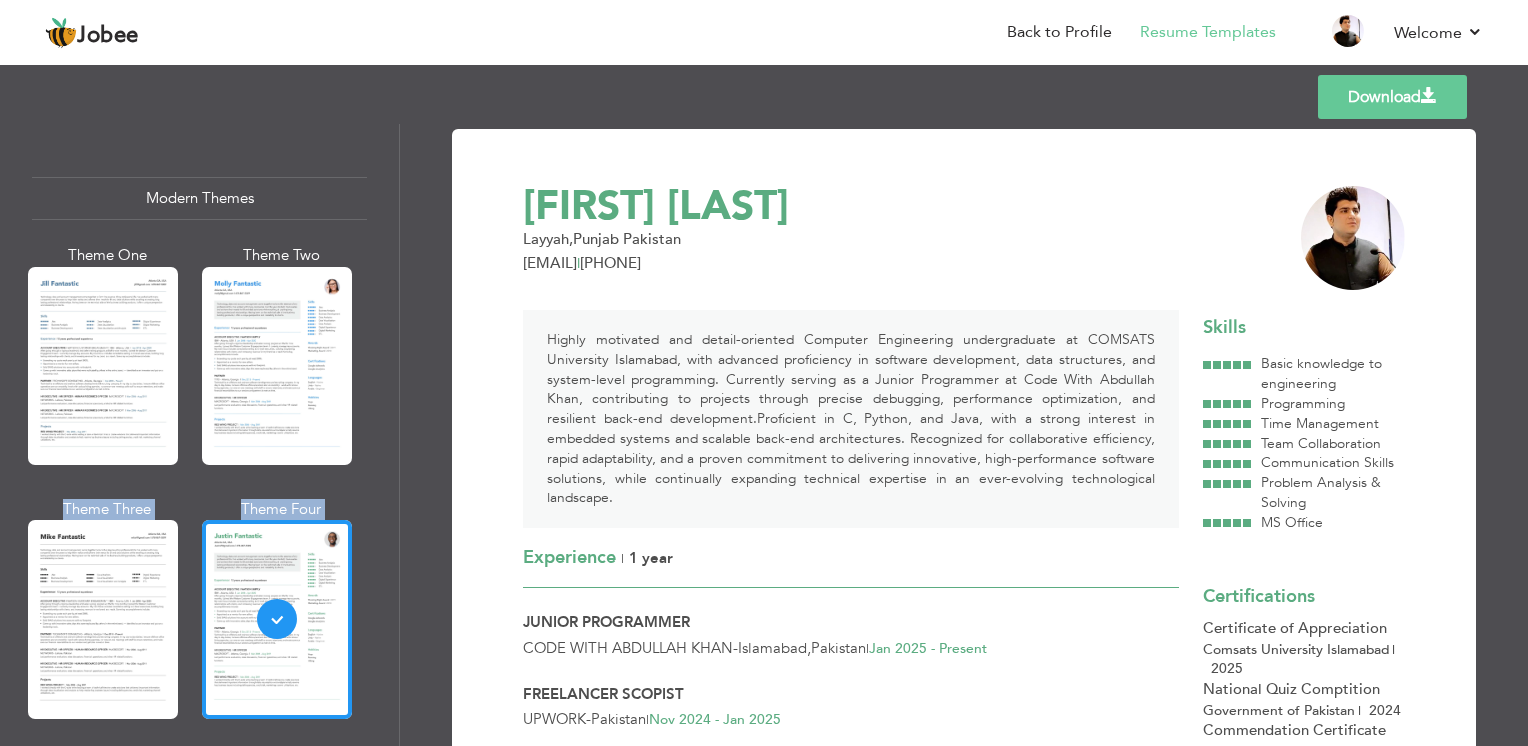 drag, startPoint x: 391, startPoint y: 346, endPoint x: 402, endPoint y: 280, distance: 66.910385 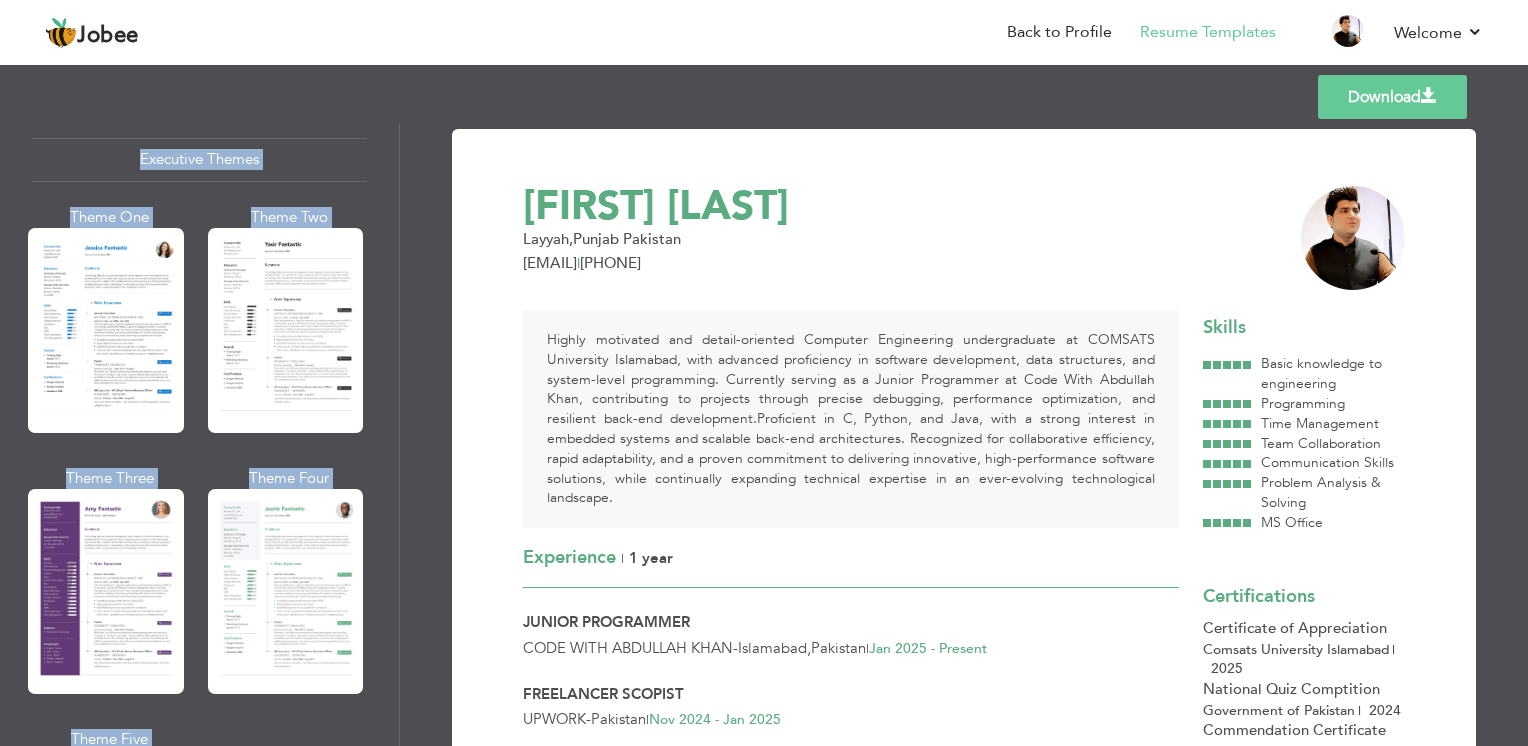 scroll, scrollTop: 1490, scrollLeft: 0, axis: vertical 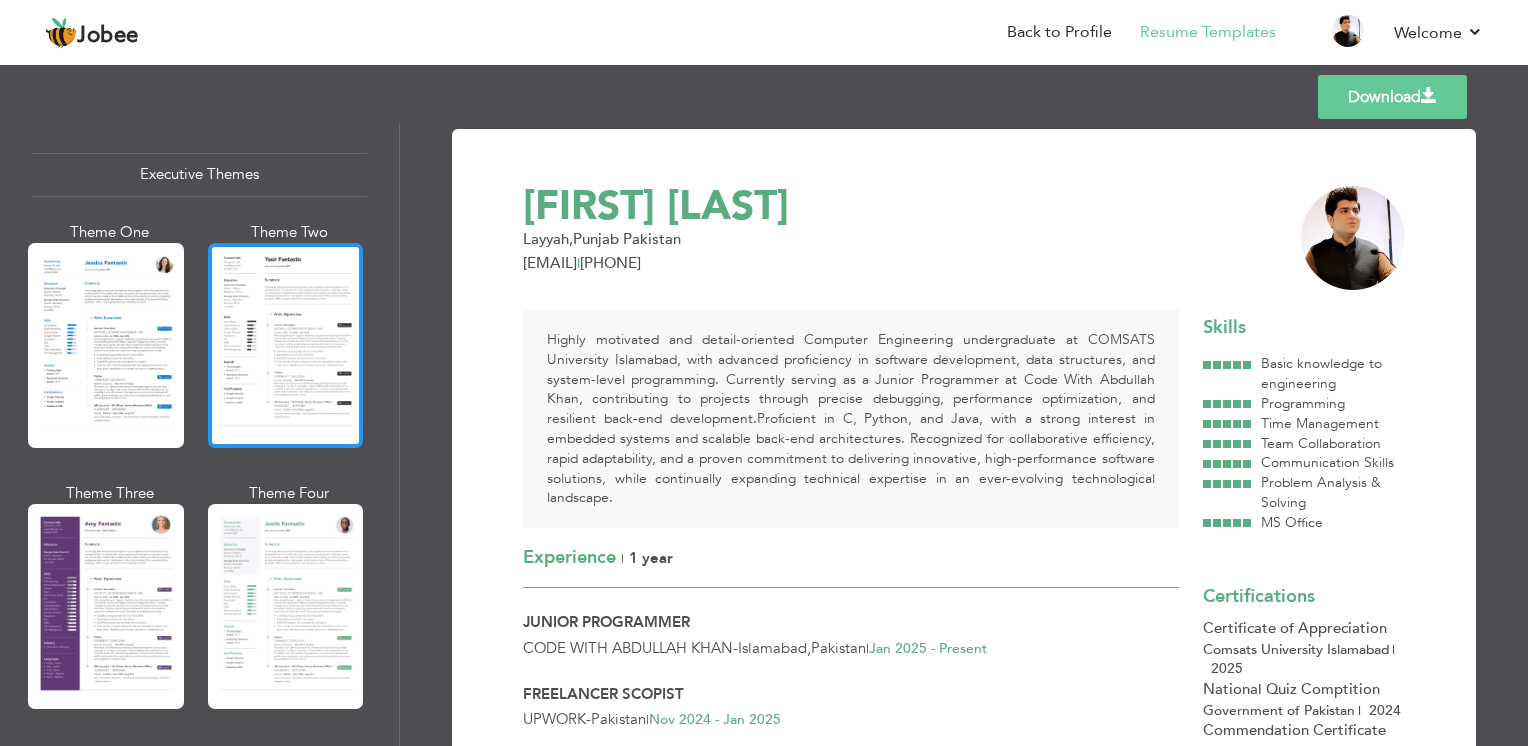 click at bounding box center (286, 345) 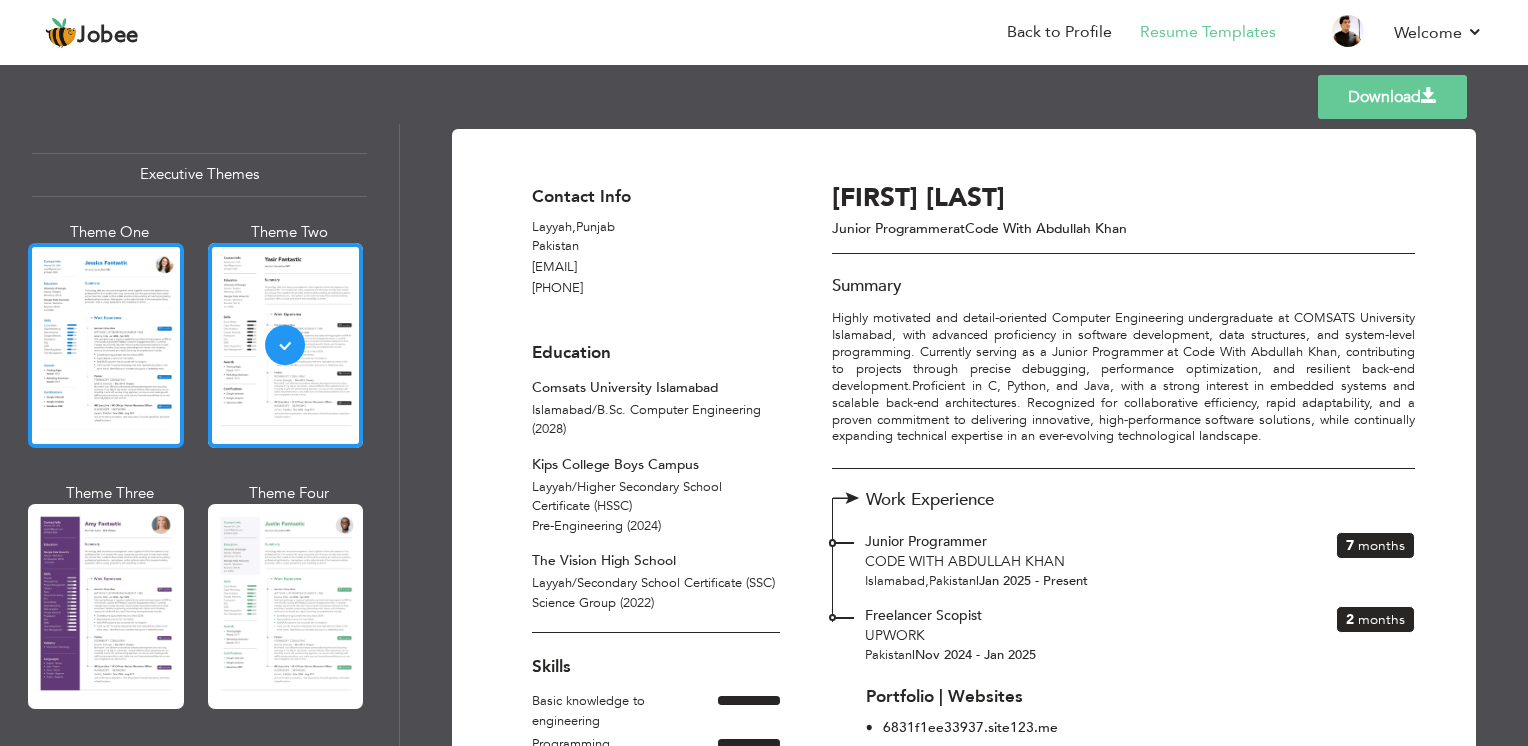 click at bounding box center [106, 345] 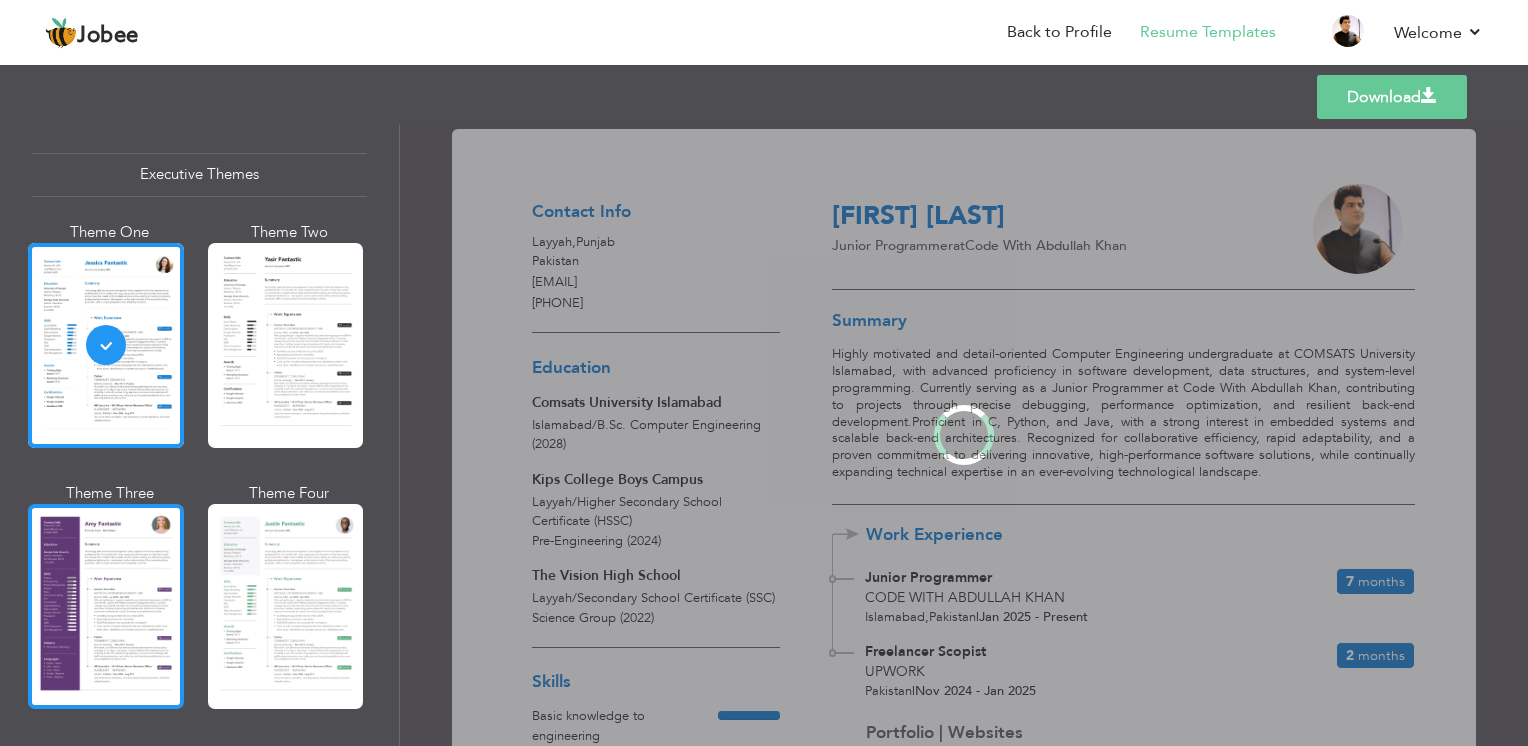 scroll, scrollTop: 1488, scrollLeft: 0, axis: vertical 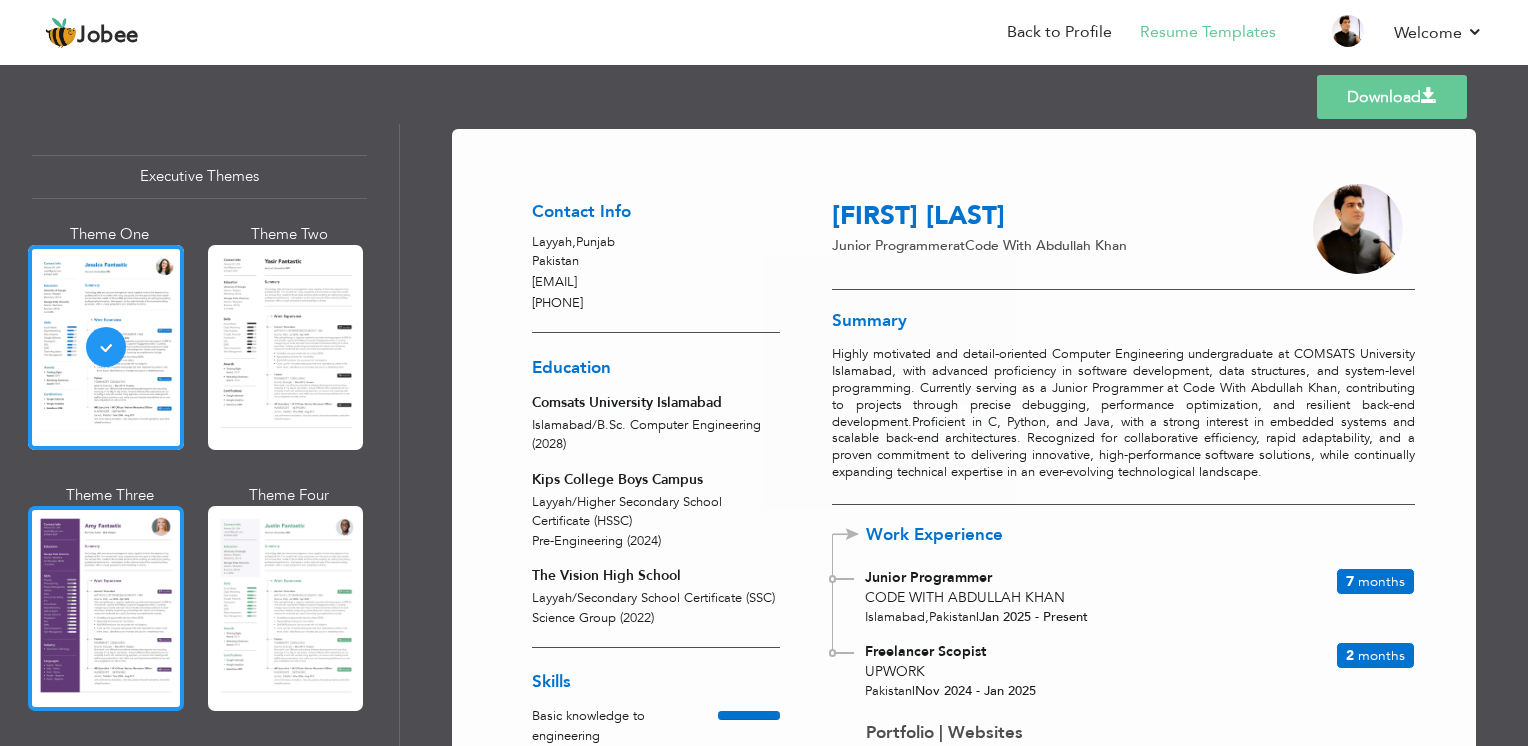 click at bounding box center (106, 608) 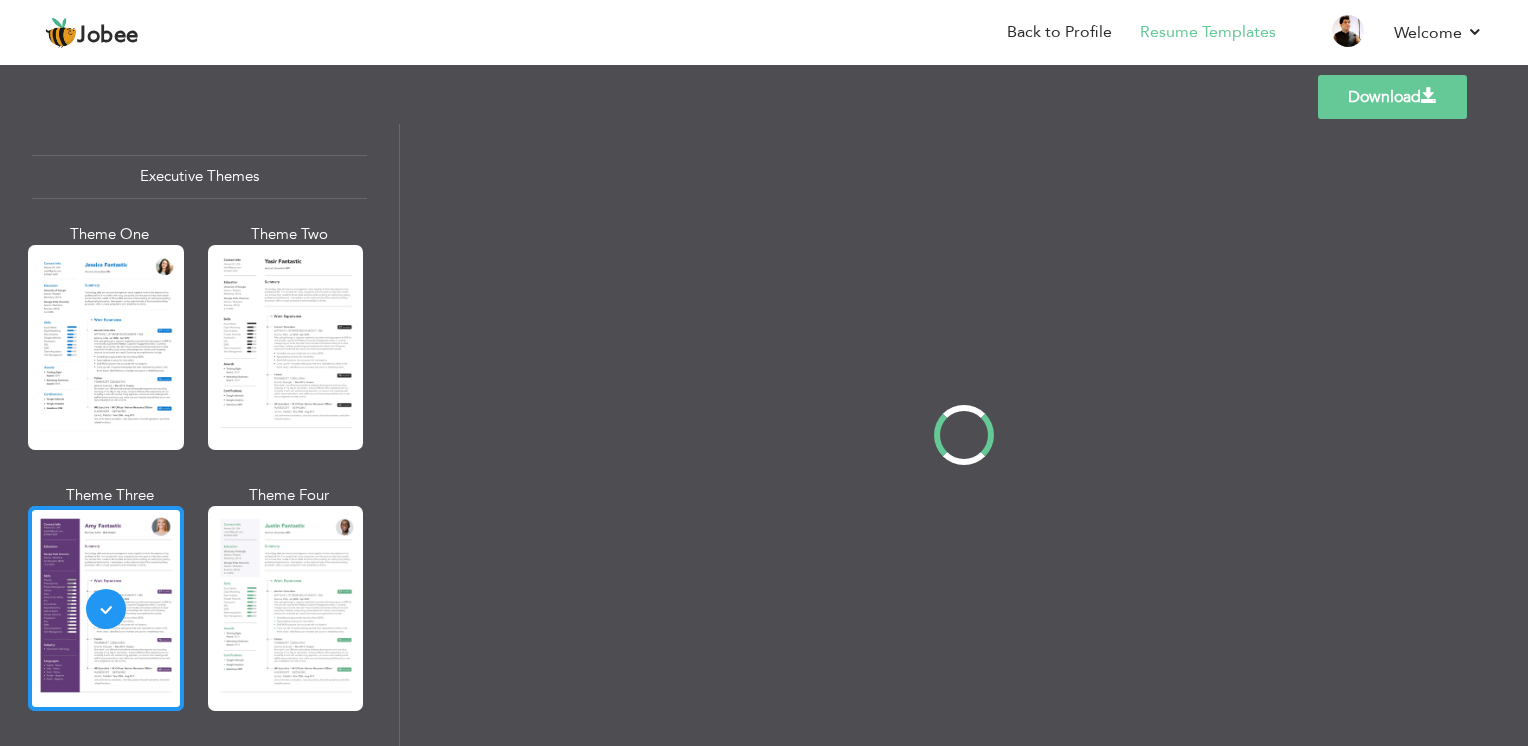 scroll, scrollTop: 1490, scrollLeft: 0, axis: vertical 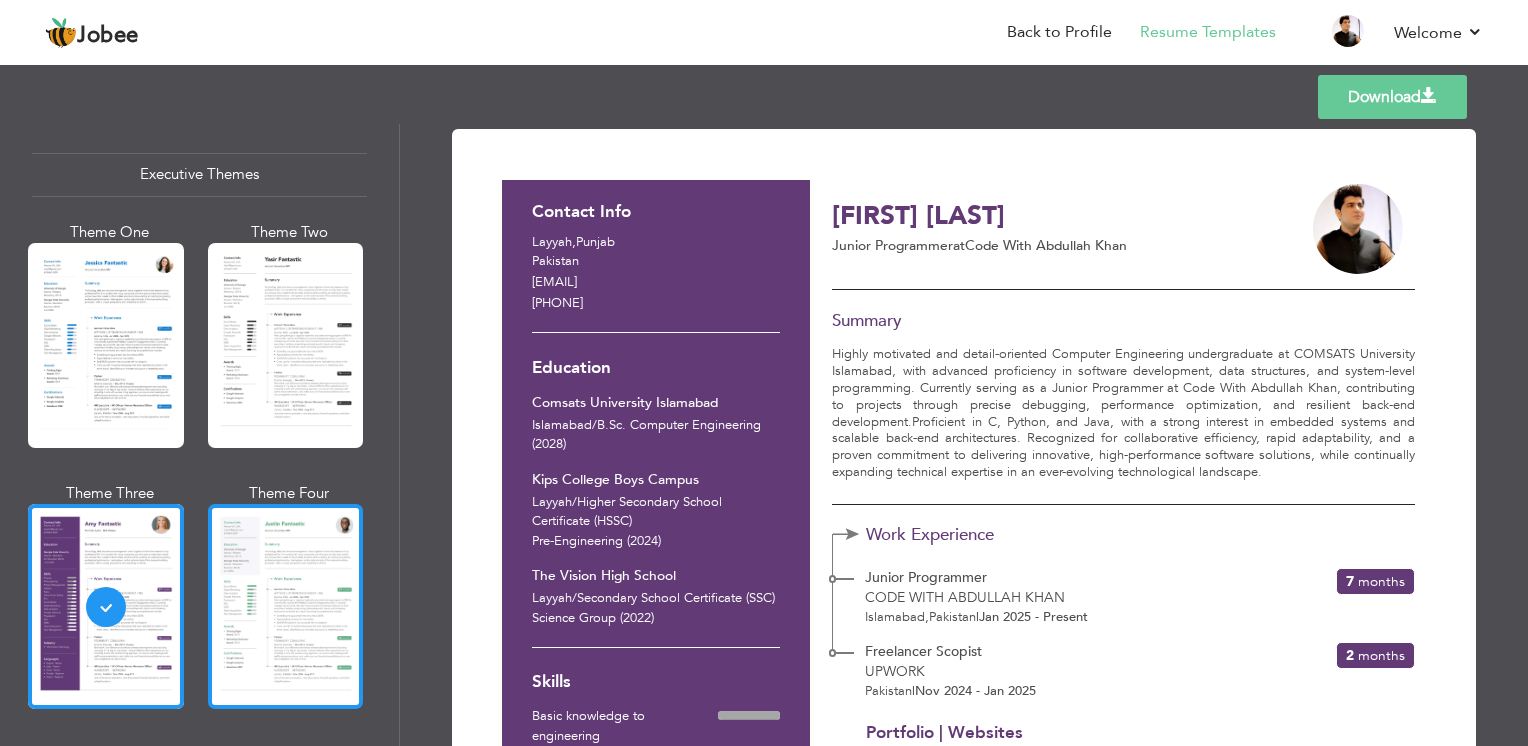 click at bounding box center (286, 606) 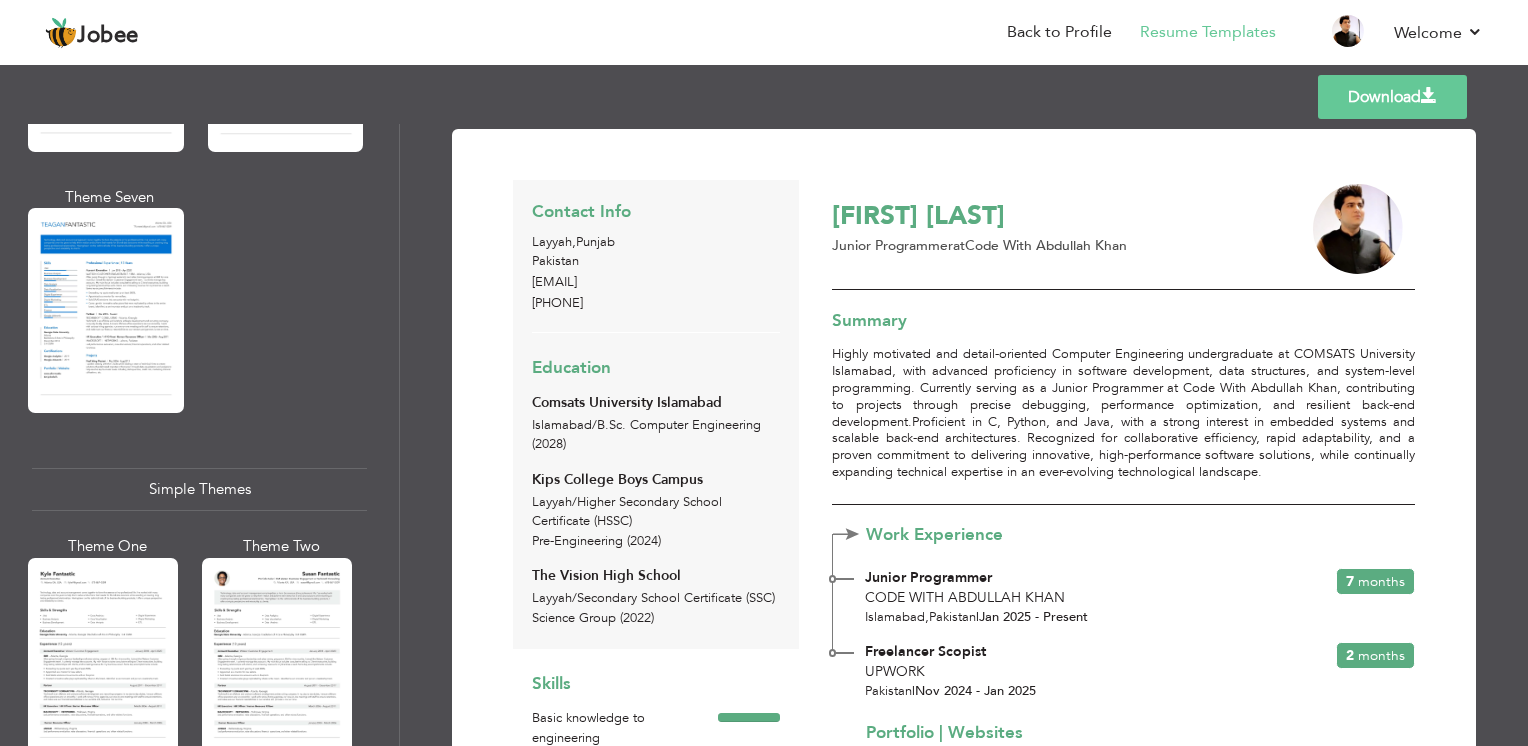 scroll, scrollTop: 3201, scrollLeft: 0, axis: vertical 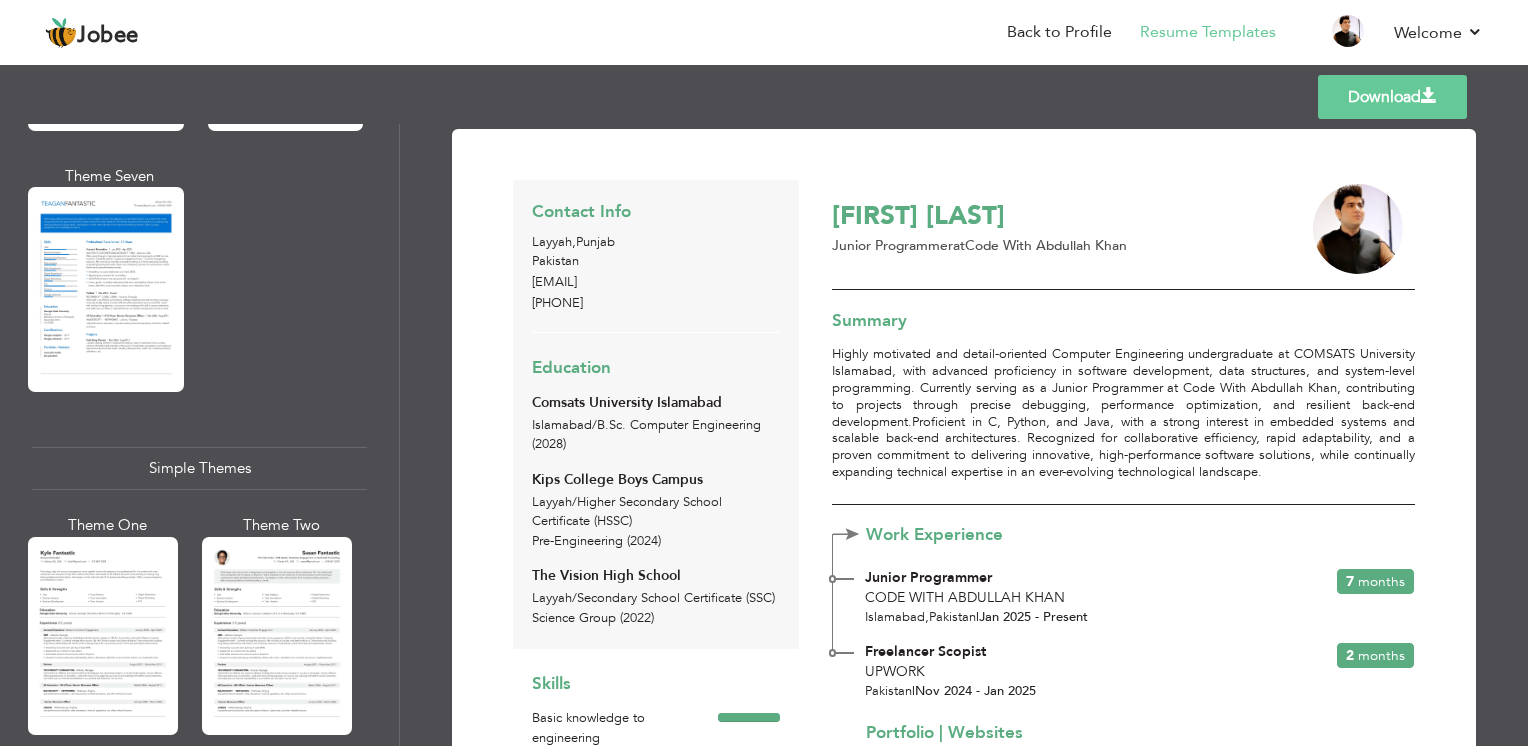 drag, startPoint x: 1520, startPoint y: 276, endPoint x: 1522, endPoint y: 308, distance: 32.06244 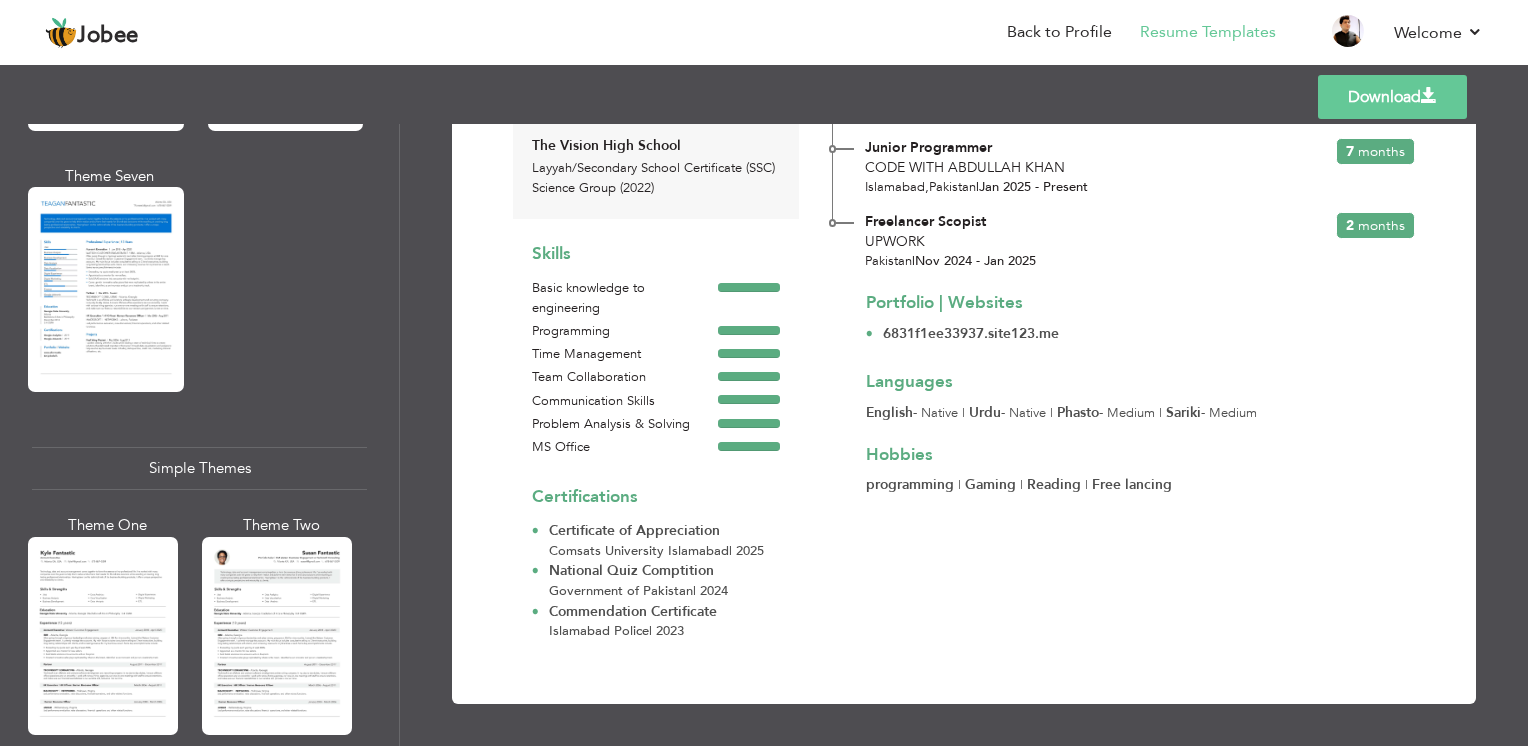 click on "Download" at bounding box center [1392, 97] 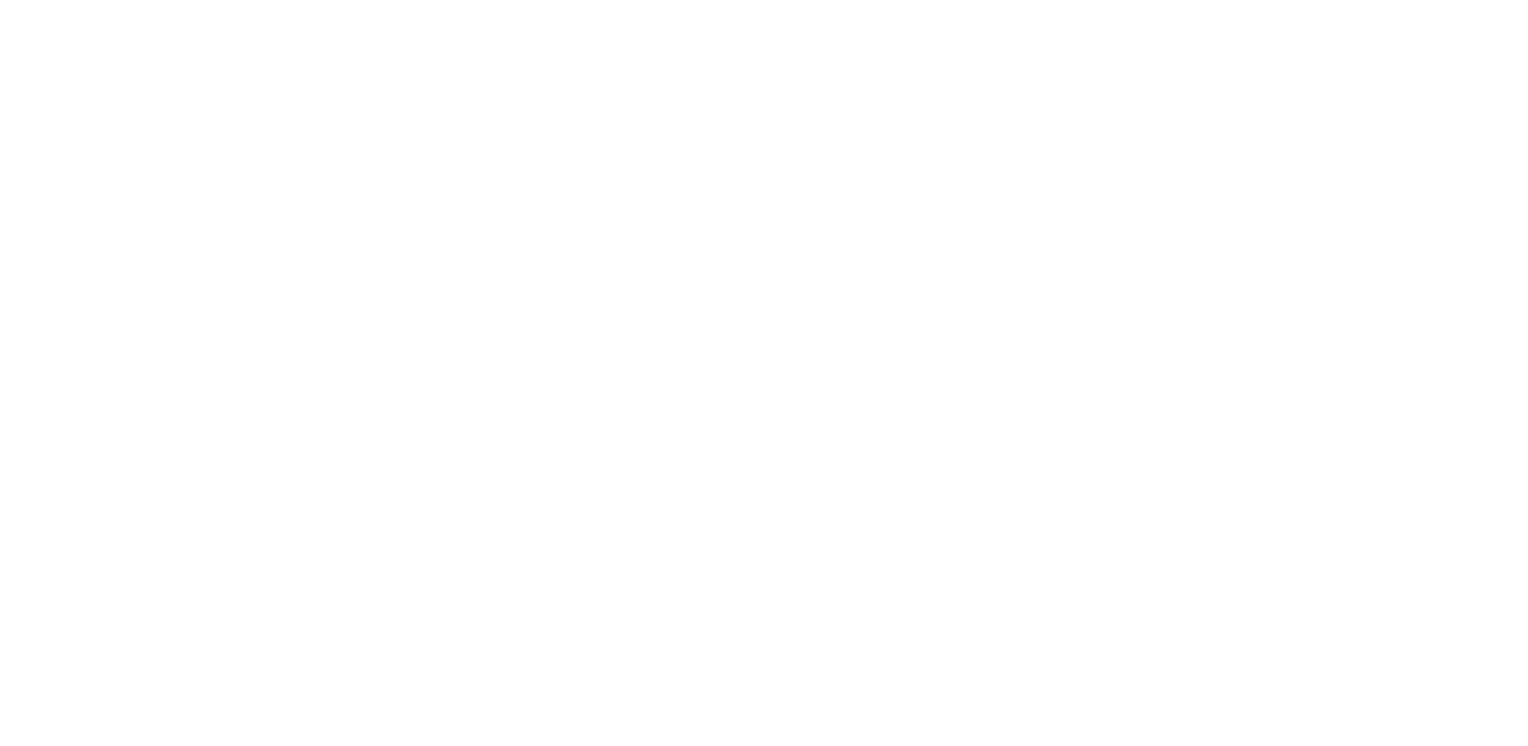 scroll, scrollTop: 0, scrollLeft: 0, axis: both 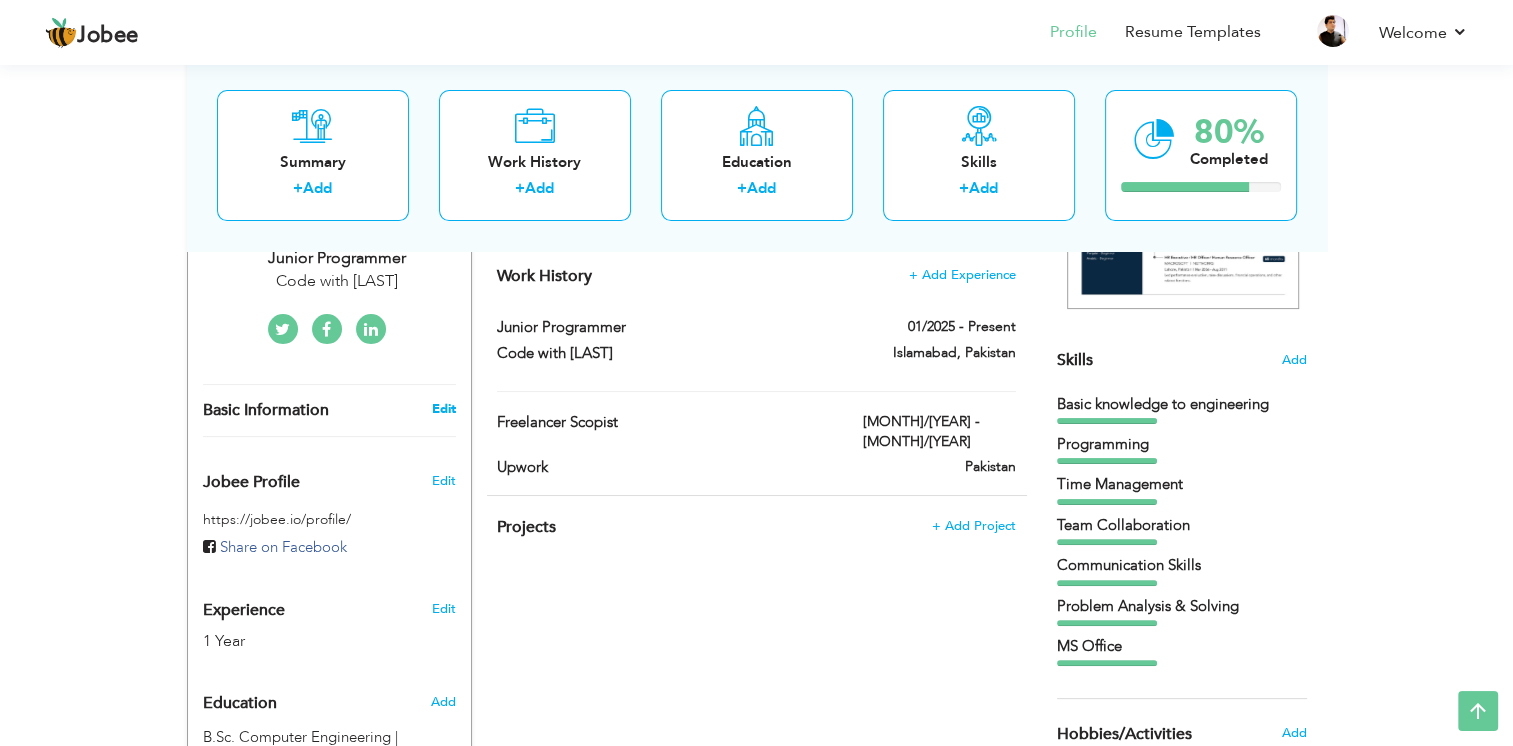 click on "Edit" at bounding box center (443, 409) 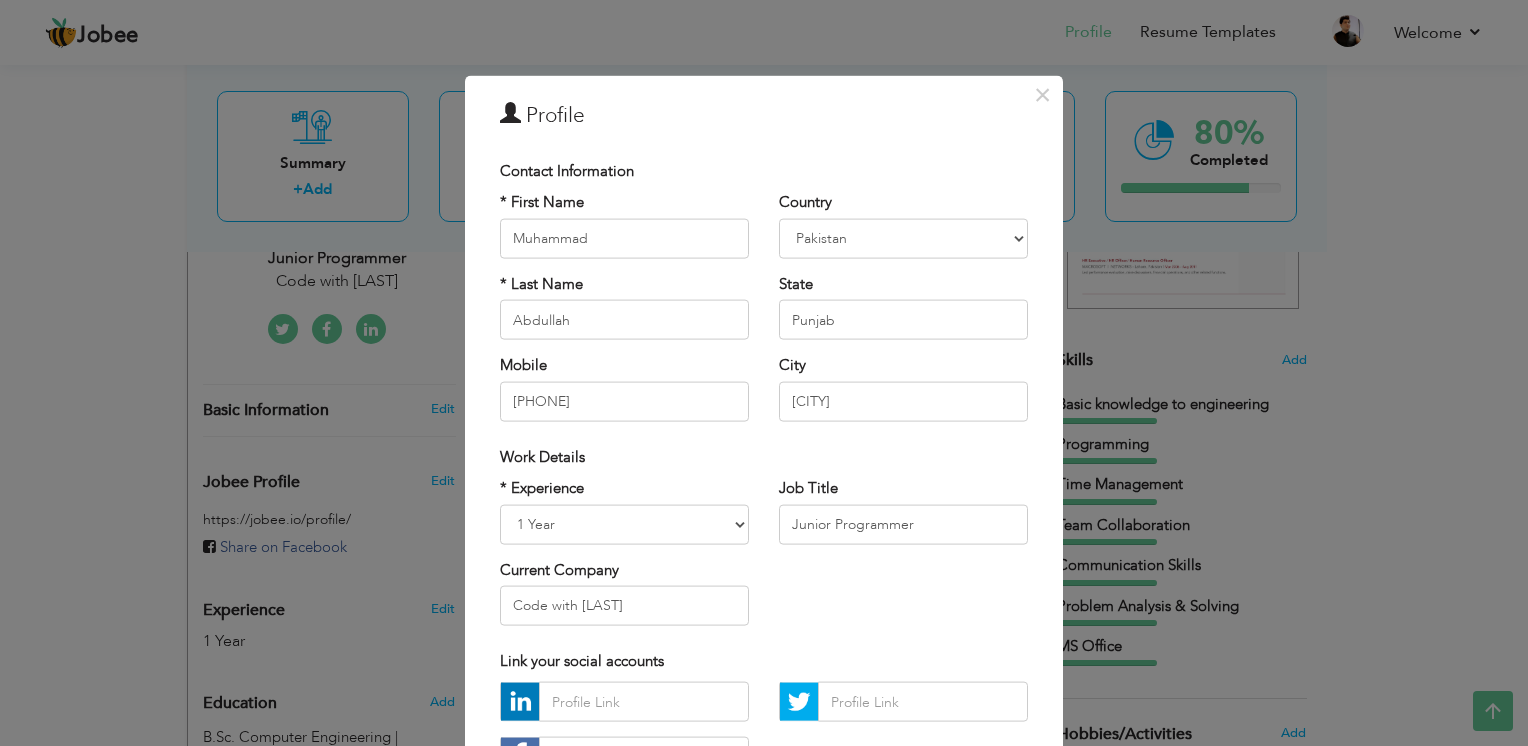 drag, startPoint x: 1511, startPoint y: 342, endPoint x: 1515, endPoint y: 440, distance: 98.0816 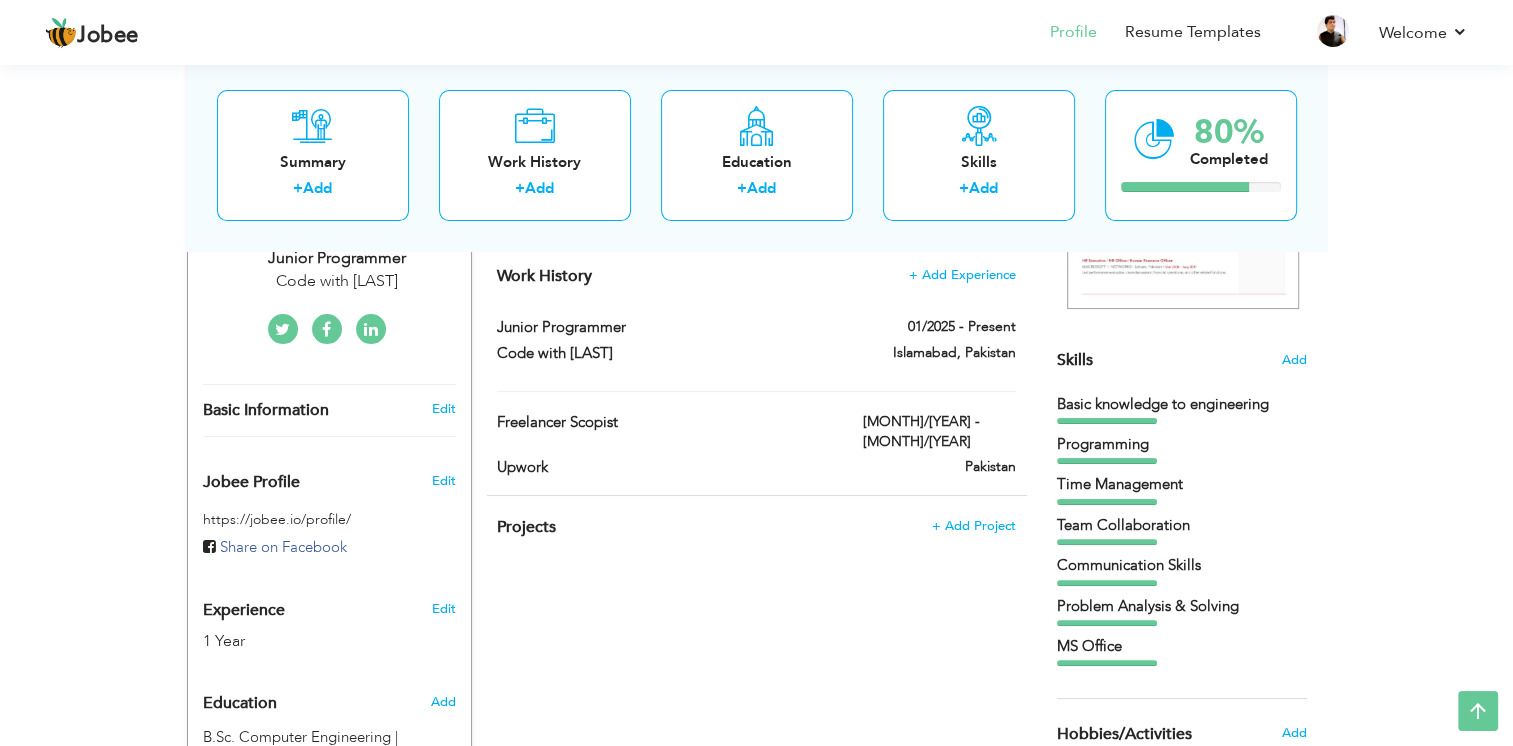 drag, startPoint x: 1515, startPoint y: 440, endPoint x: 1527, endPoint y: 506, distance: 67.08204 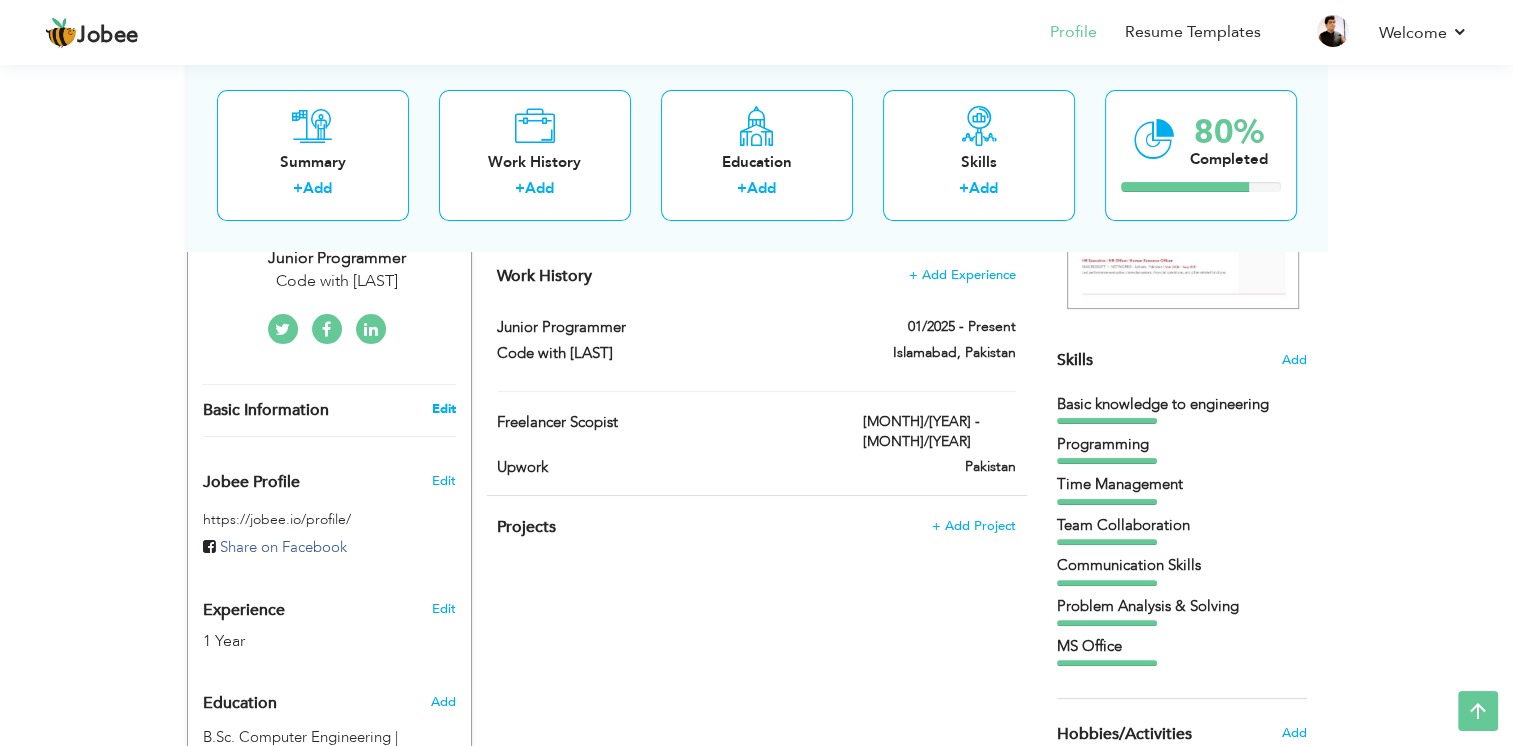 click on "Edit" at bounding box center (443, 409) 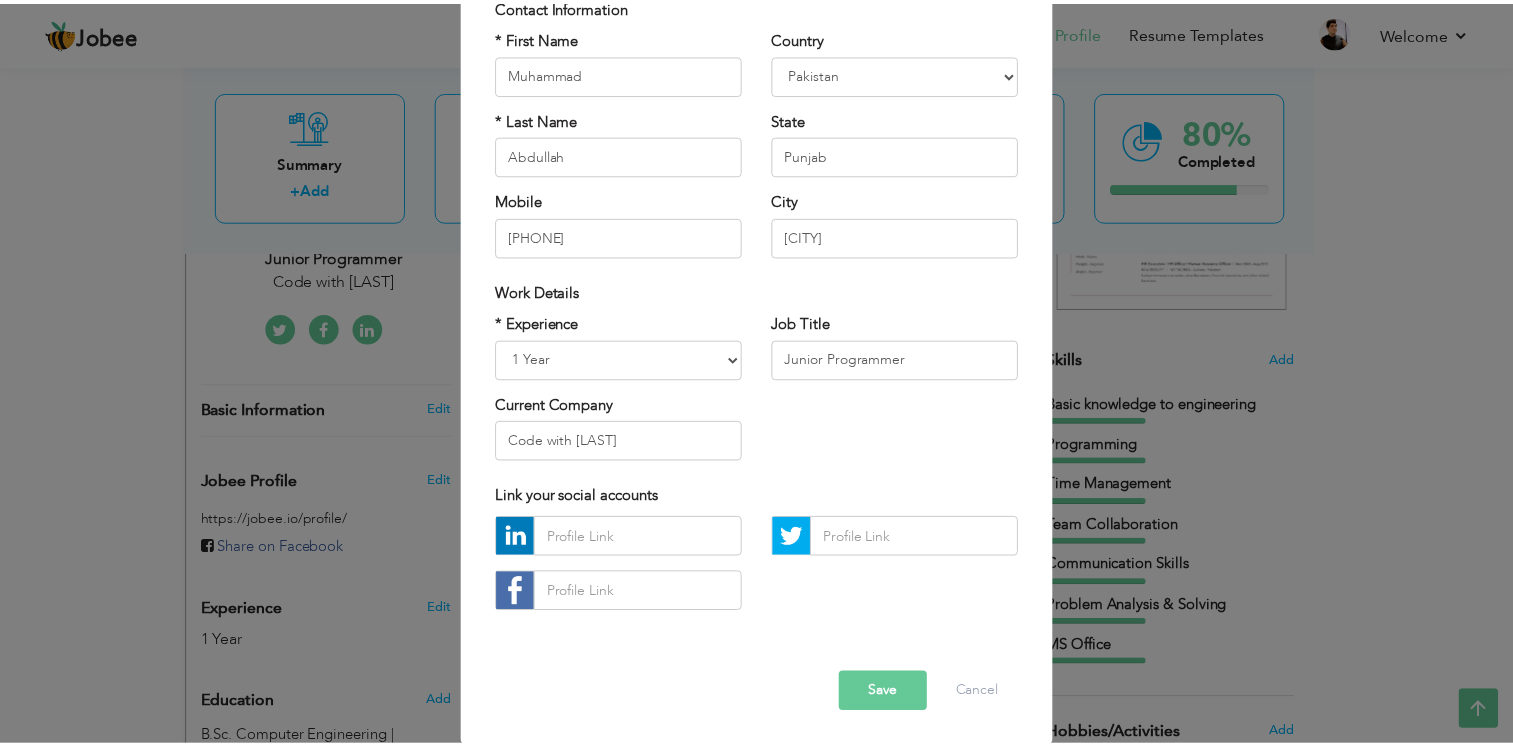 scroll, scrollTop: 166, scrollLeft: 0, axis: vertical 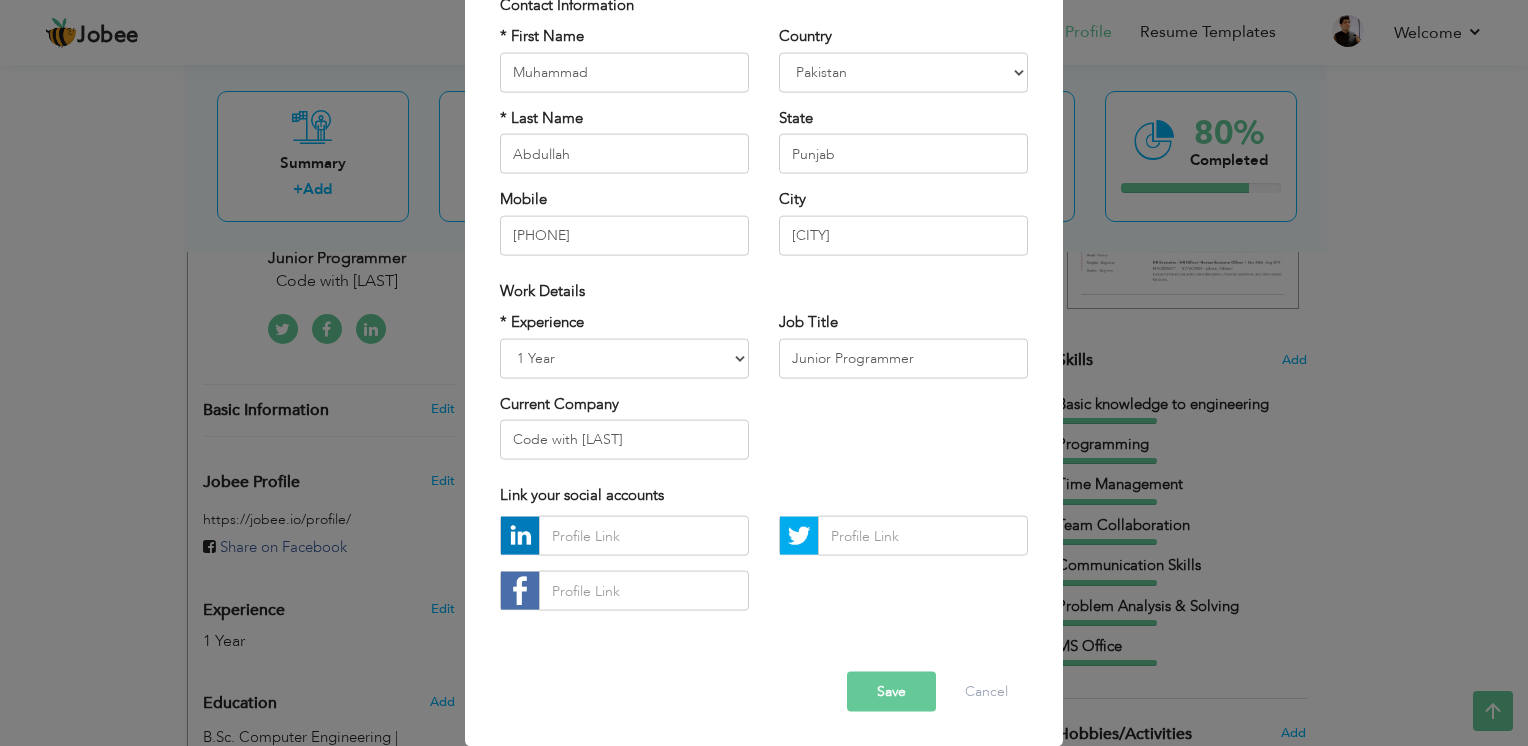 click on "×
Profile
Contact Information
* First Name
Muhammad
* Last Name
Aruba" at bounding box center (764, 373) 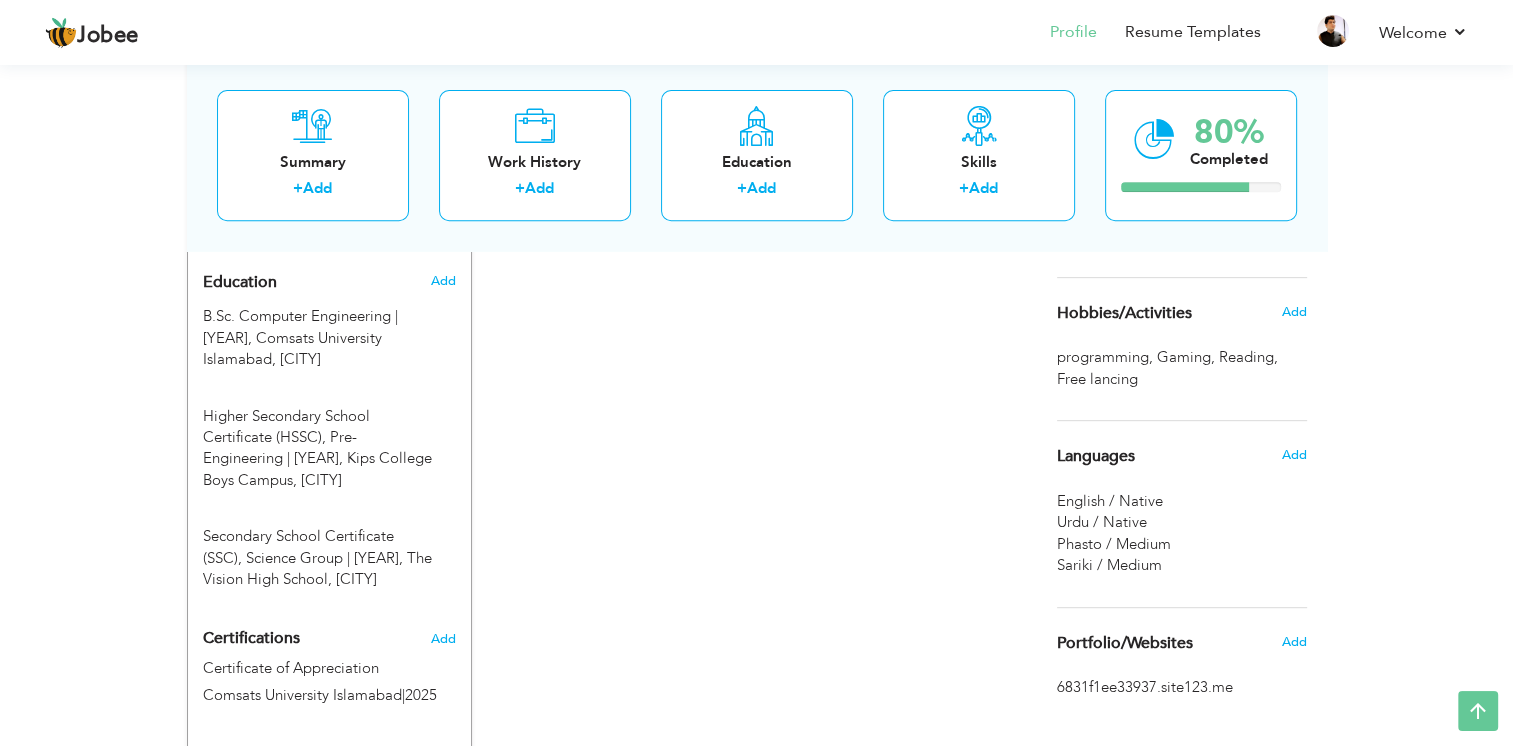 scroll, scrollTop: 852, scrollLeft: 0, axis: vertical 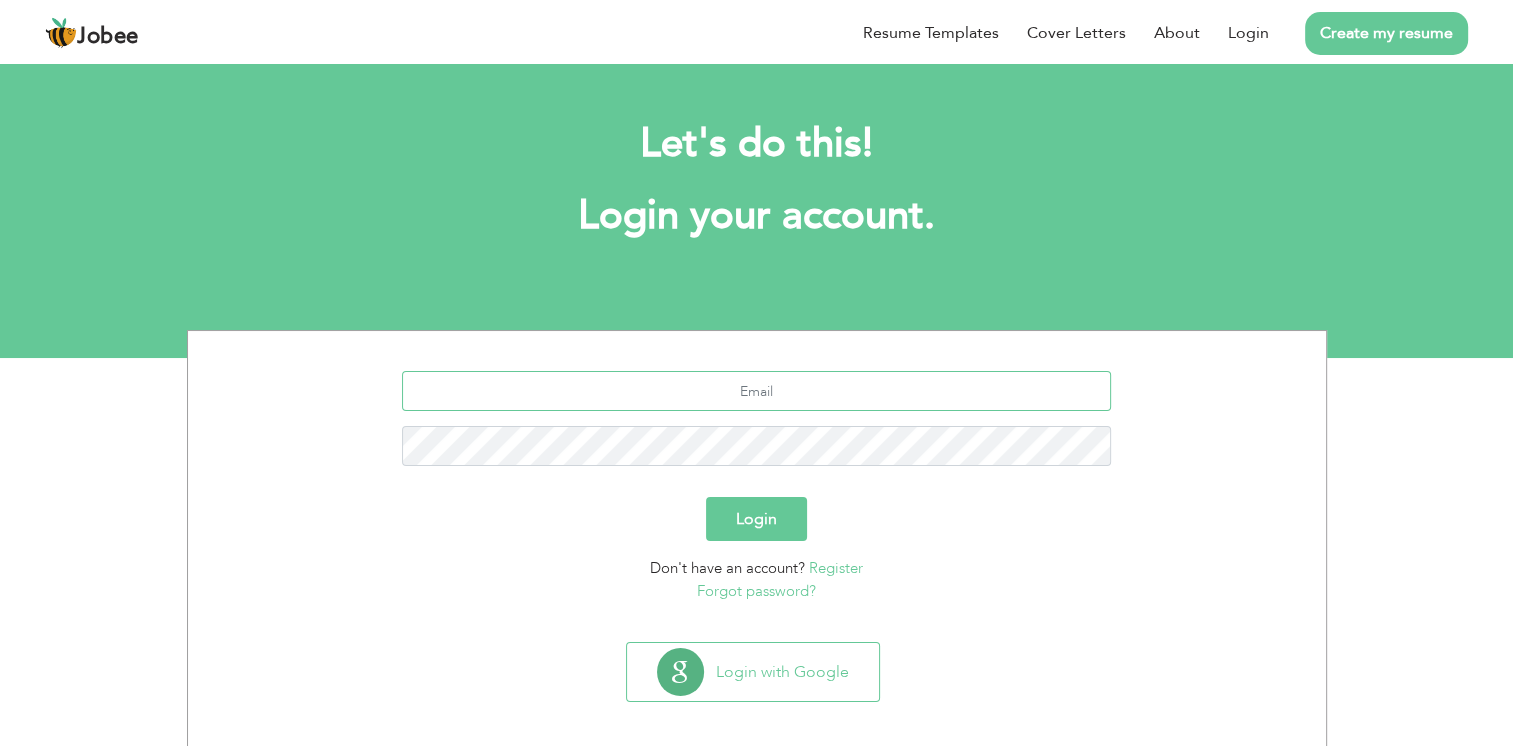 click at bounding box center [756, 391] 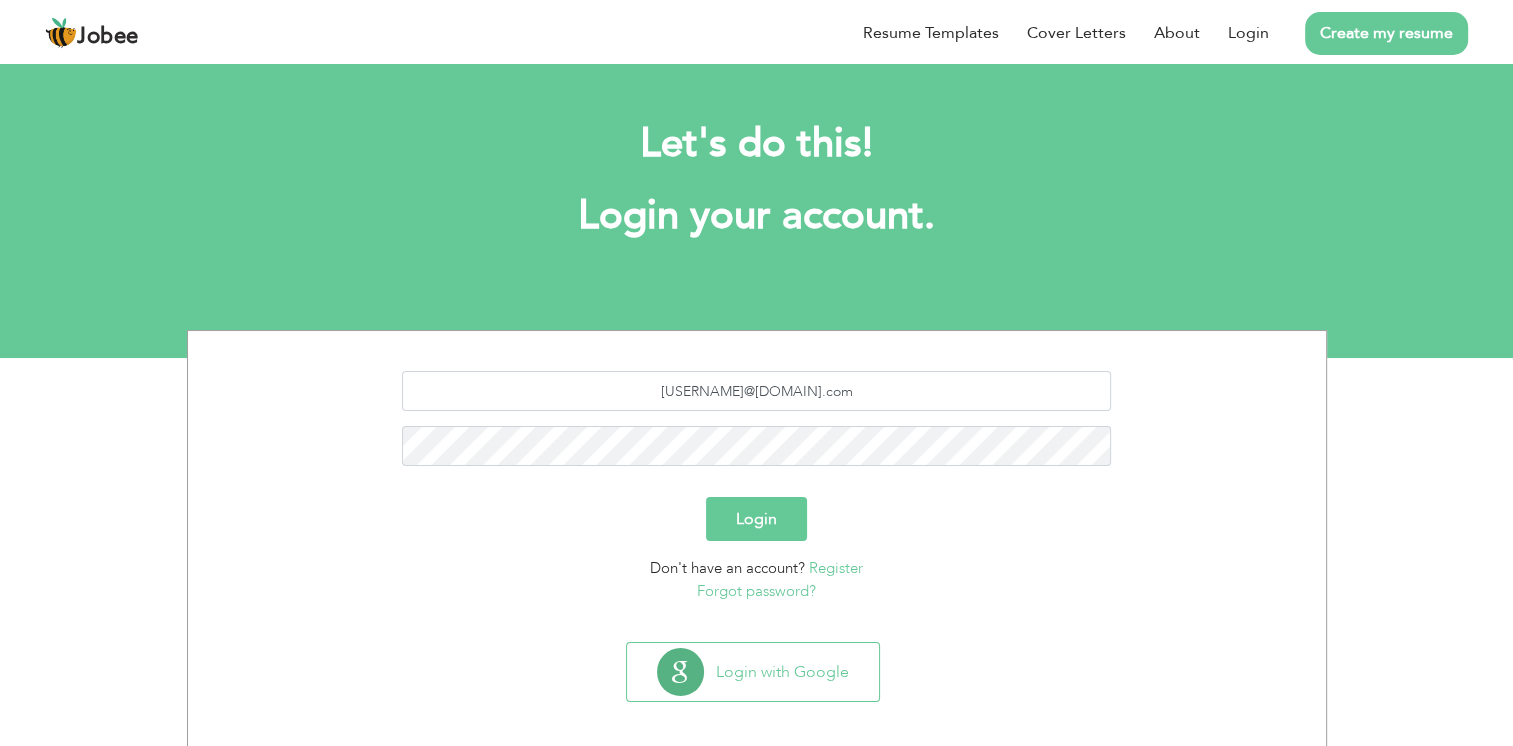 click on "Login" at bounding box center [756, 519] 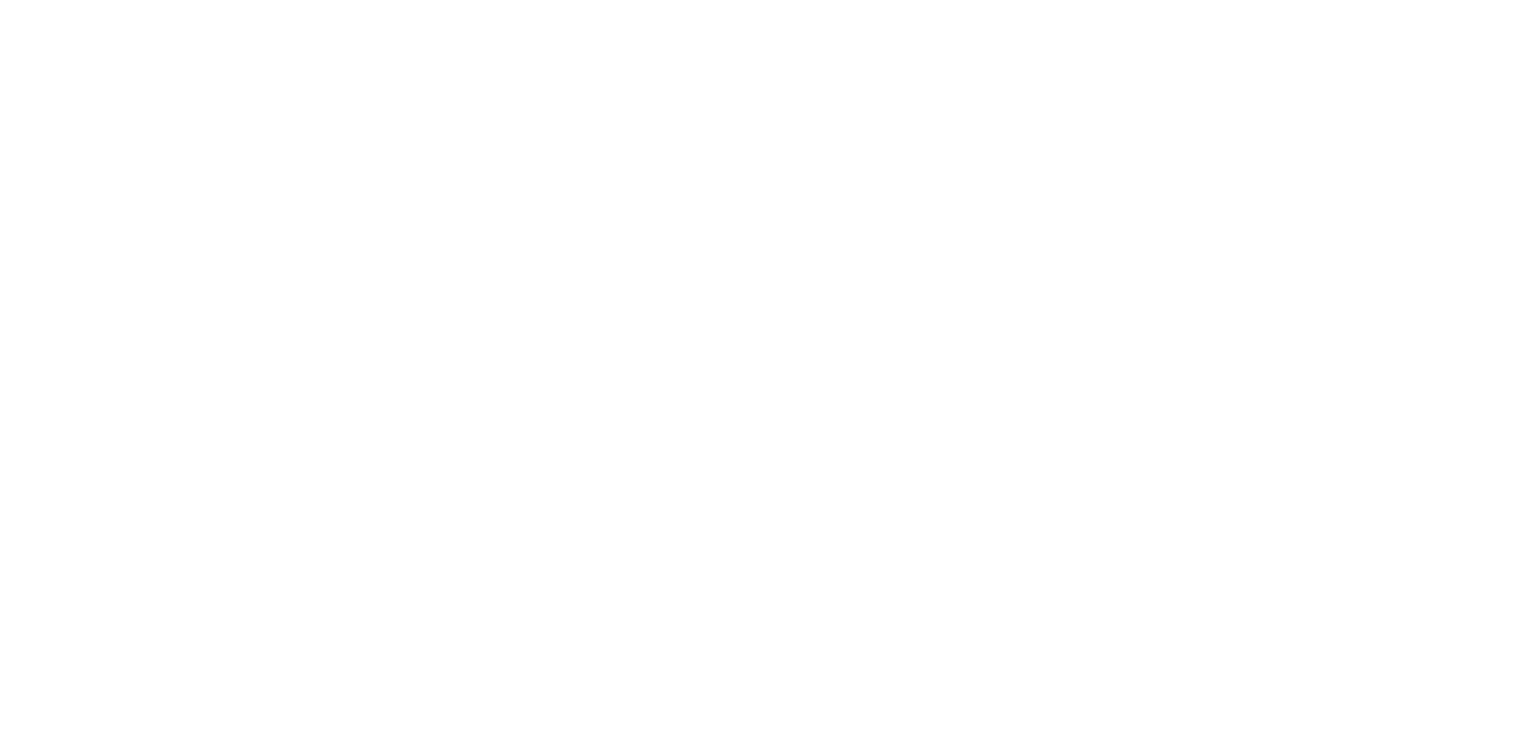 scroll, scrollTop: 0, scrollLeft: 0, axis: both 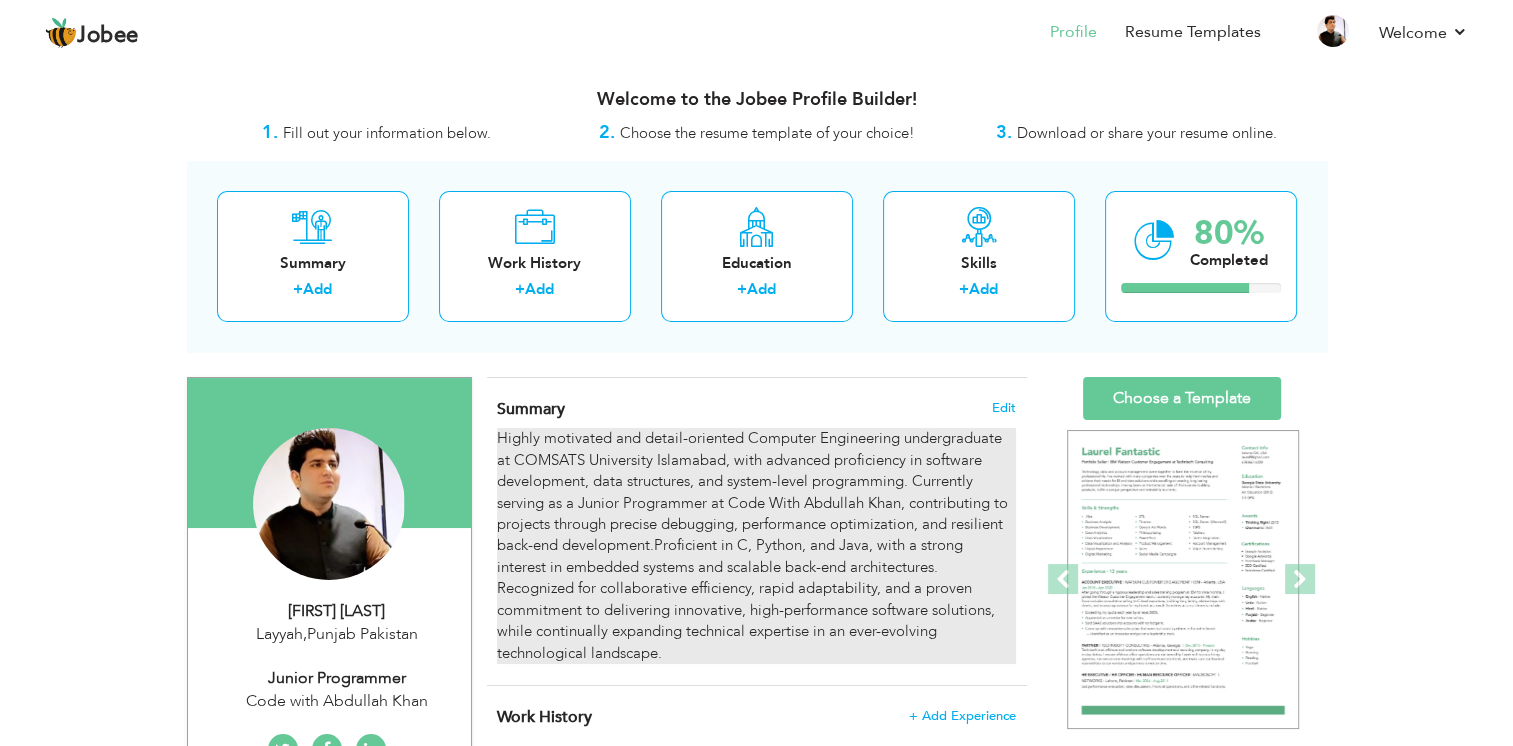 click on "Highly motivated and detail-oriented Computer Engineering undergraduate at COMSATS University Islamabad, with advanced proficiency in software development, data structures, and system-level programming. Currently serving as a Junior Programmer at Code With Abdullah Khan, contributing to projects through precise debugging, performance optimization, and resilient back-end development.Proficient in C, Python, and Java, with a strong interest in embedded systems and scalable back-end architectures. Recognized for collaborative efficiency, rapid adaptability, and a proven commitment to delivering innovative, high-performance software solutions, while continually expanding technical expertise in an ever-evolving technological landscape." at bounding box center [756, 546] 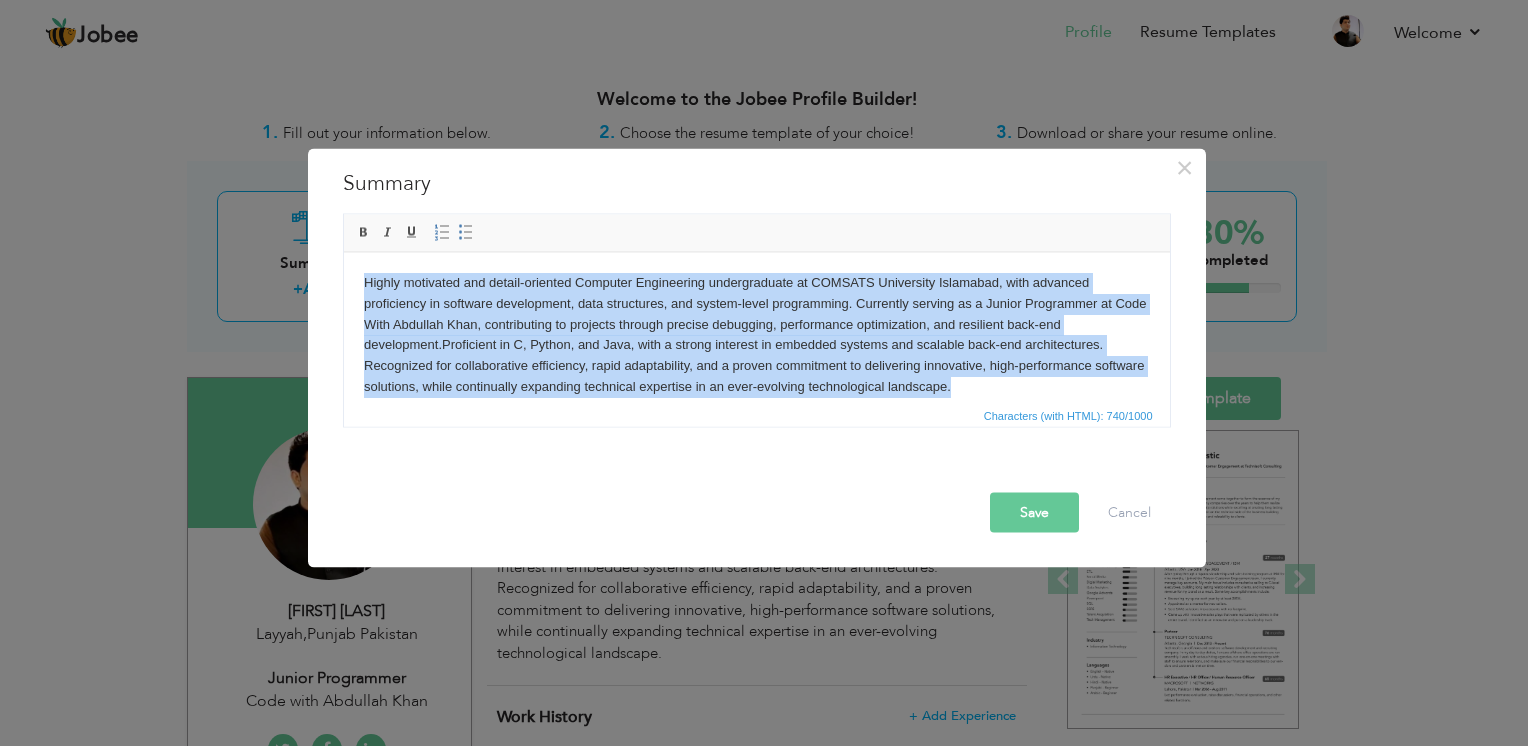 type 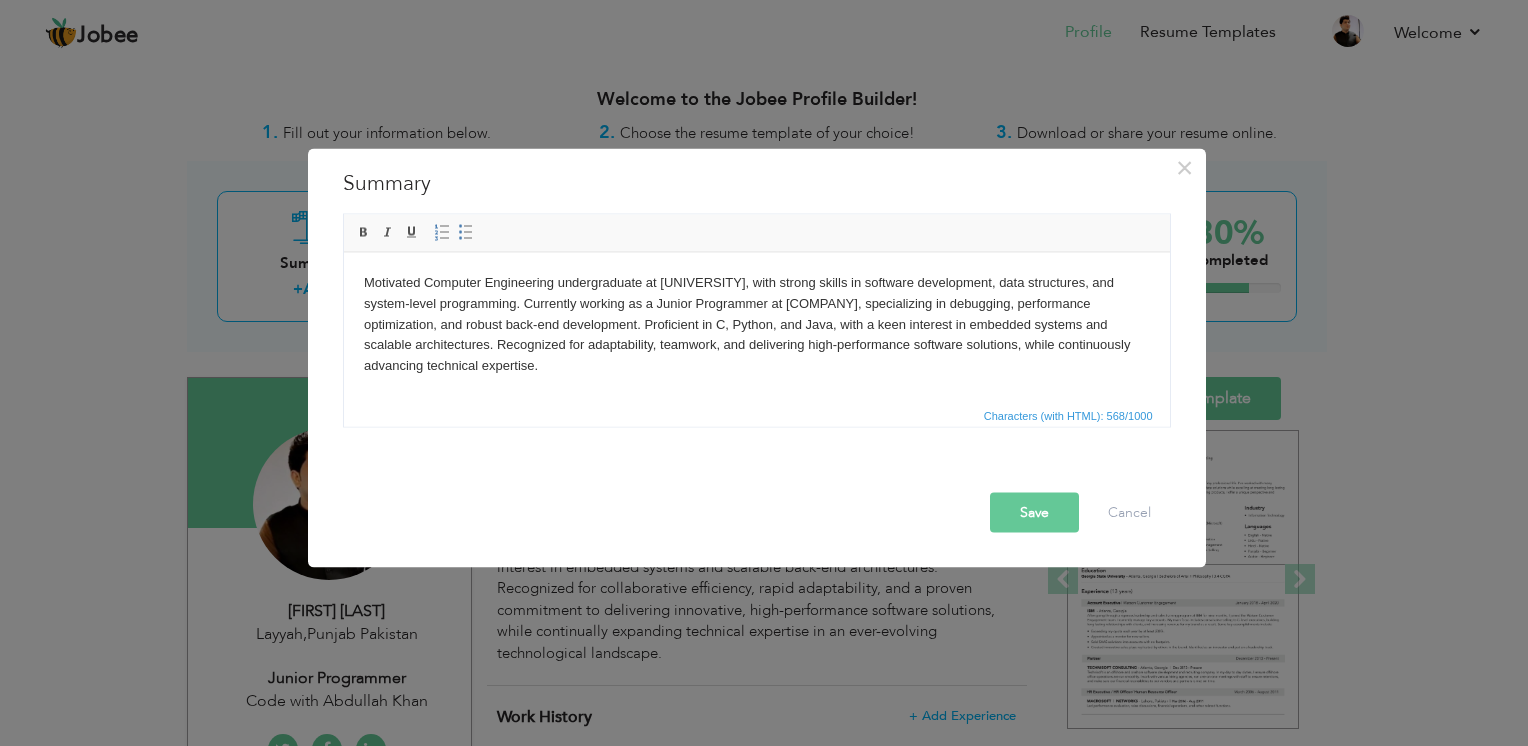 click on "Save" at bounding box center (1034, 513) 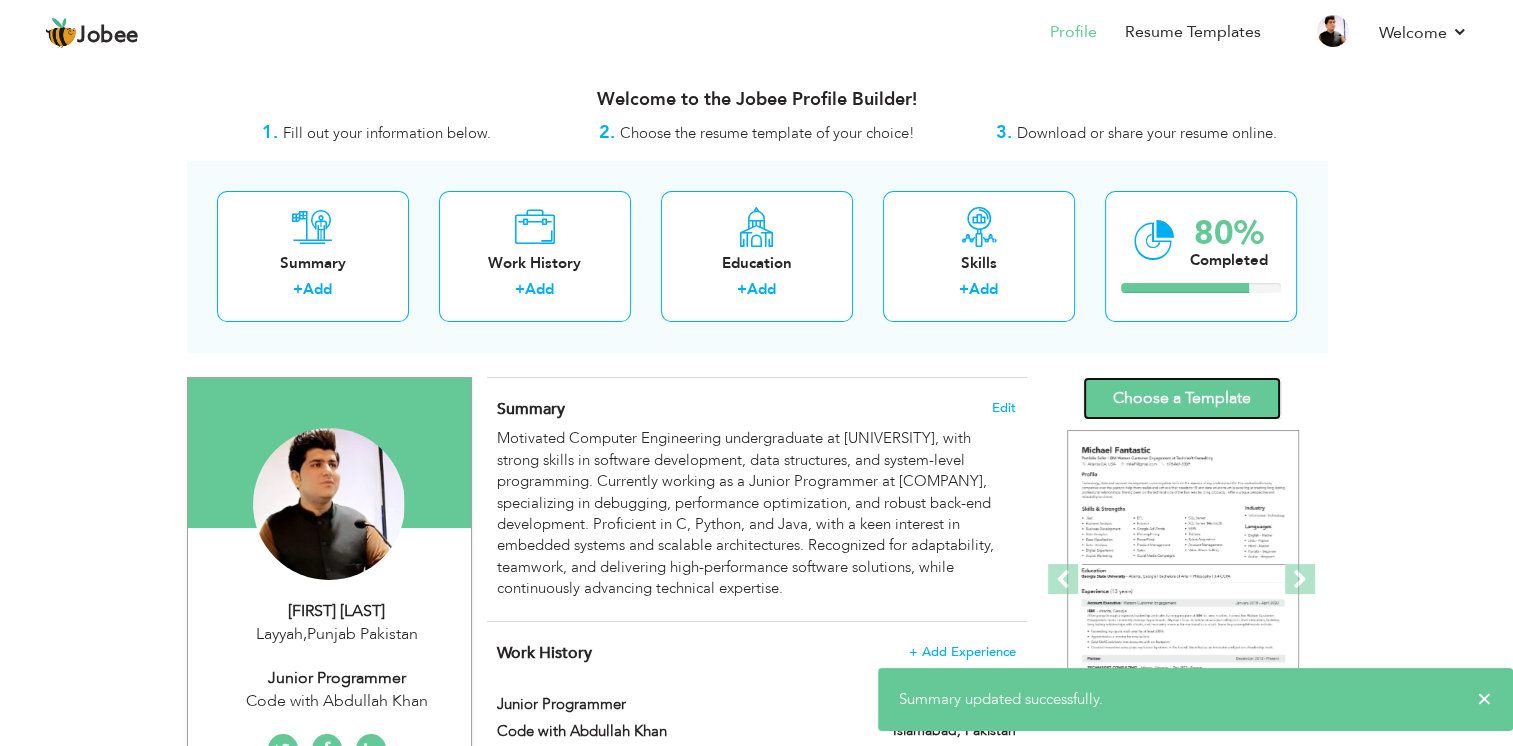 click on "Choose a Template" at bounding box center (1182, 398) 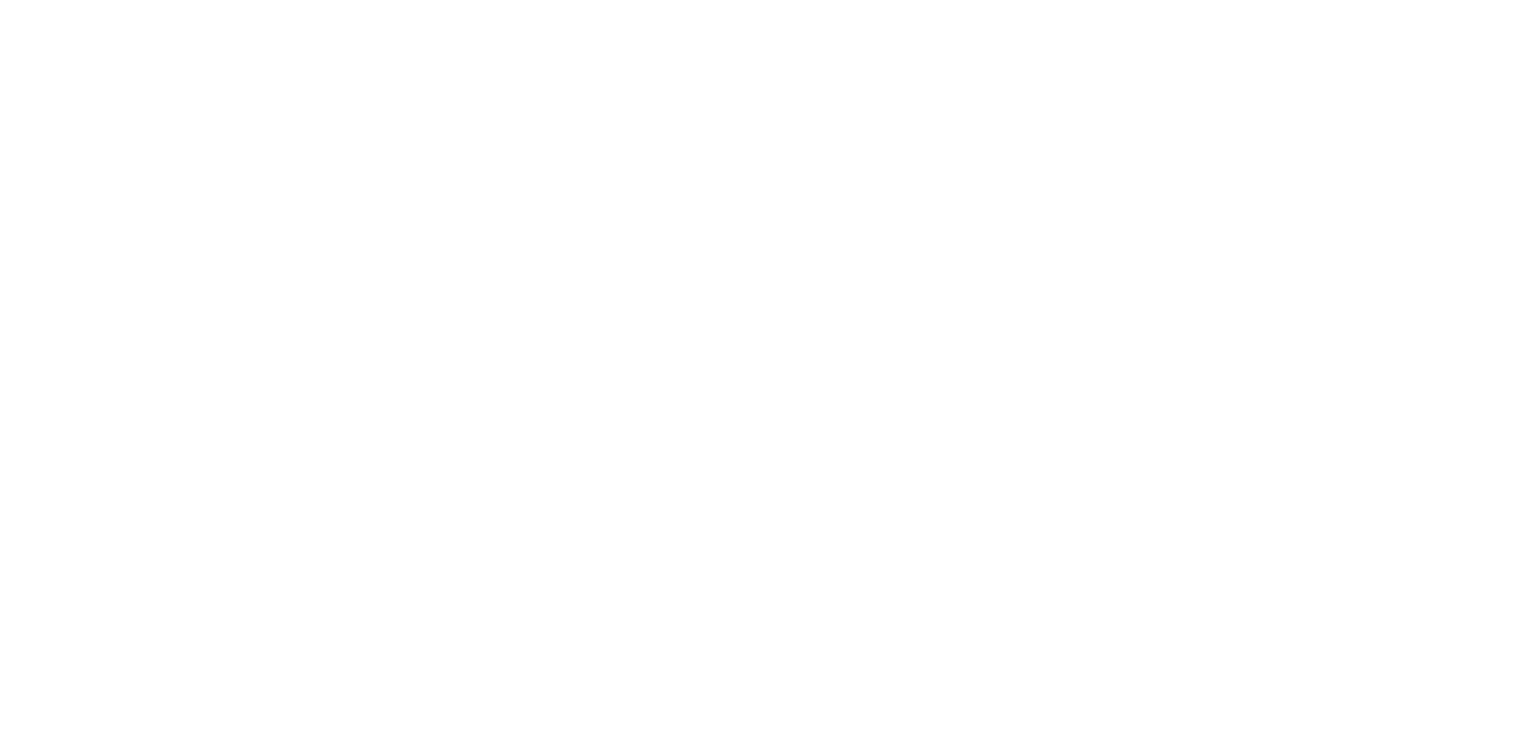 scroll, scrollTop: 0, scrollLeft: 0, axis: both 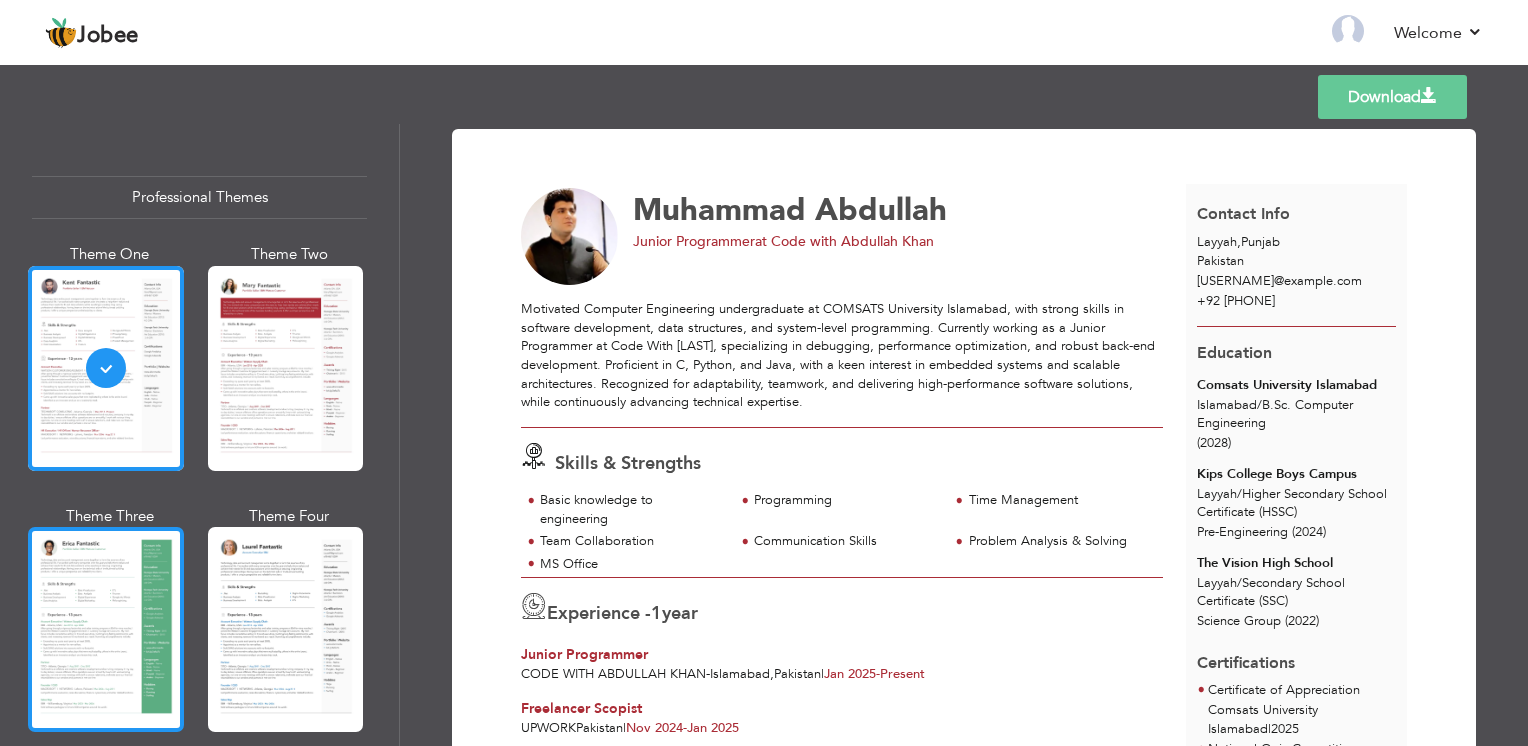 click at bounding box center [106, 629] 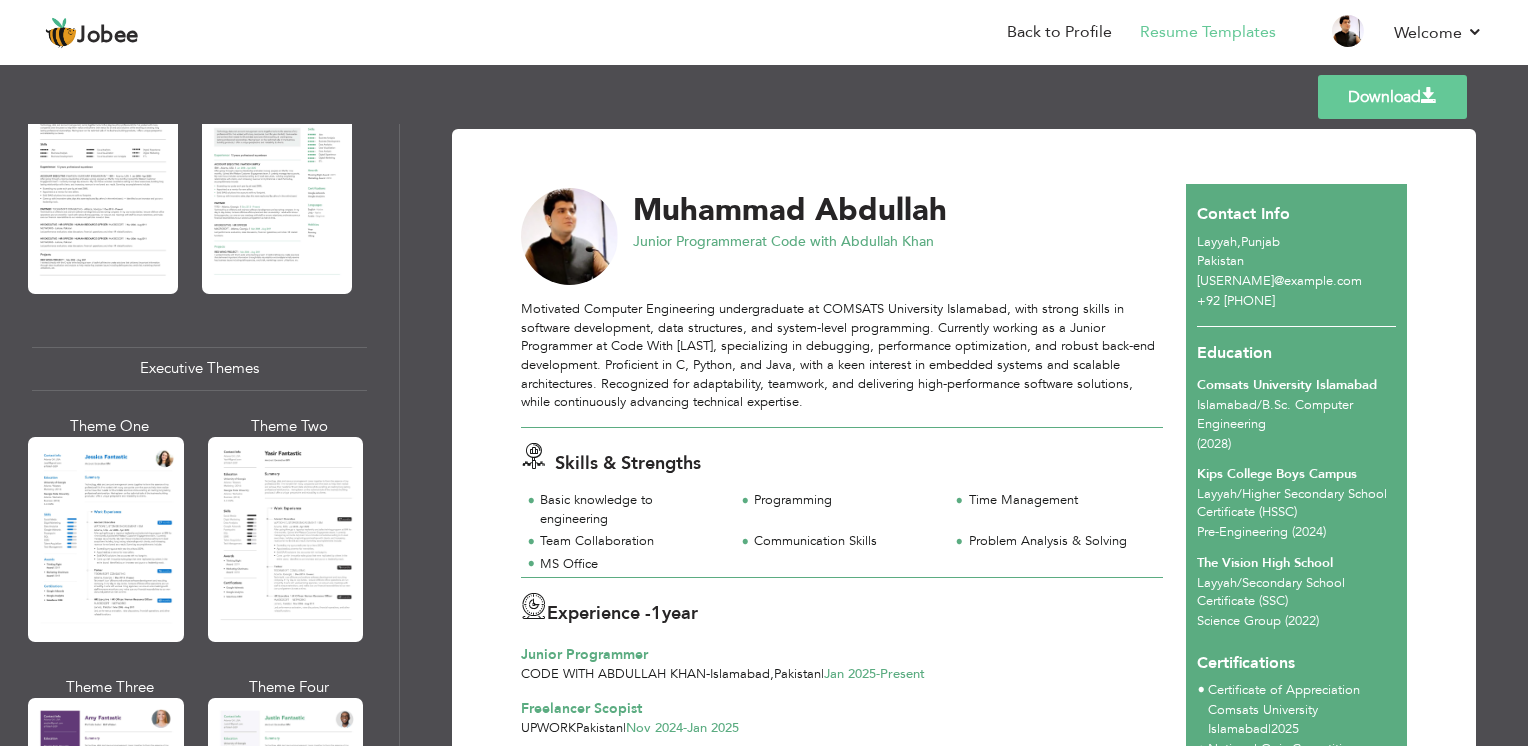scroll, scrollTop: 1243, scrollLeft: 0, axis: vertical 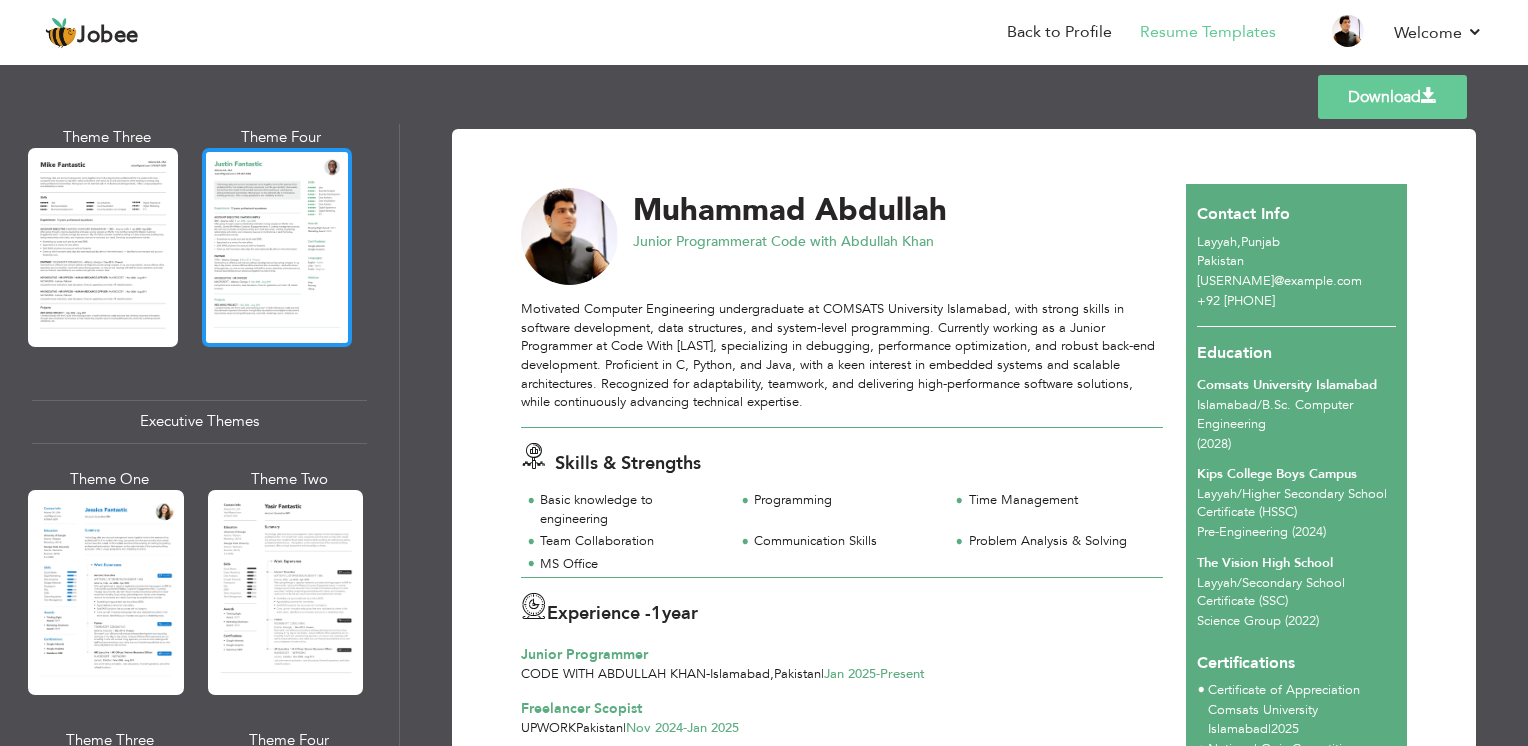 click at bounding box center [277, 247] 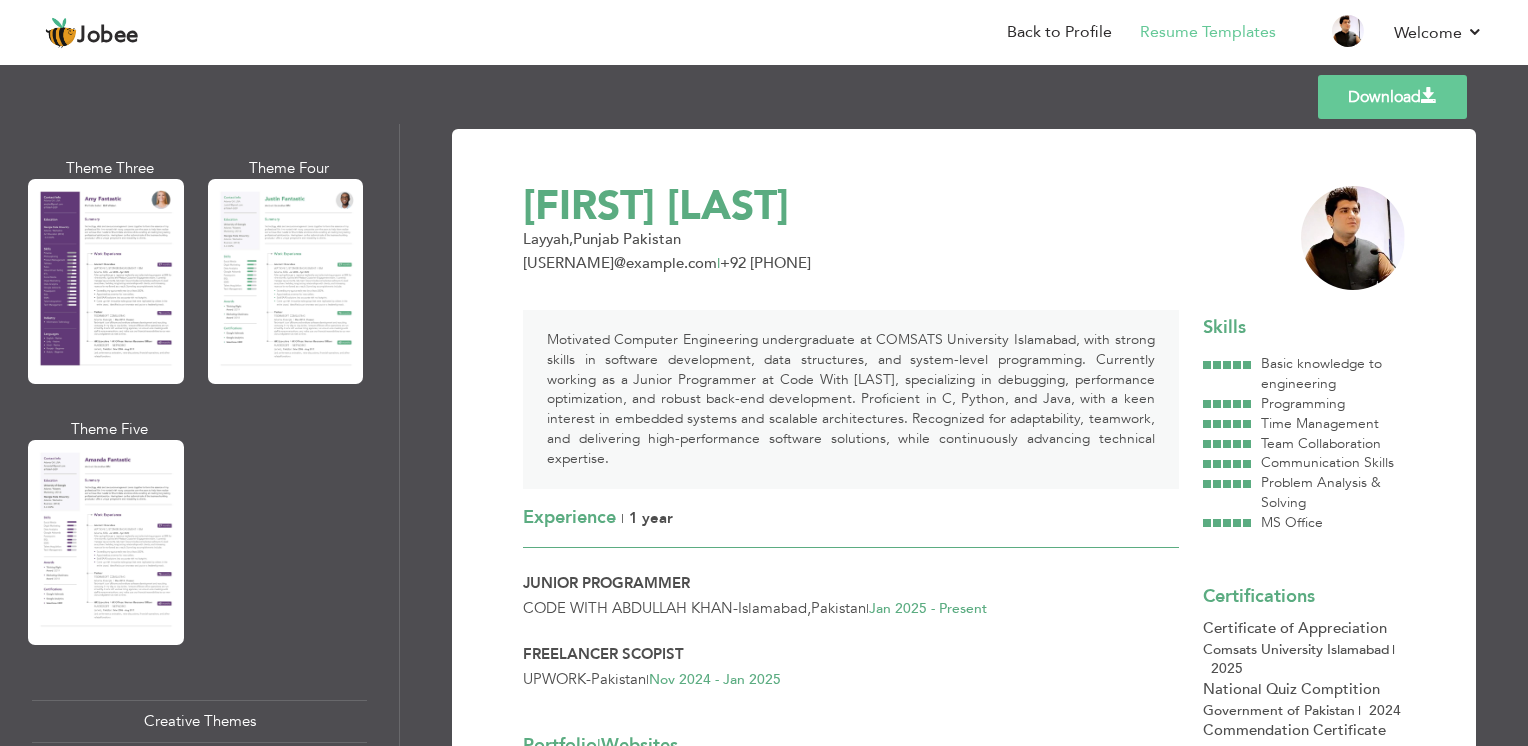 scroll, scrollTop: 1863, scrollLeft: 0, axis: vertical 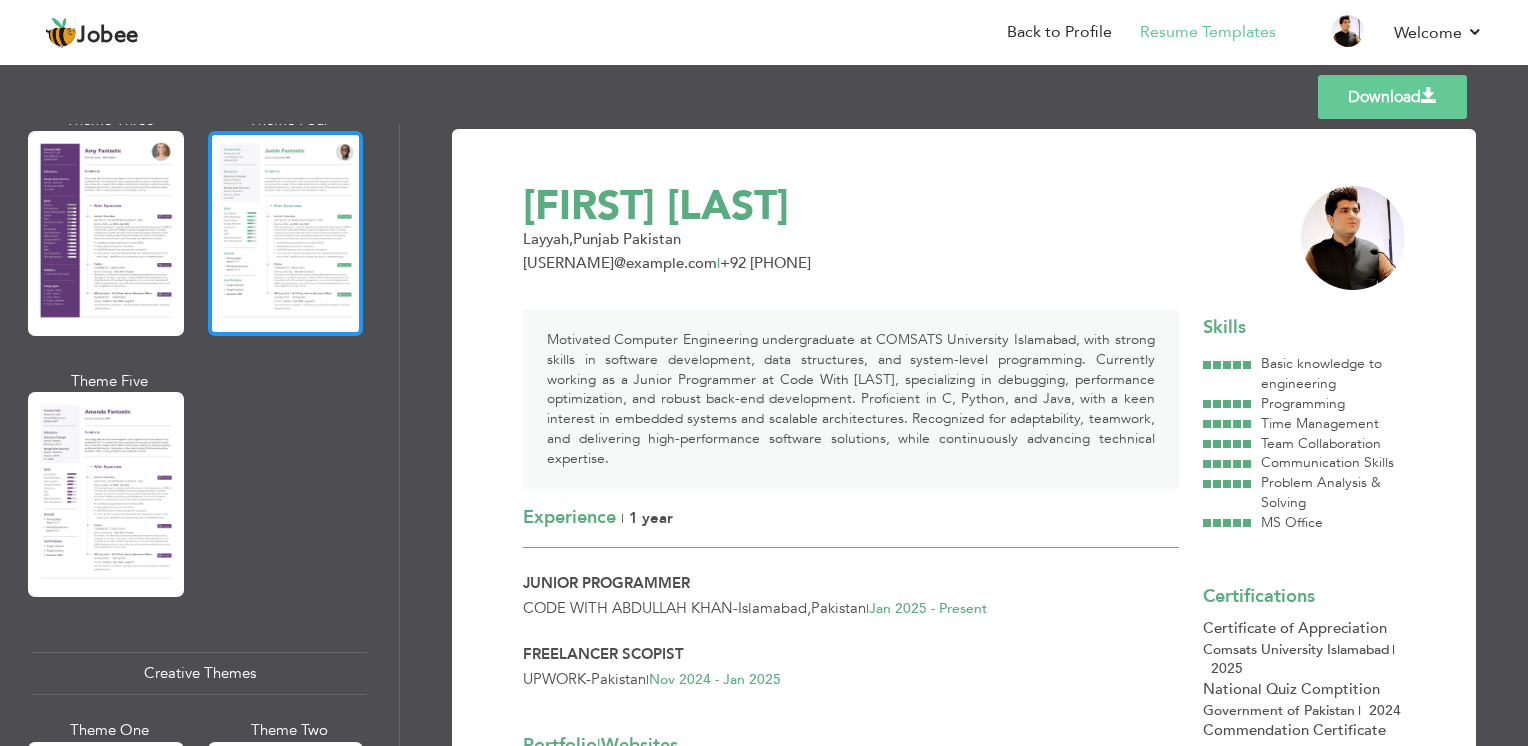 click at bounding box center [286, 233] 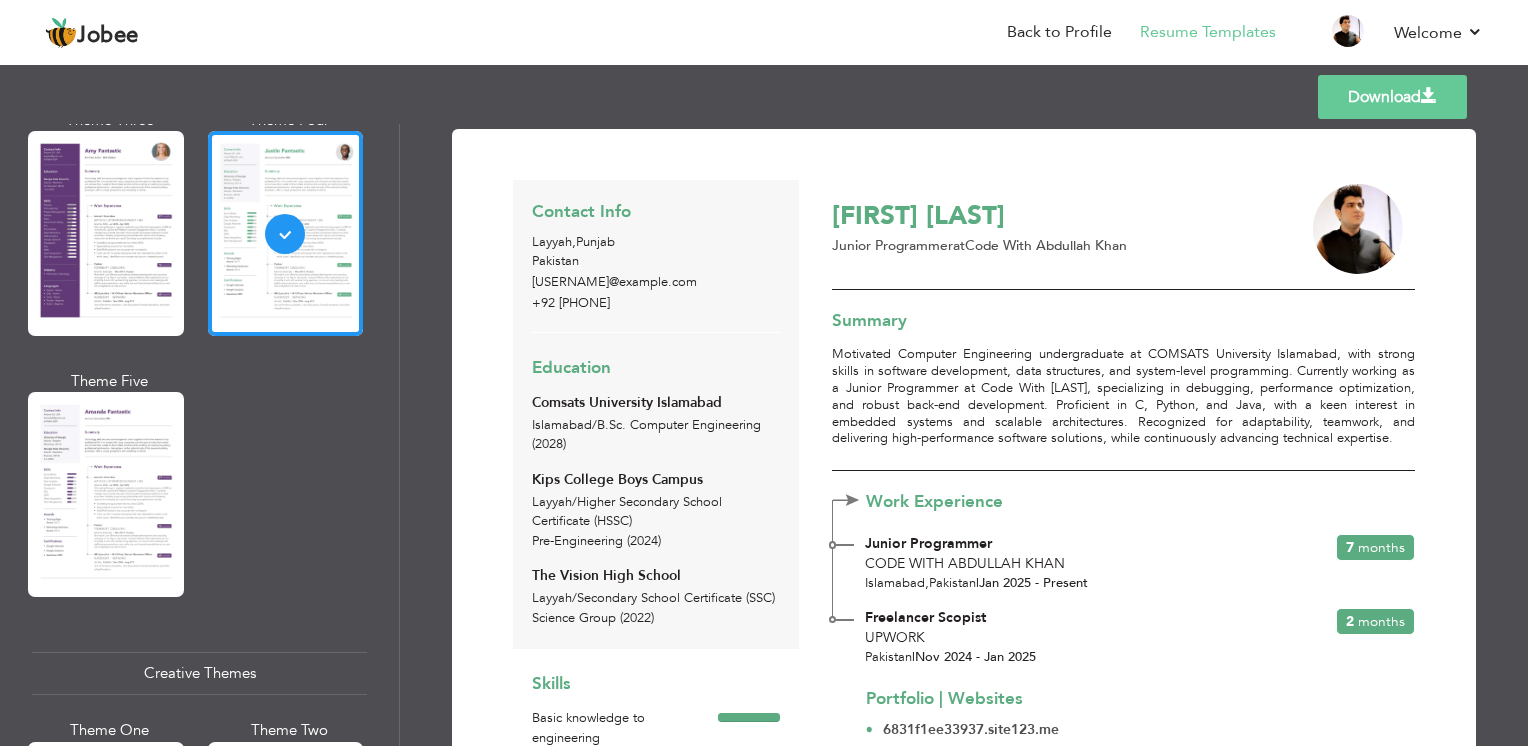 drag, startPoint x: 1520, startPoint y: 434, endPoint x: 1520, endPoint y: 474, distance: 40 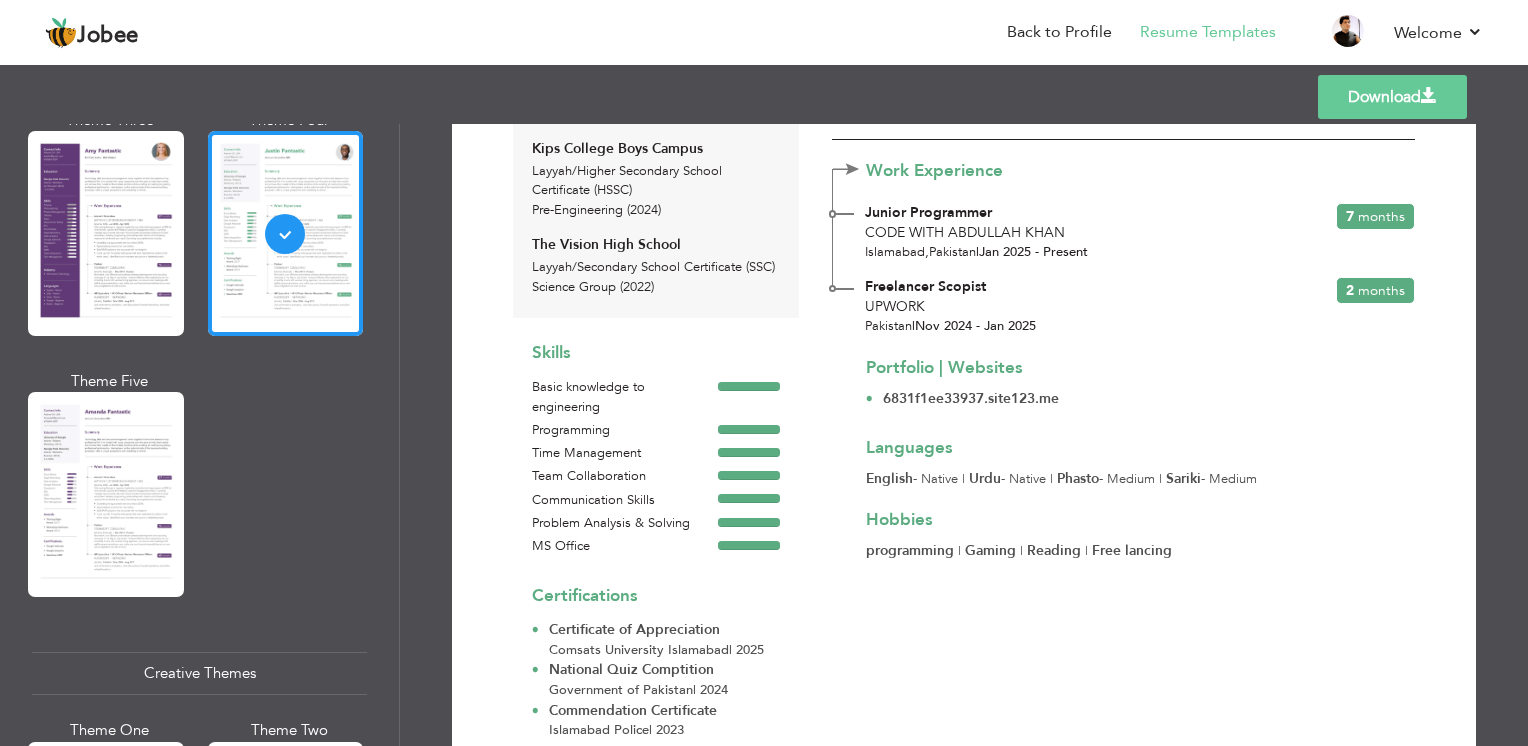 scroll, scrollTop: 0, scrollLeft: 0, axis: both 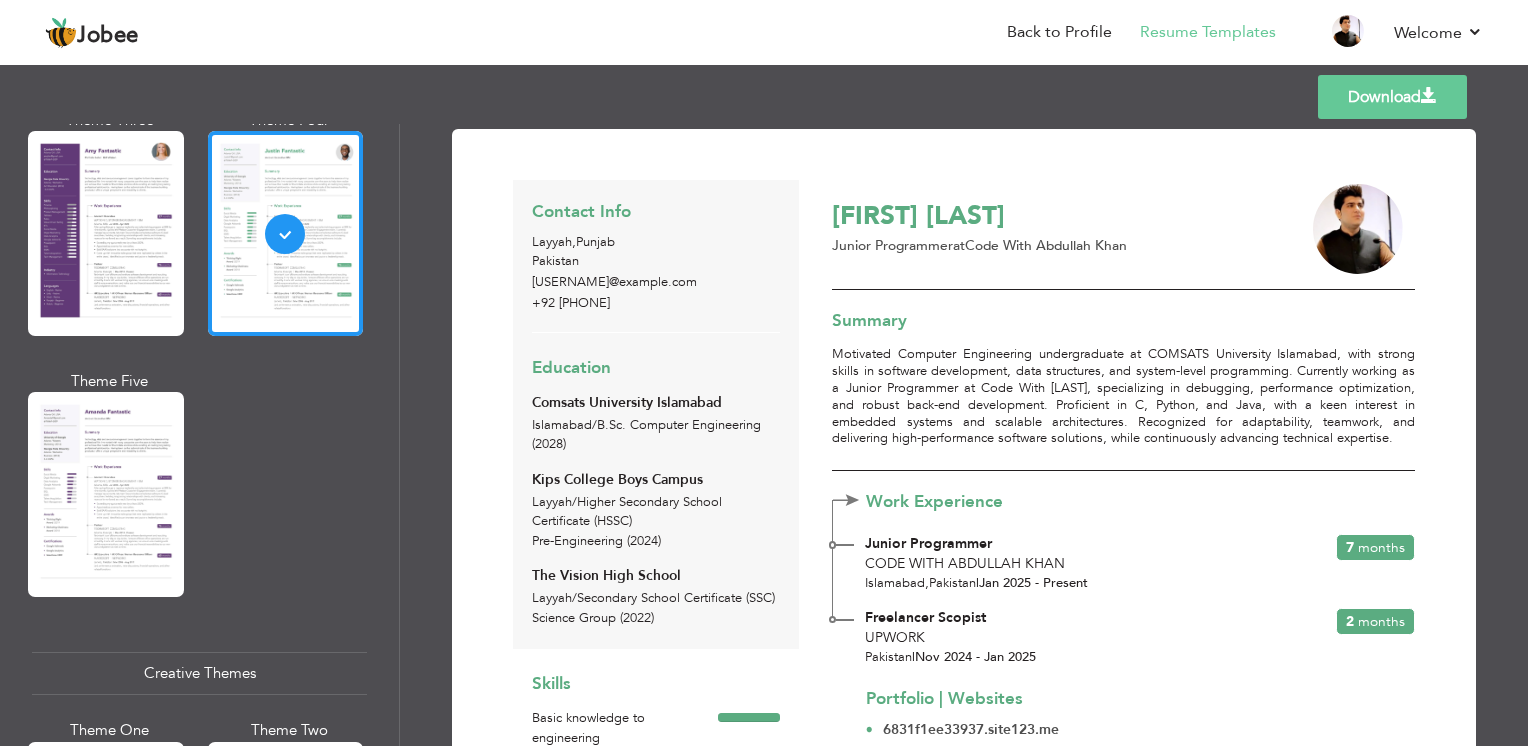 click on "Download" at bounding box center (1392, 97) 